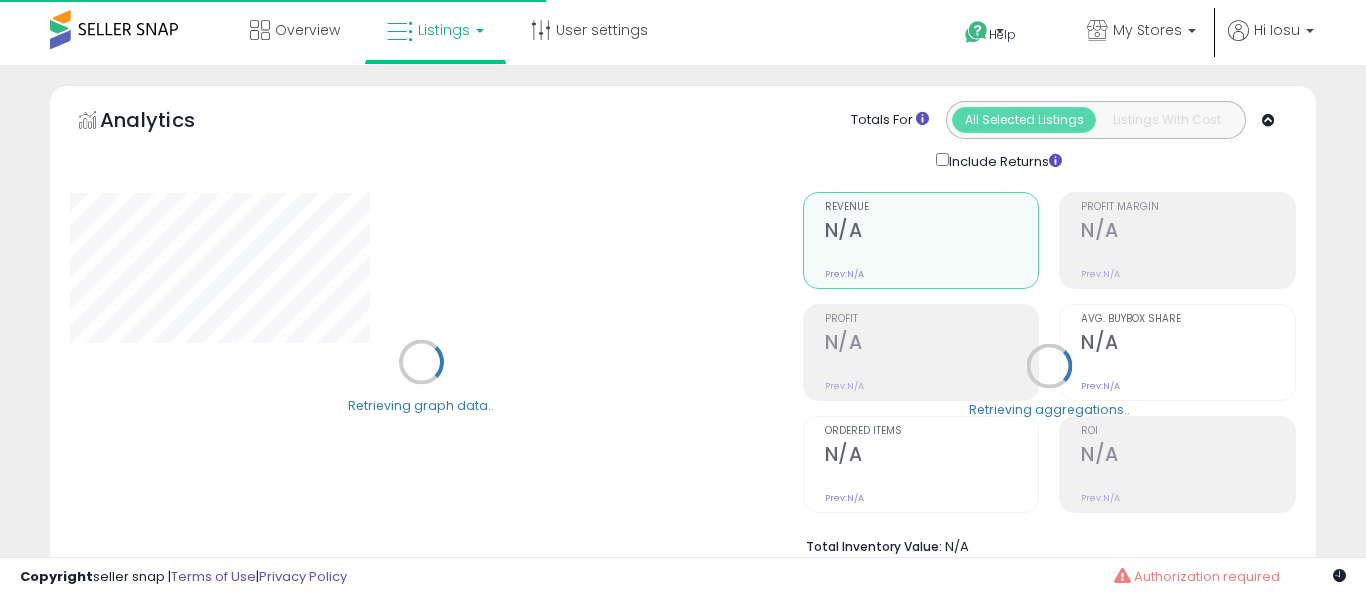 select on "**" 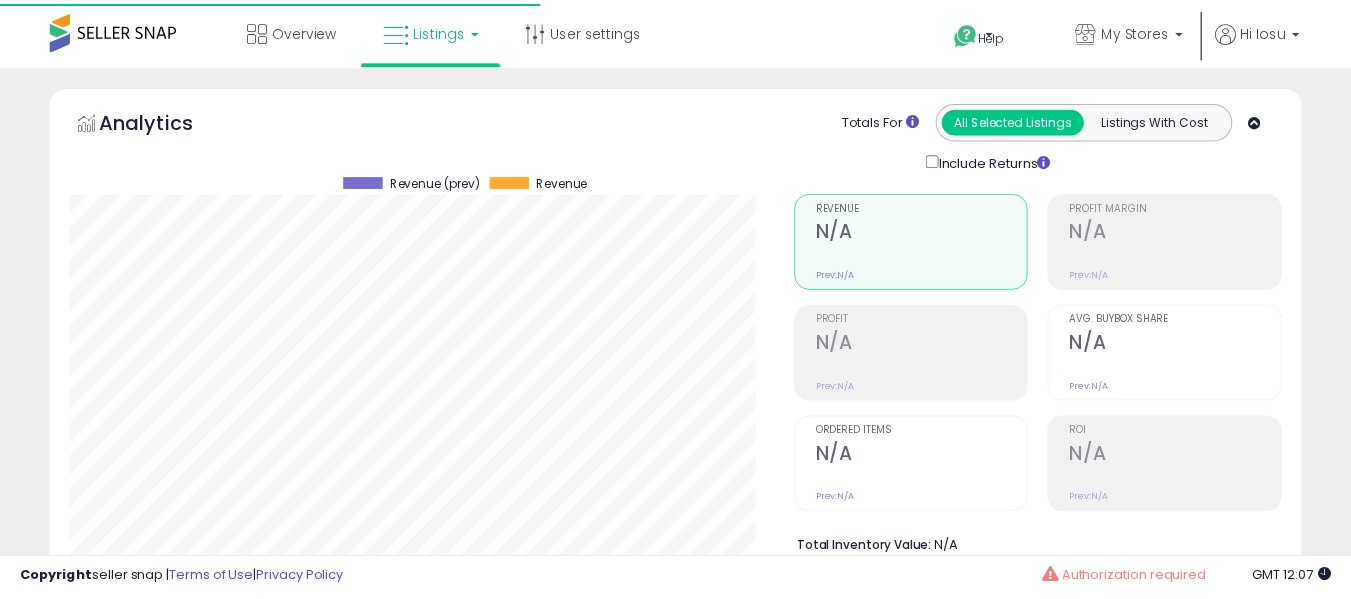 scroll, scrollTop: 356, scrollLeft: 0, axis: vertical 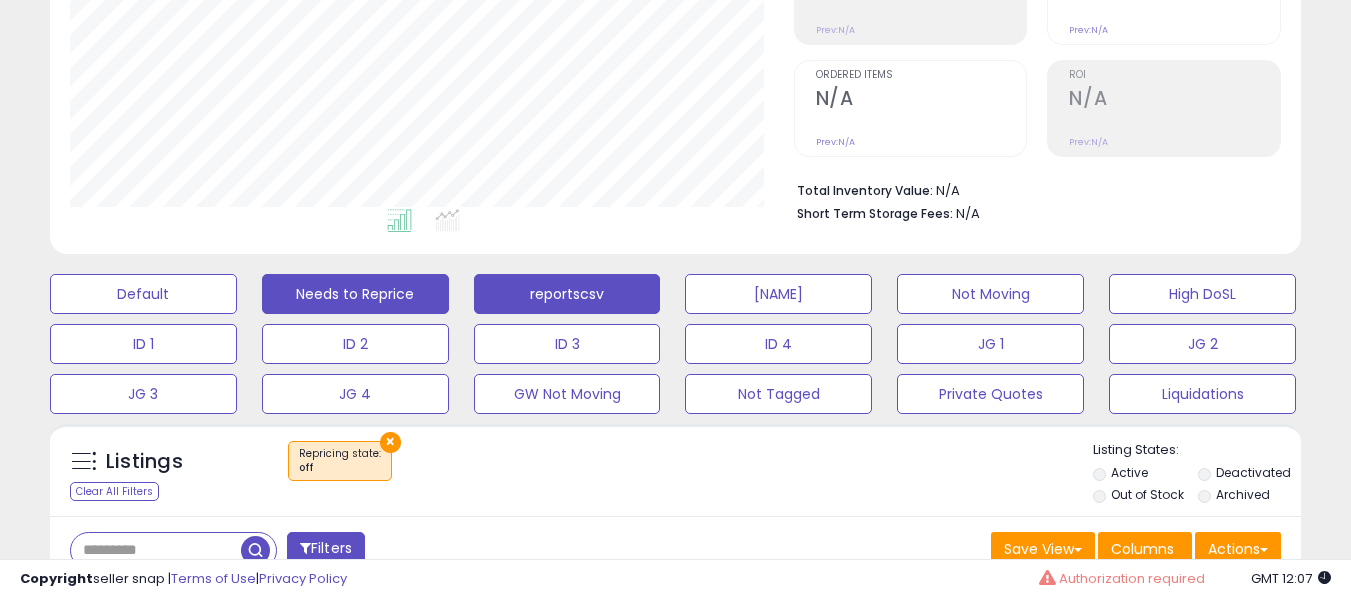 click on "reportscsv" at bounding box center [143, 294] 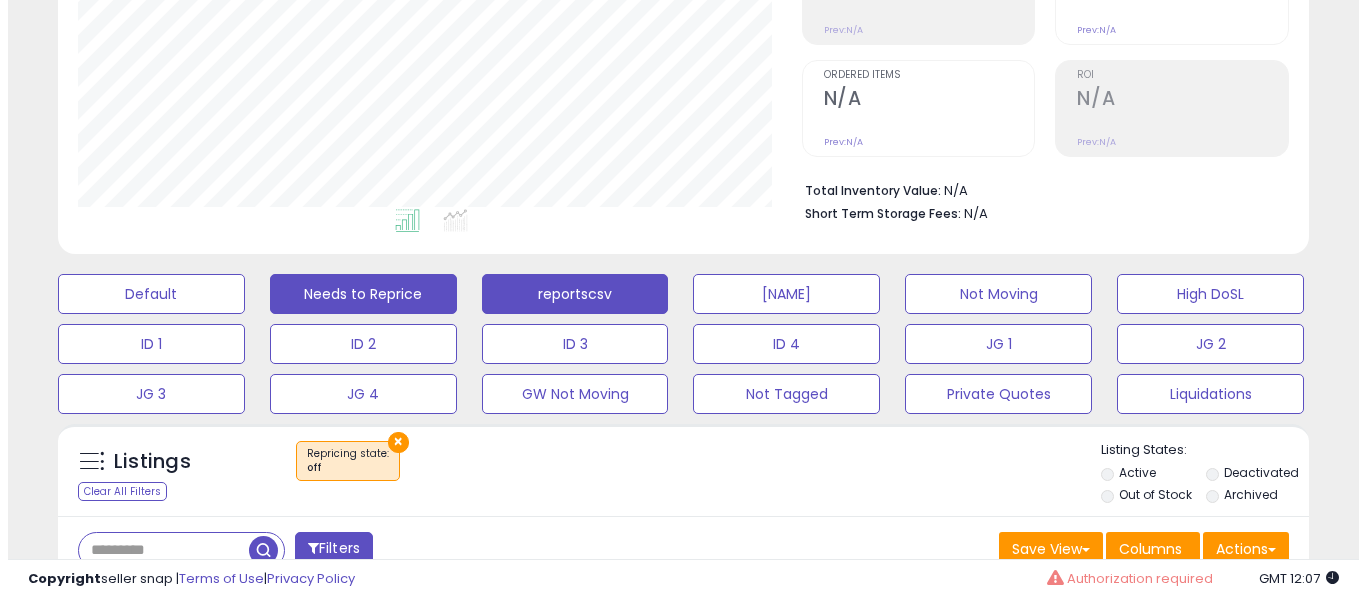 scroll, scrollTop: 999590, scrollLeft: 999267, axis: both 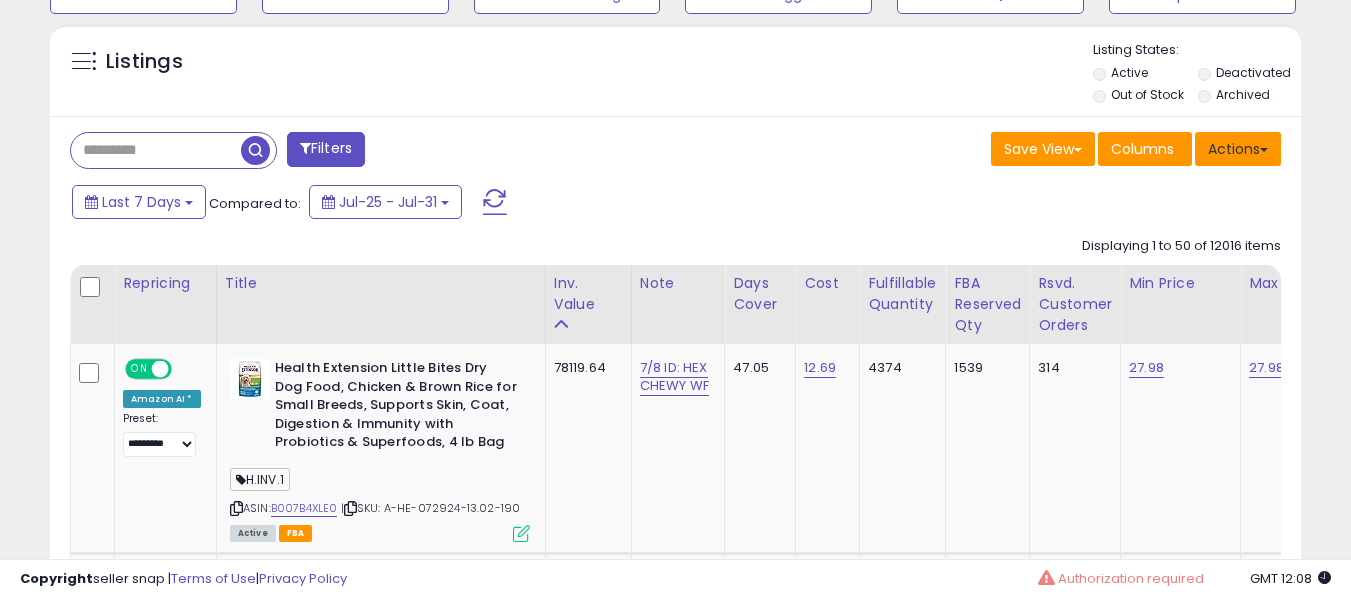 click on "Actions" at bounding box center (1238, 149) 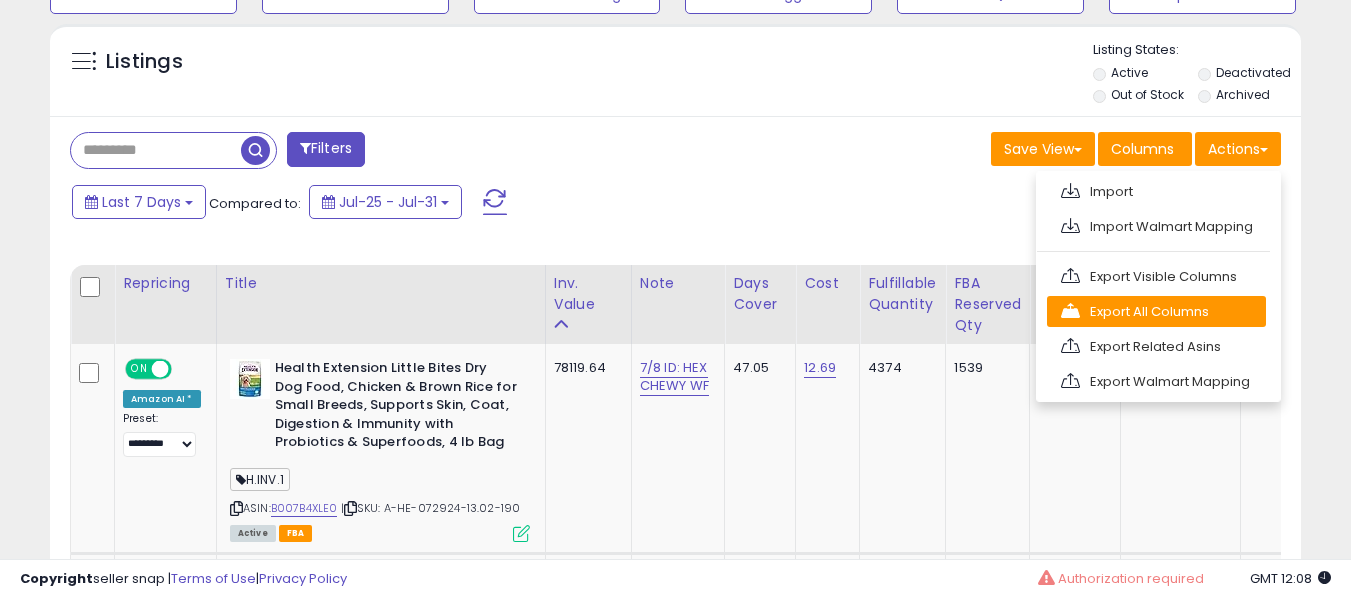 click on "Export All Columns" at bounding box center (1156, 311) 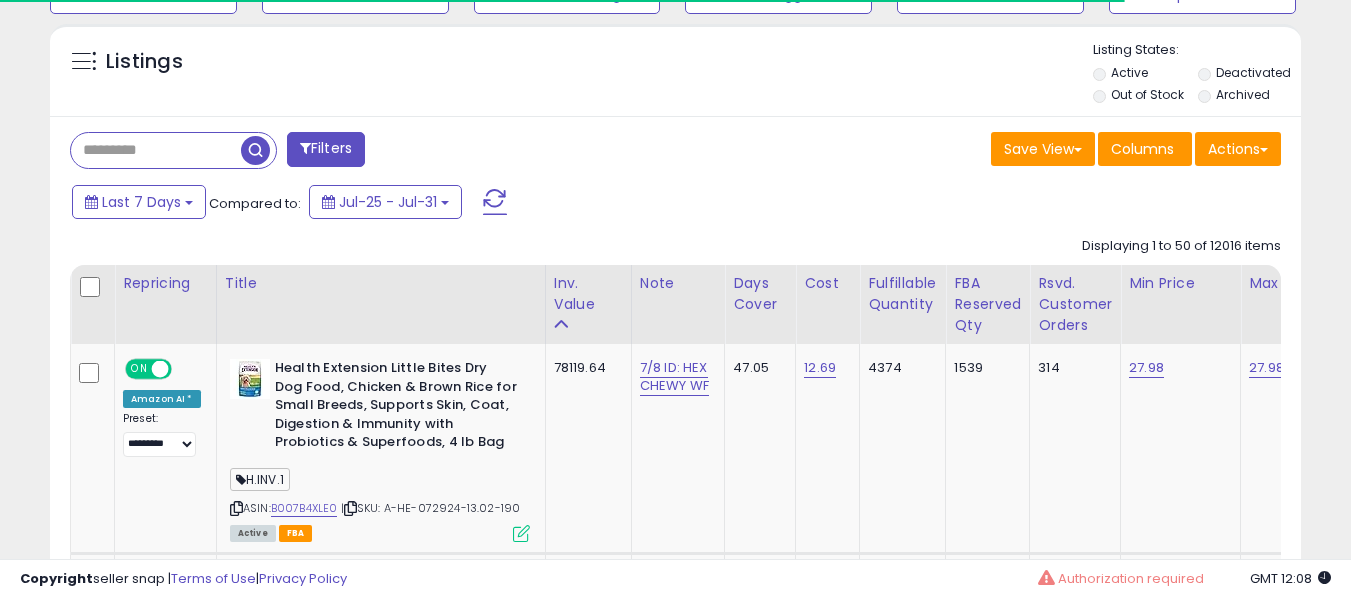 scroll, scrollTop: 999590, scrollLeft: 999276, axis: both 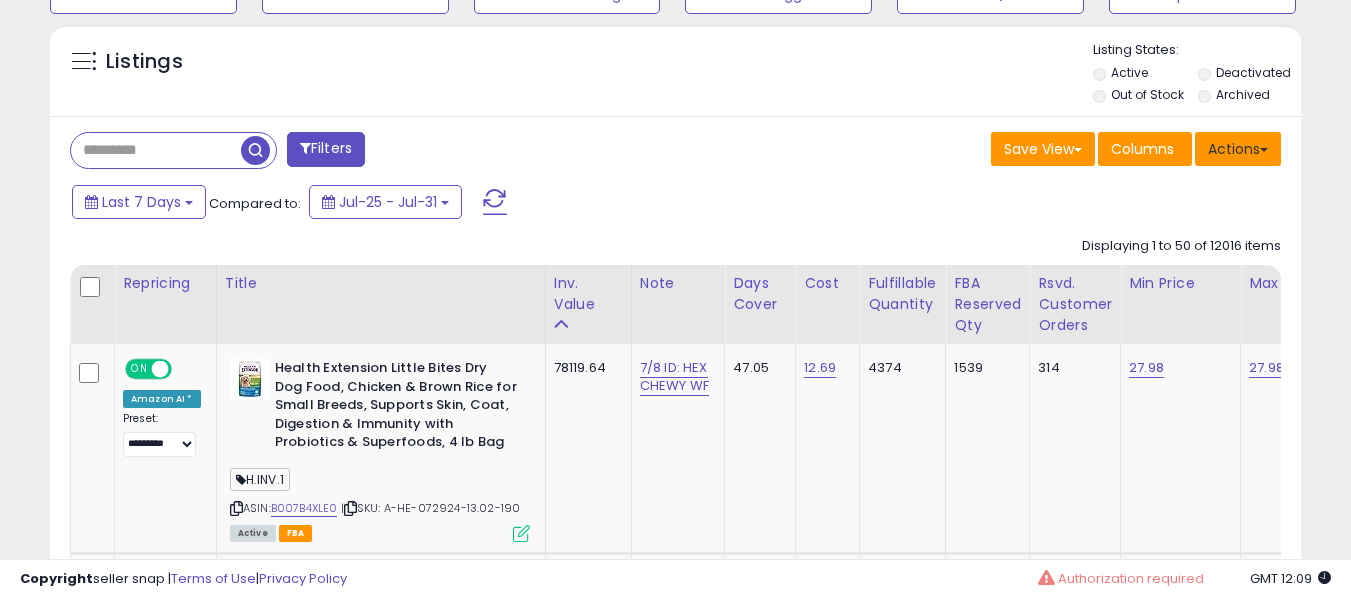 click on "Actions" at bounding box center [1238, 149] 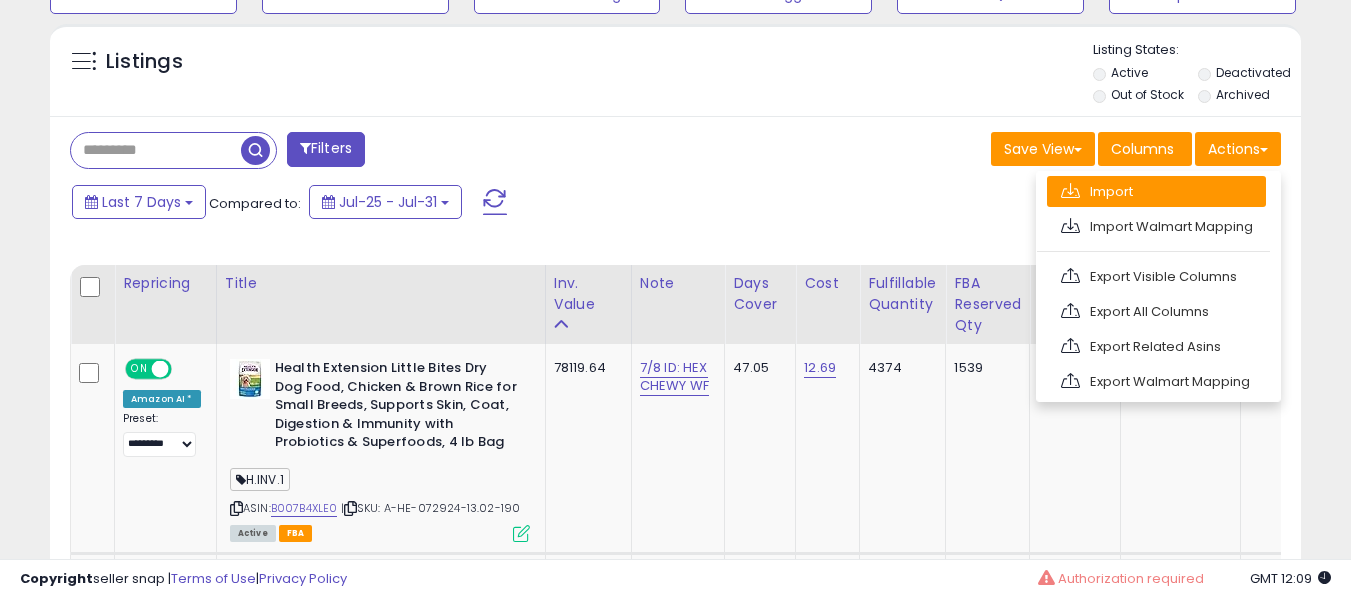 click on "Import" at bounding box center [1156, 191] 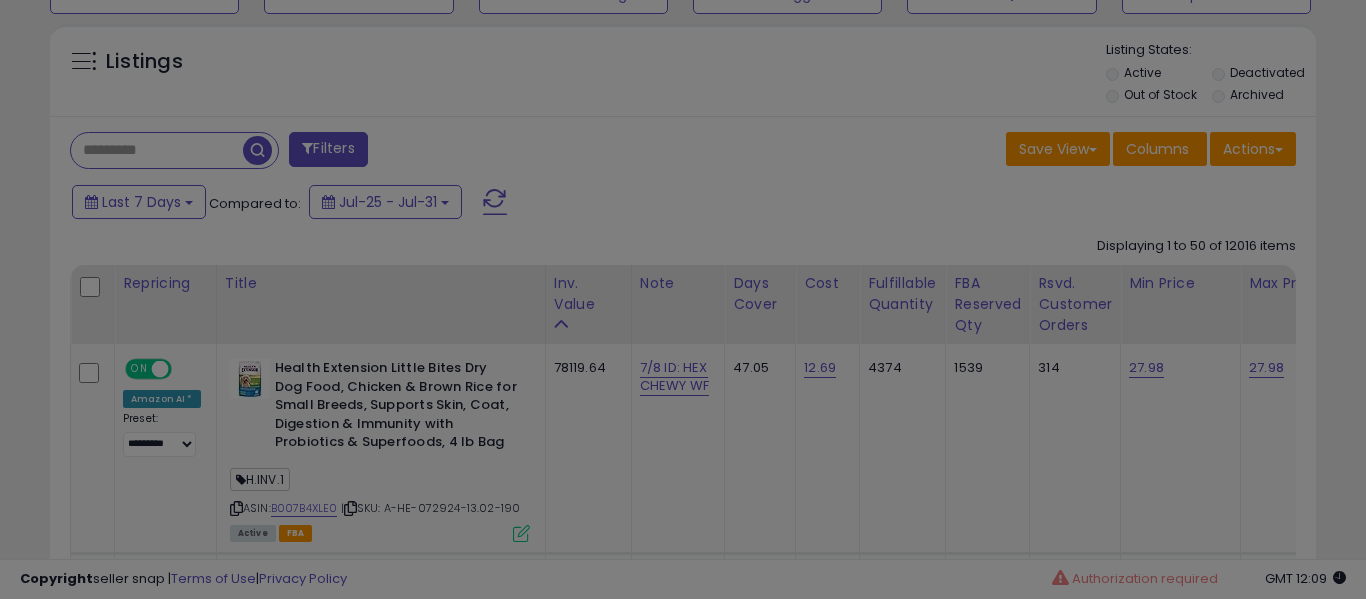 scroll, scrollTop: 999590, scrollLeft: 999267, axis: both 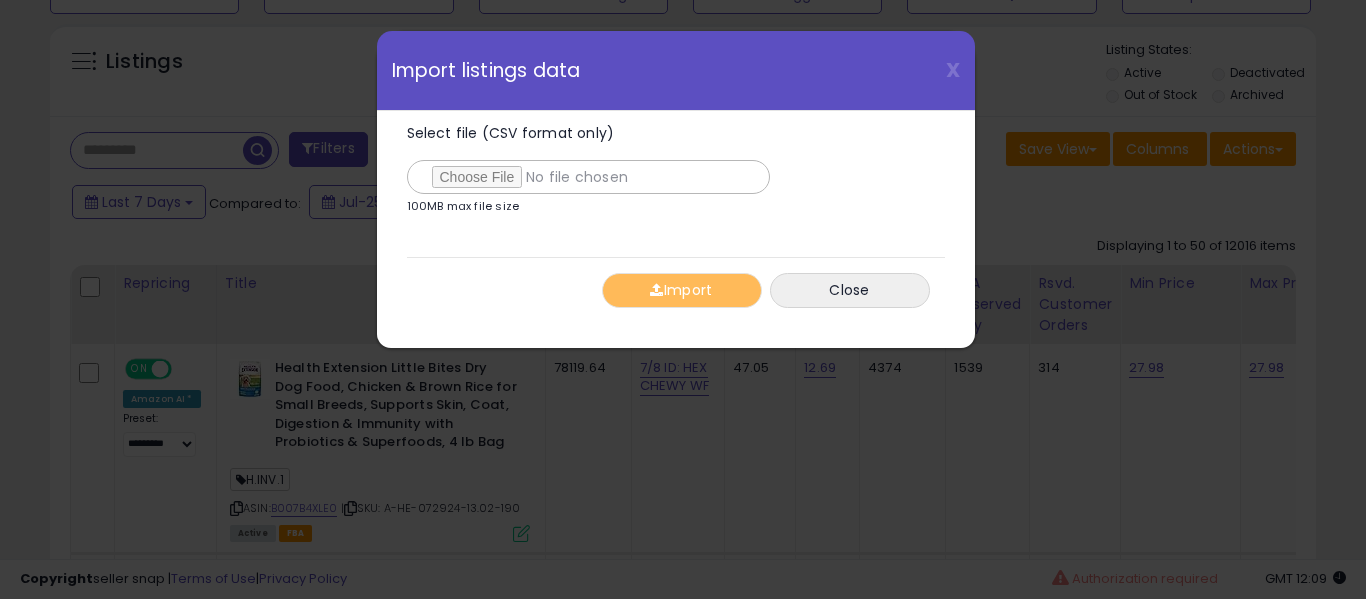 type on "**********" 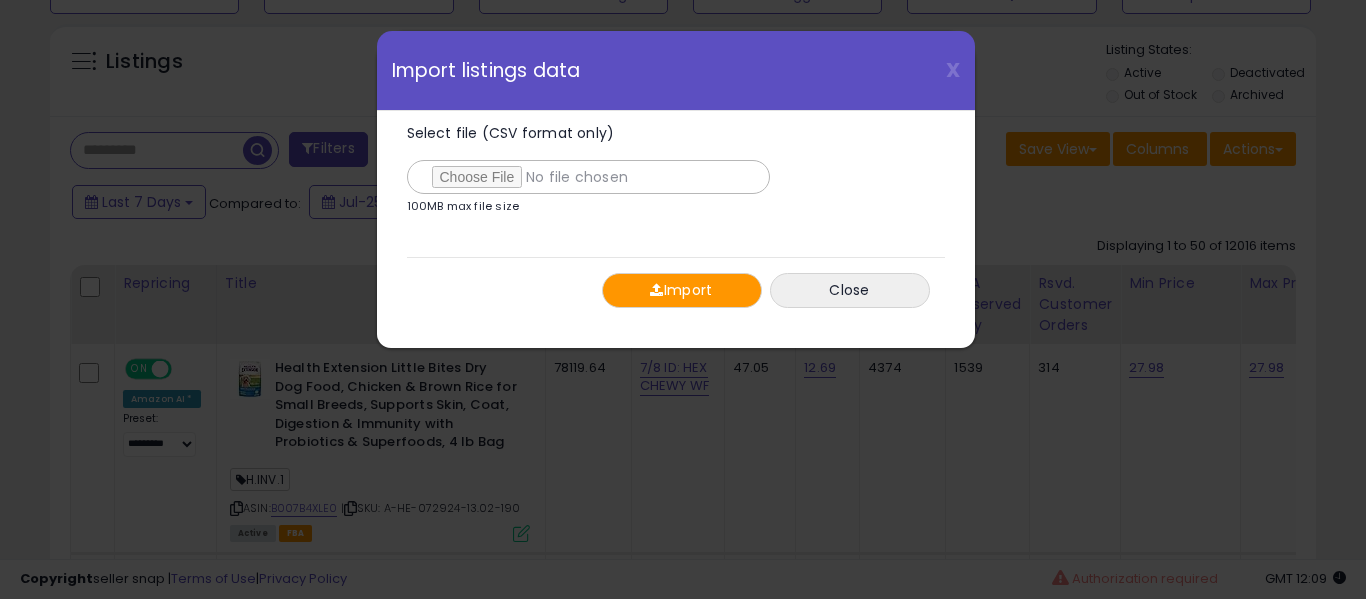 click on "Import" at bounding box center (682, 290) 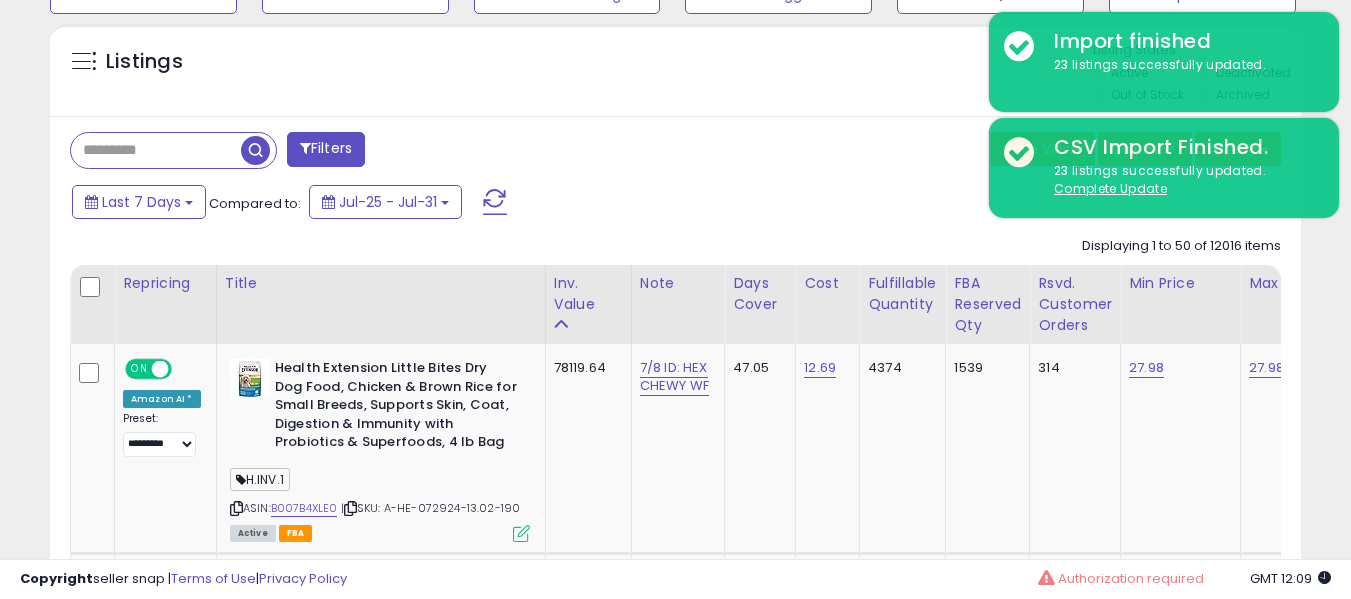 scroll, scrollTop: 410, scrollLeft: 724, axis: both 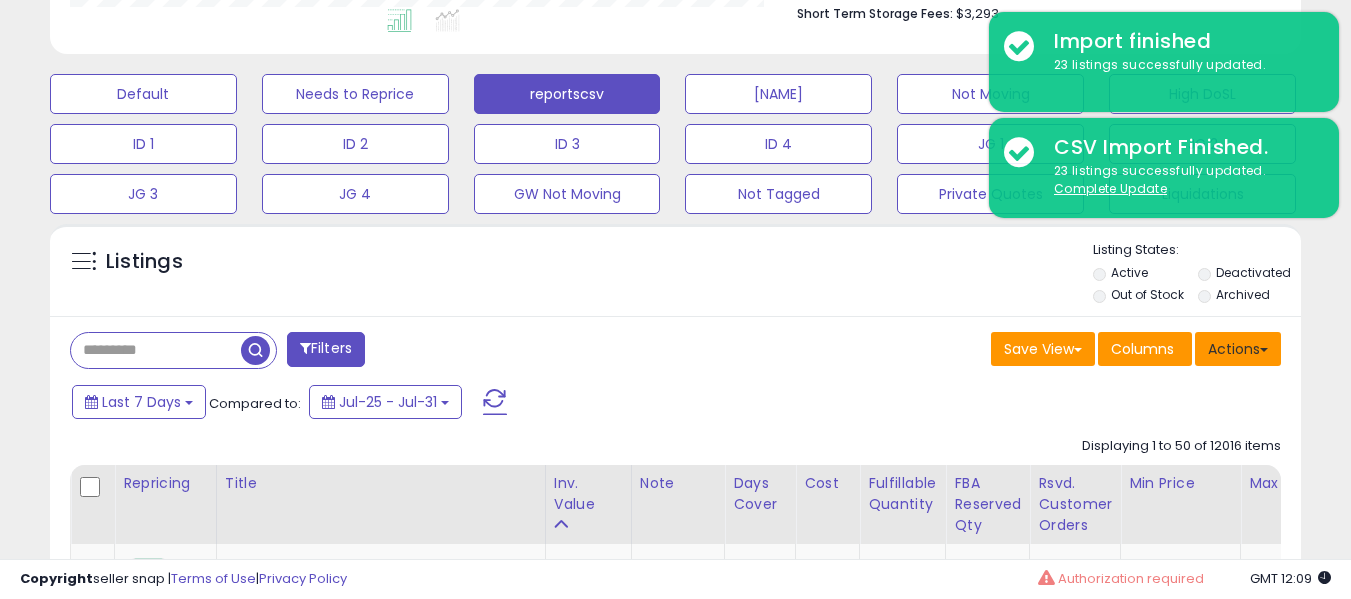 drag, startPoint x: 1222, startPoint y: 369, endPoint x: 1218, endPoint y: 351, distance: 18.439089 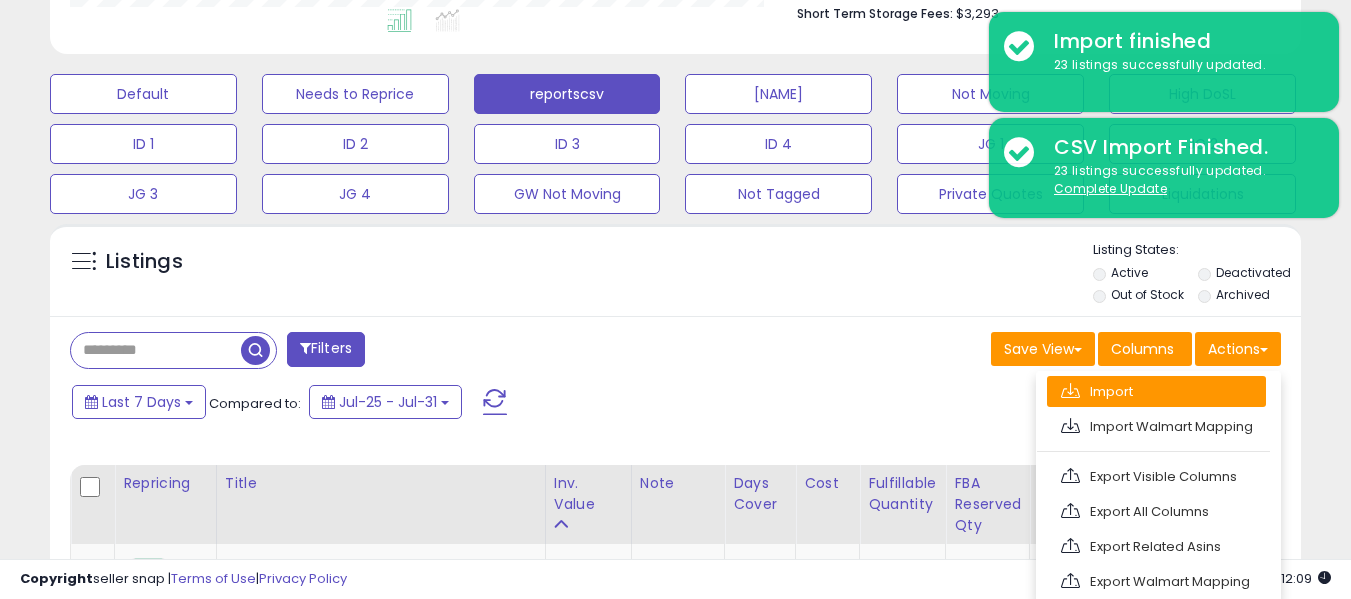 click on "Import" at bounding box center [1156, 391] 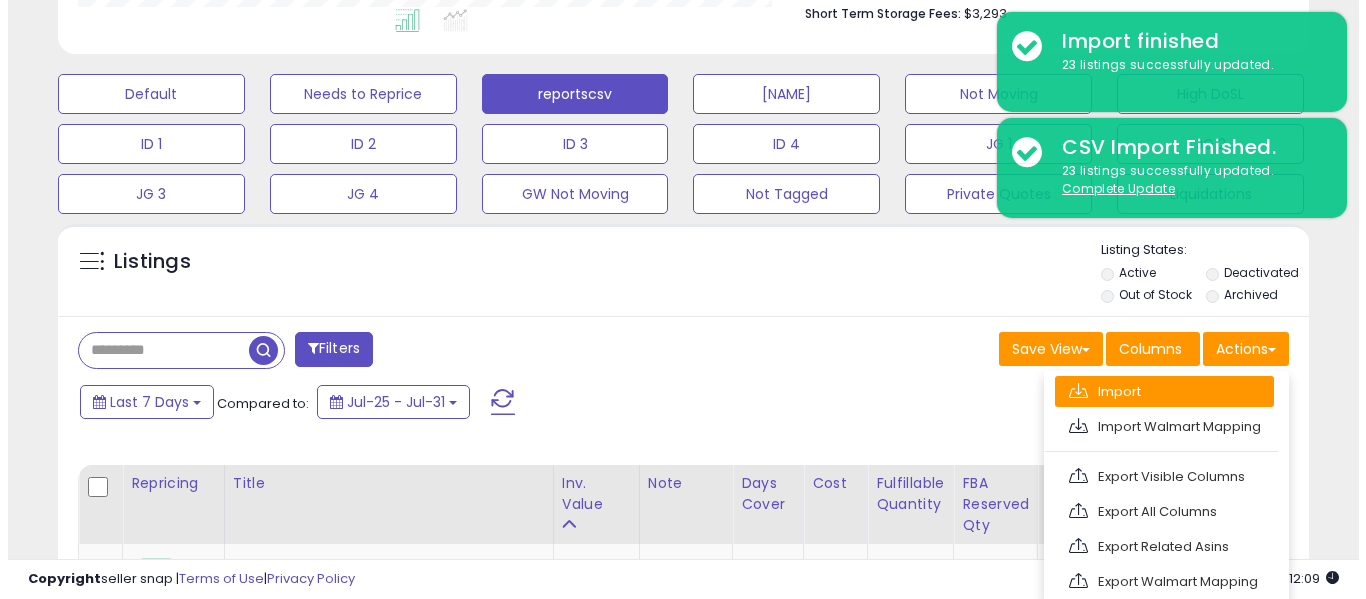 scroll, scrollTop: 999590, scrollLeft: 999267, axis: both 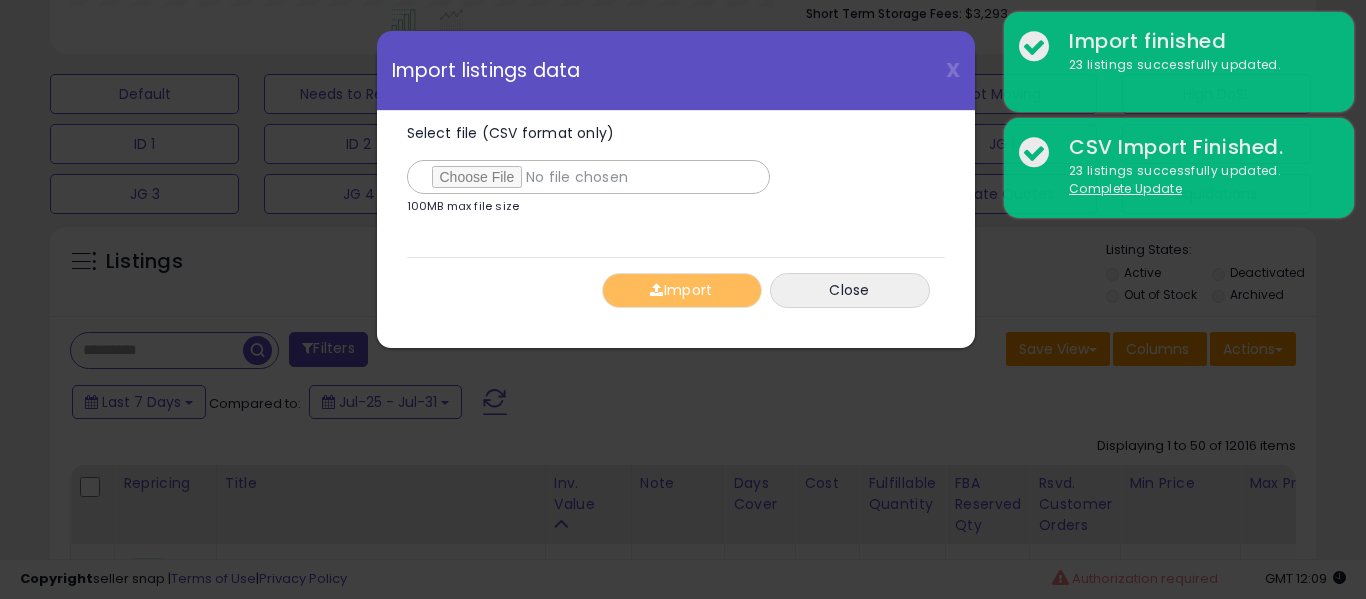 type on "**********" 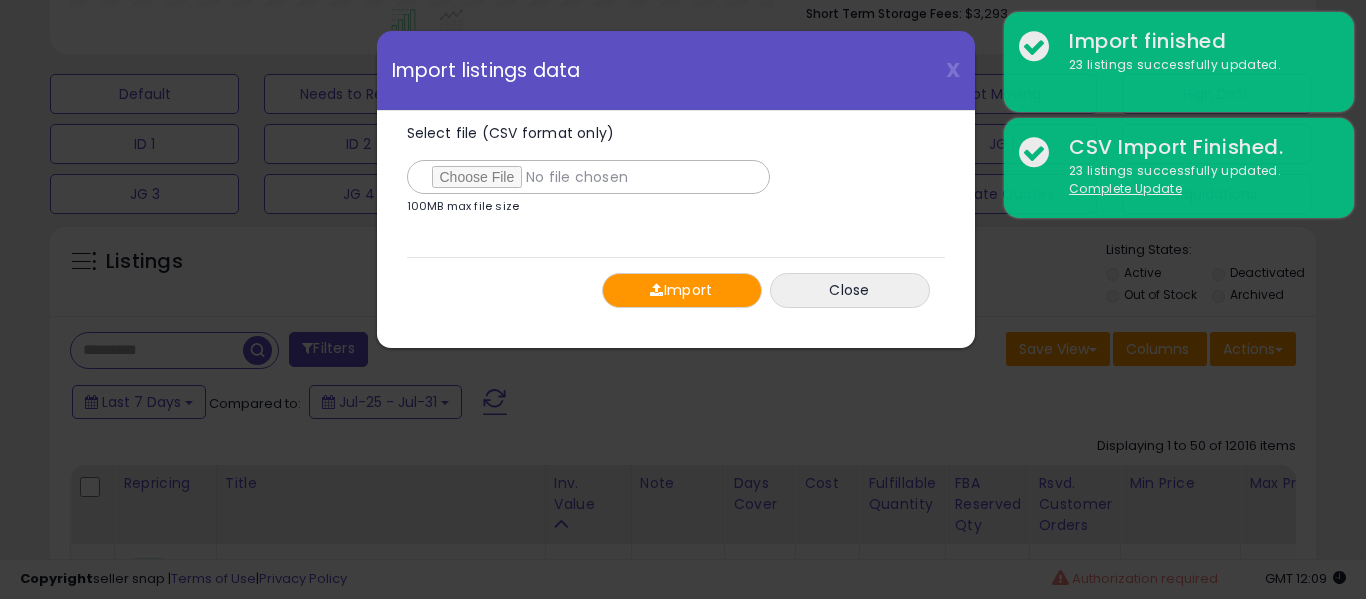 click on "Import" at bounding box center [682, 290] 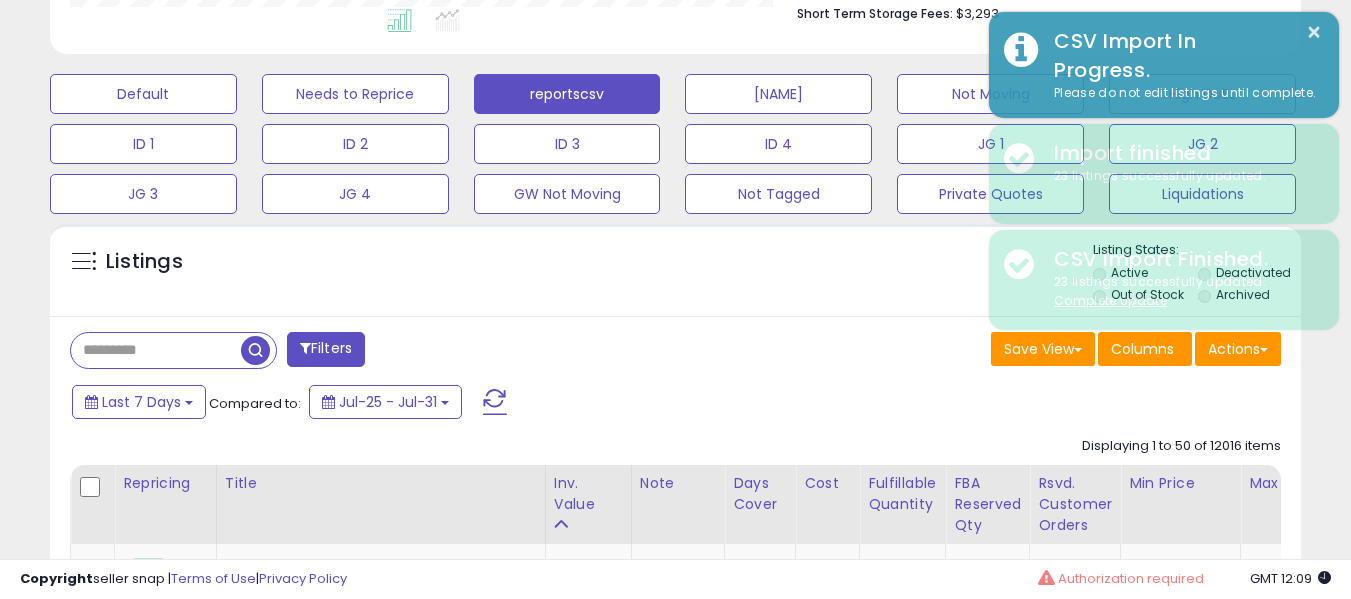 scroll, scrollTop: 410, scrollLeft: 724, axis: both 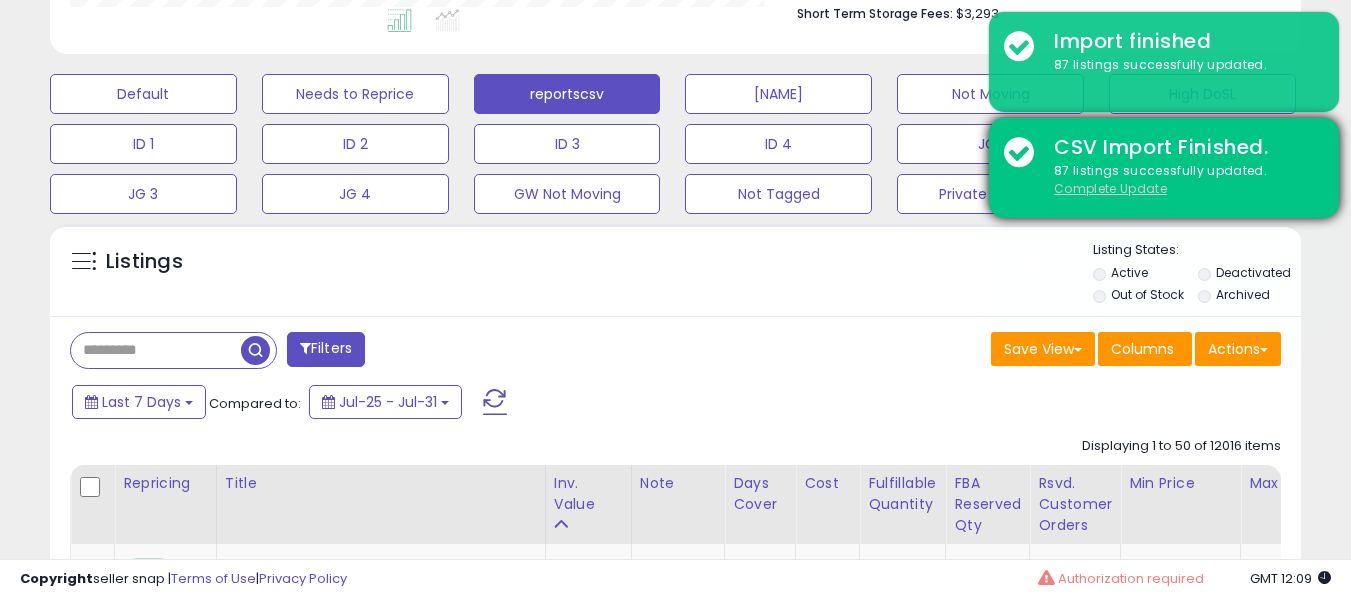 click on "Complete Update" at bounding box center [1110, 188] 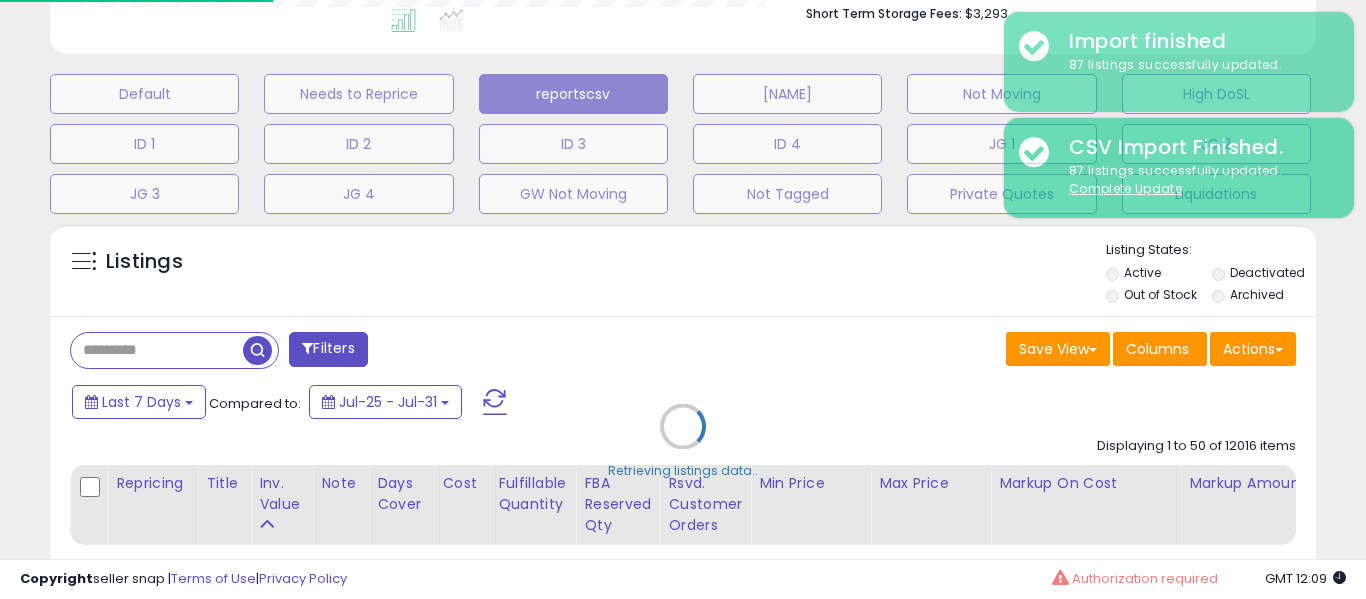 scroll, scrollTop: 999590, scrollLeft: 999267, axis: both 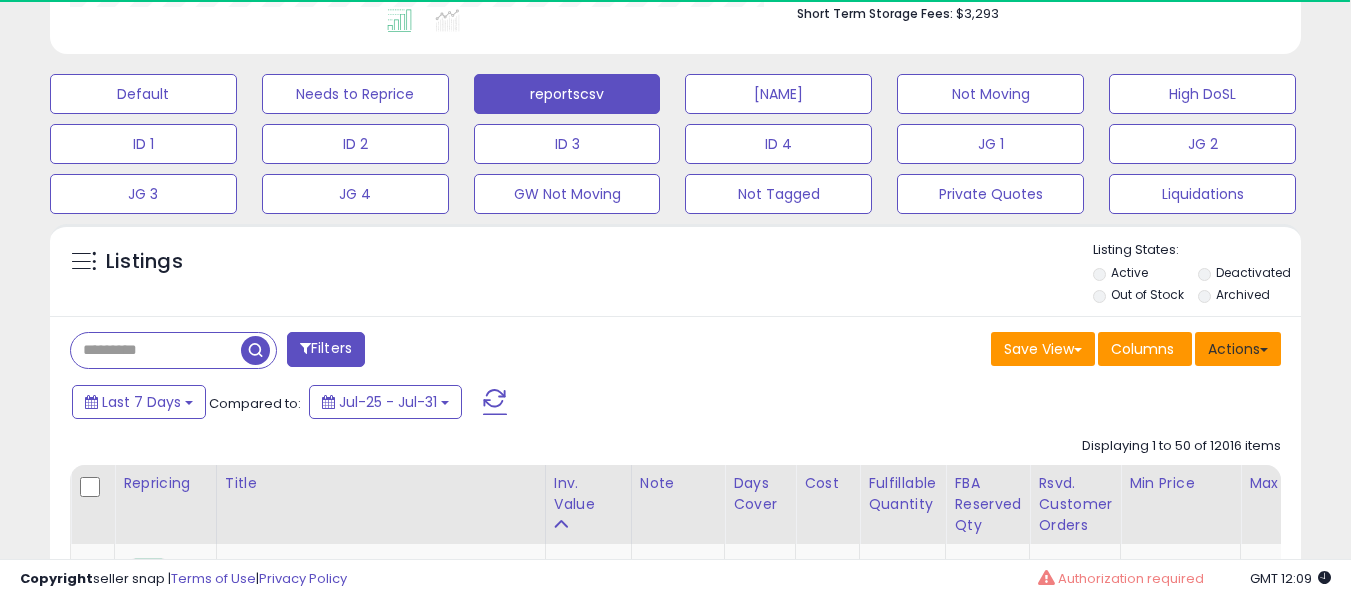 click on "Actions" at bounding box center (1238, 349) 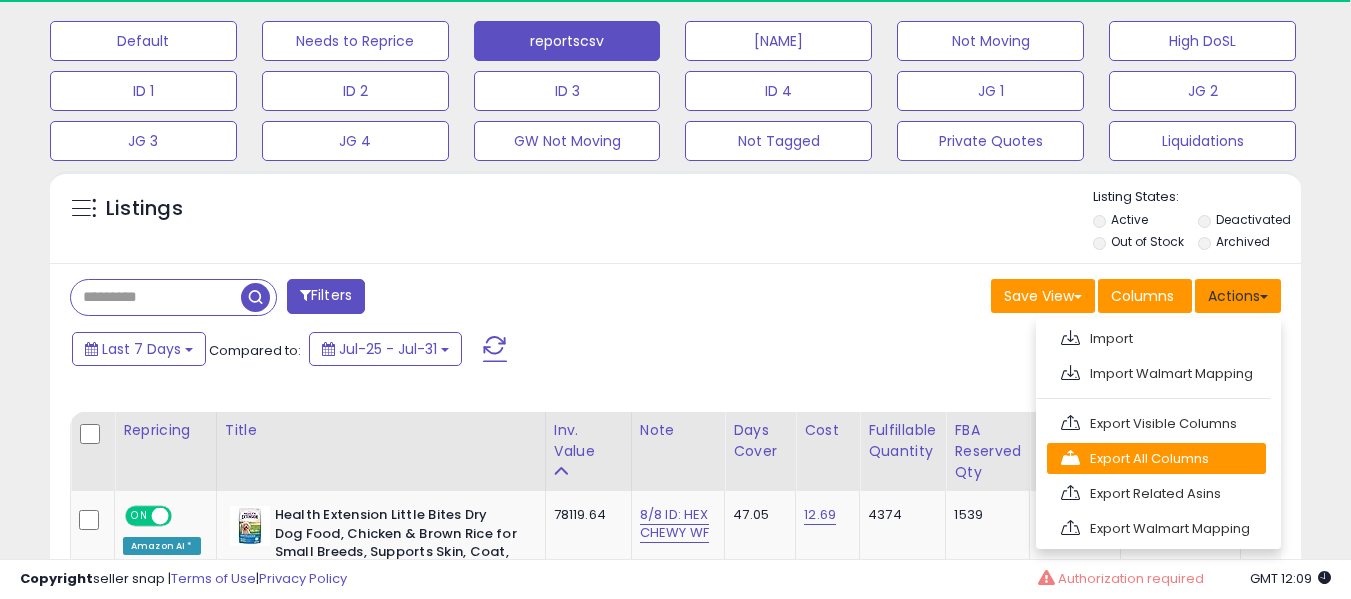 scroll, scrollTop: 656, scrollLeft: 0, axis: vertical 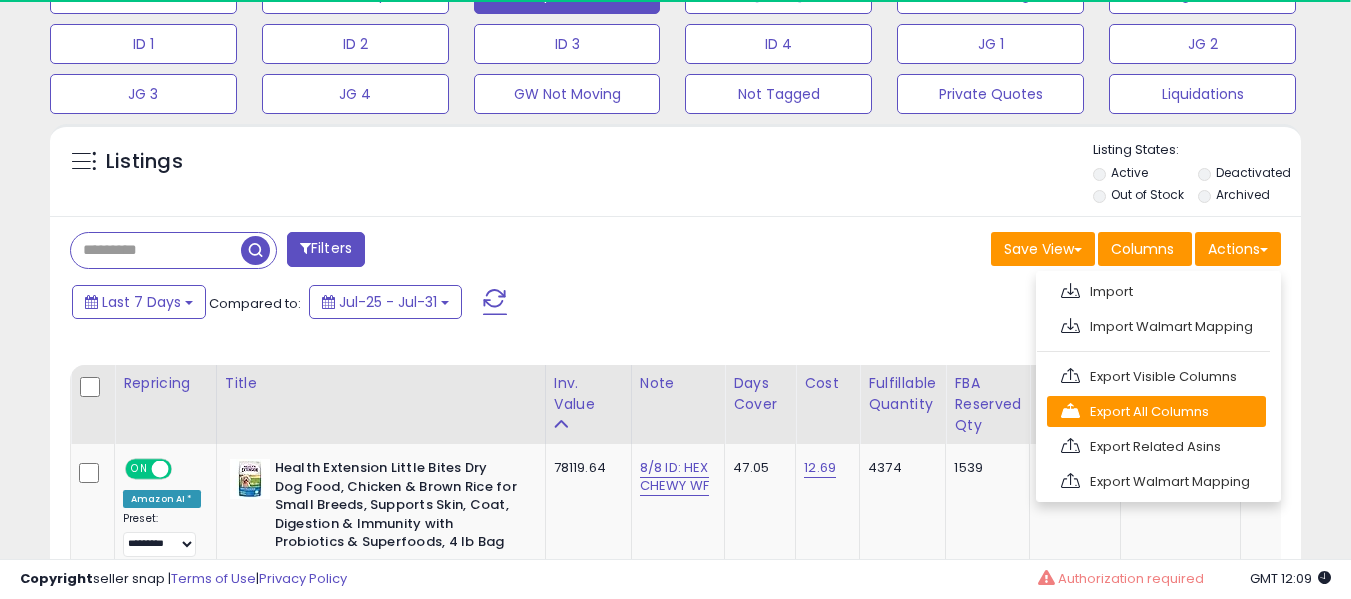 click on "Export All Columns" at bounding box center (1156, 411) 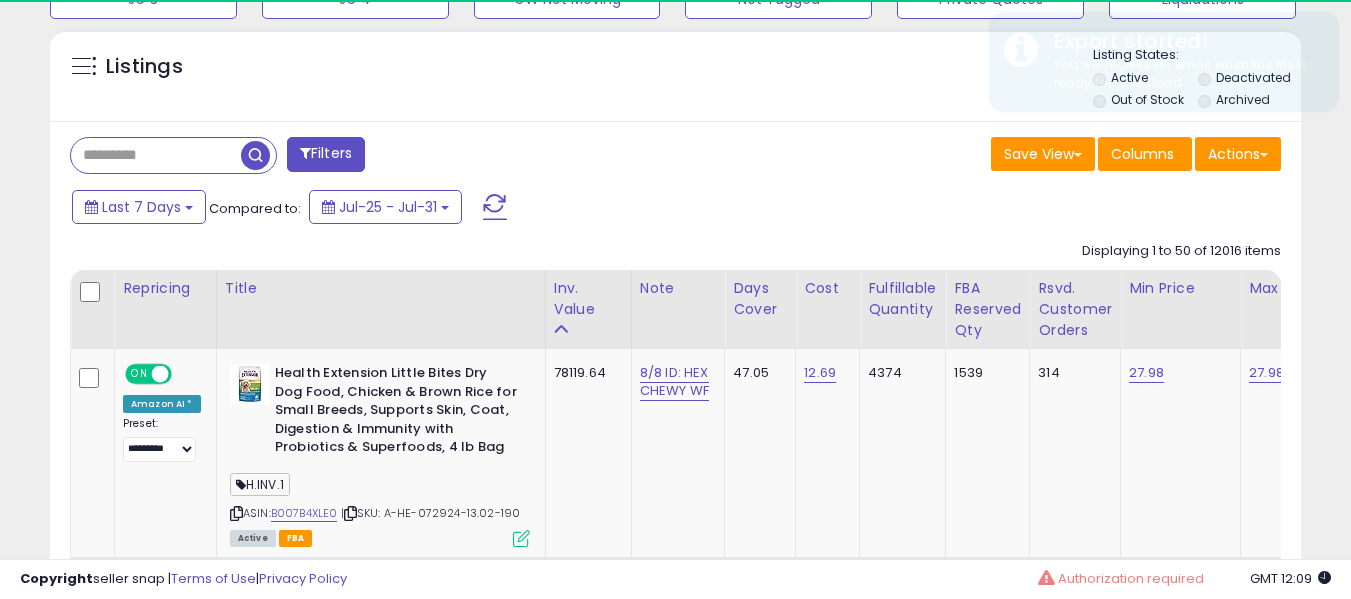 scroll, scrollTop: 756, scrollLeft: 0, axis: vertical 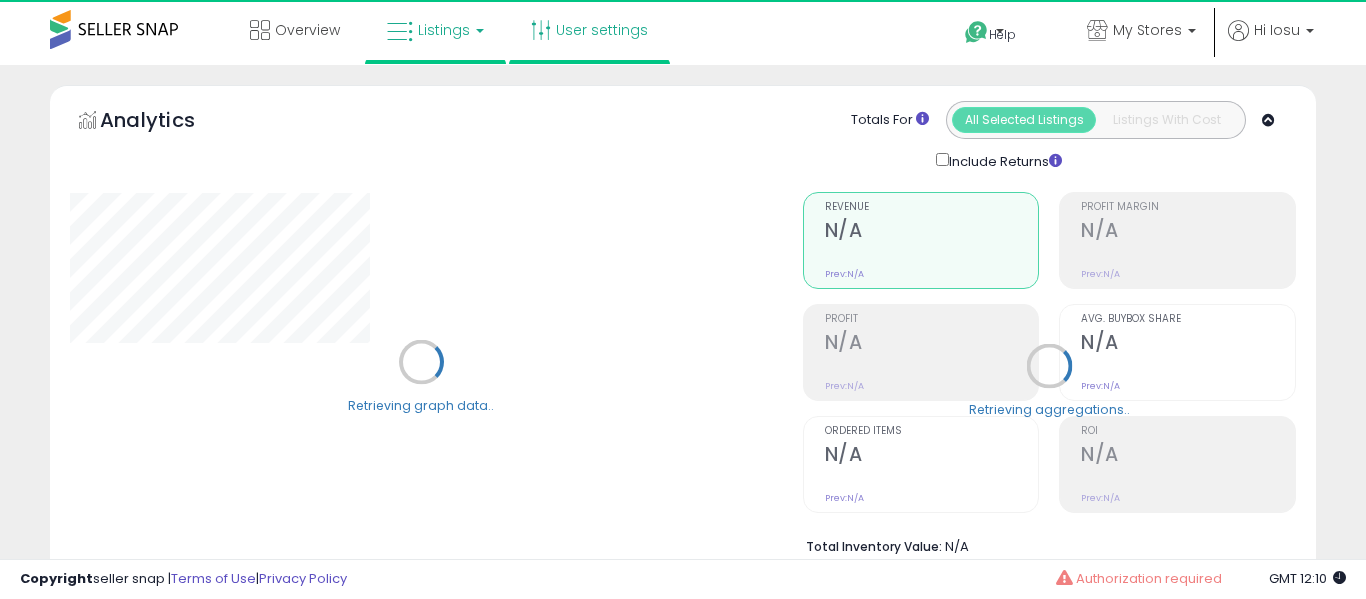 select on "**" 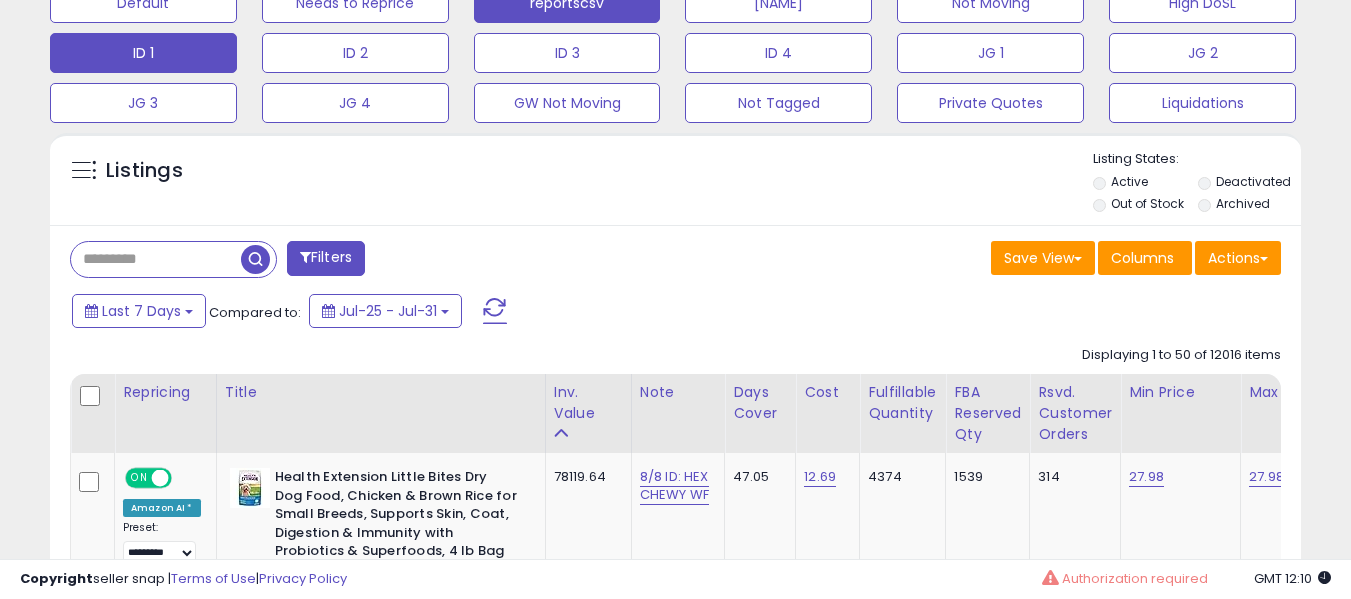 scroll, scrollTop: 600, scrollLeft: 0, axis: vertical 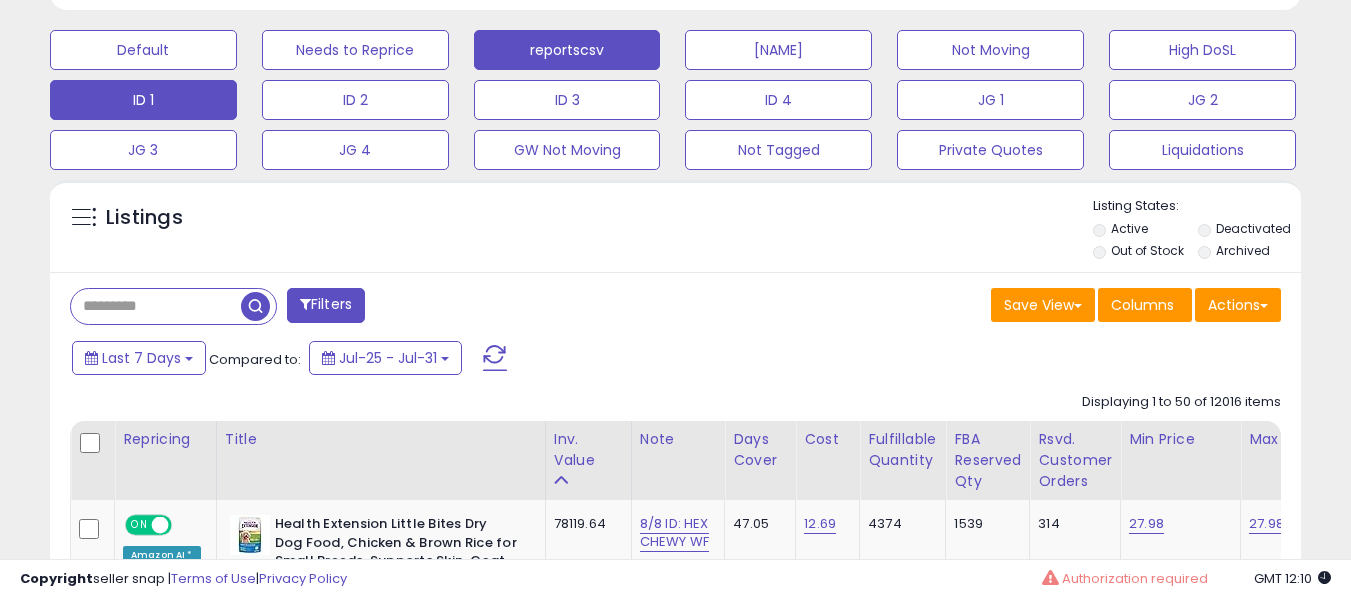 click on "ID 1" at bounding box center (143, 50) 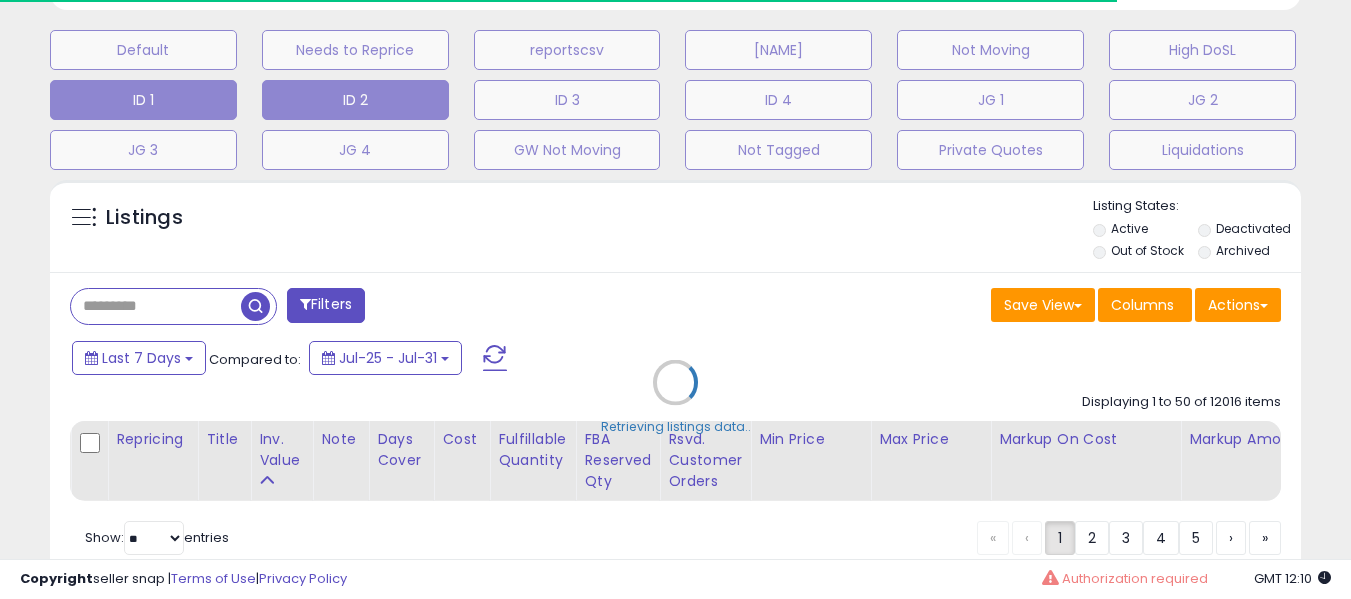 scroll, scrollTop: 999590, scrollLeft: 999276, axis: both 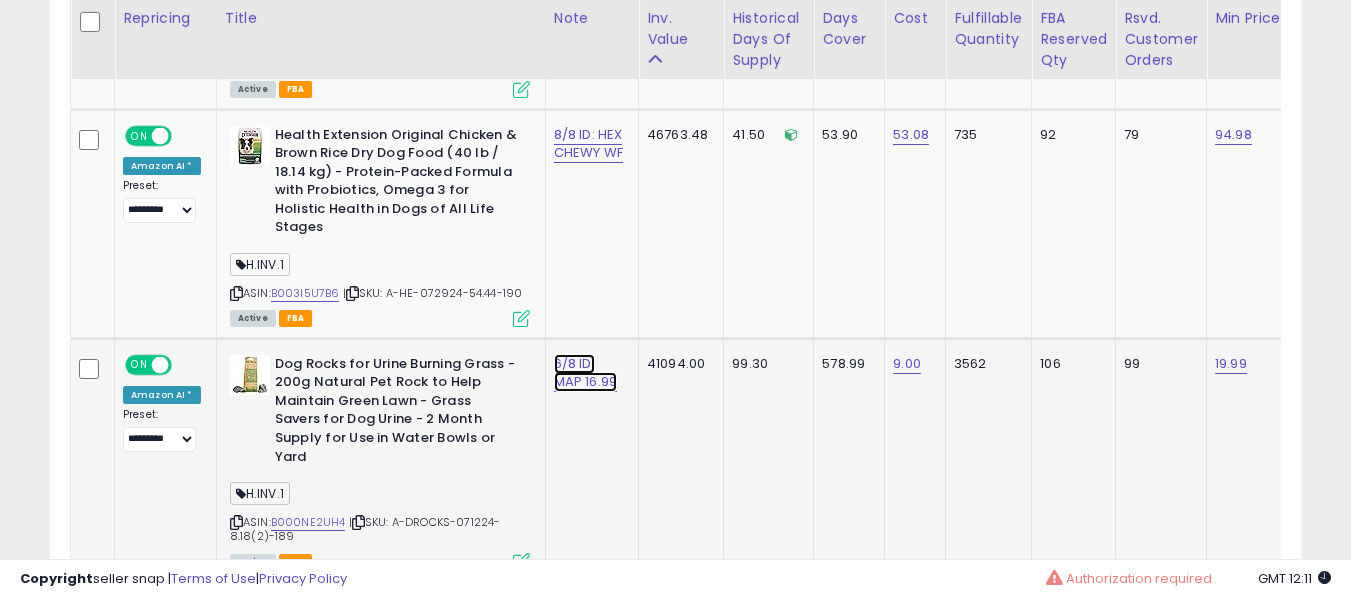 click on "6/8 ID: MAP 16.99" at bounding box center (588, -67) 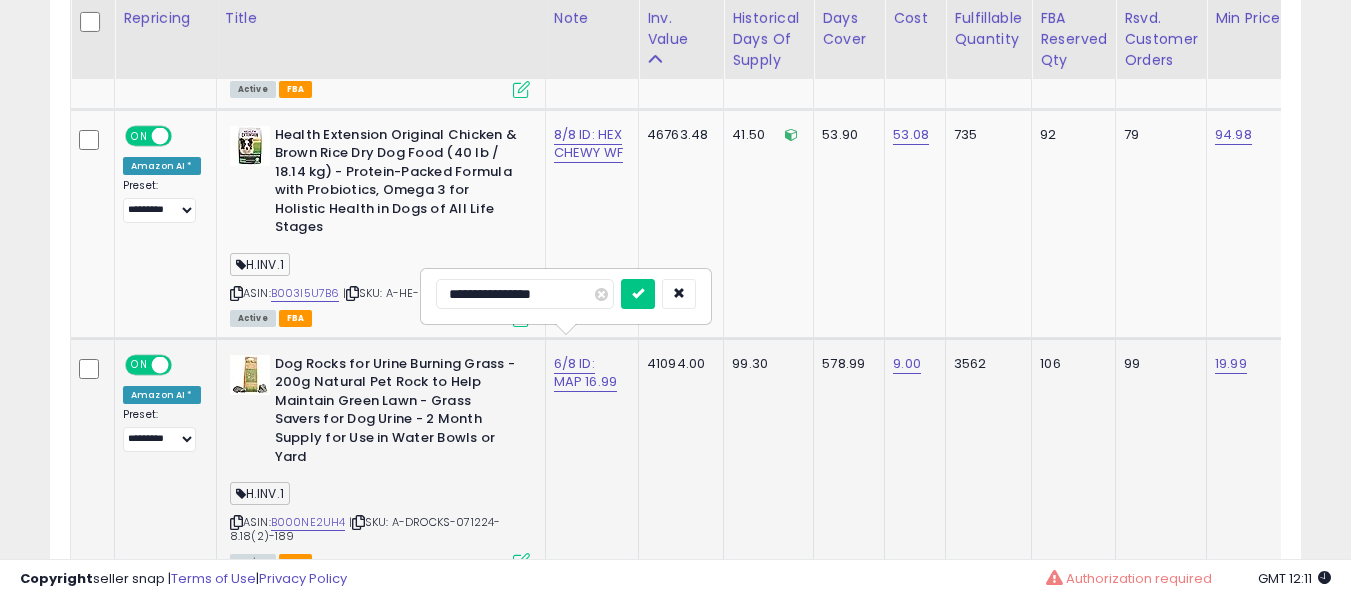 type on "**********" 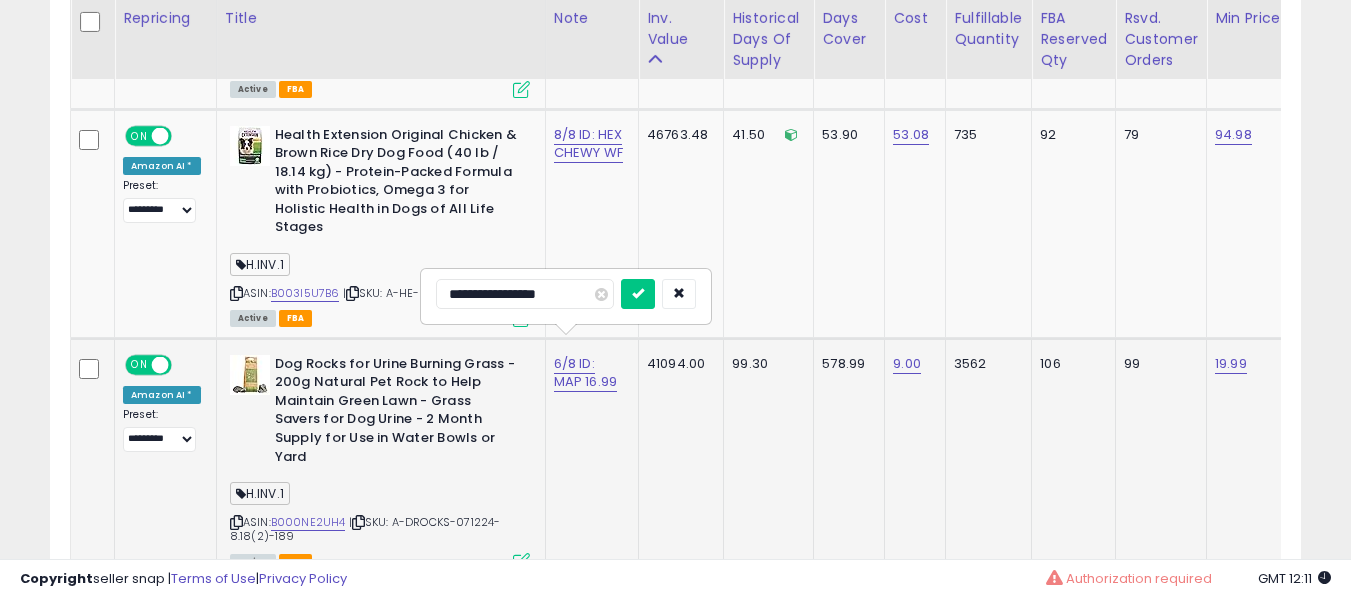 click at bounding box center (638, 294) 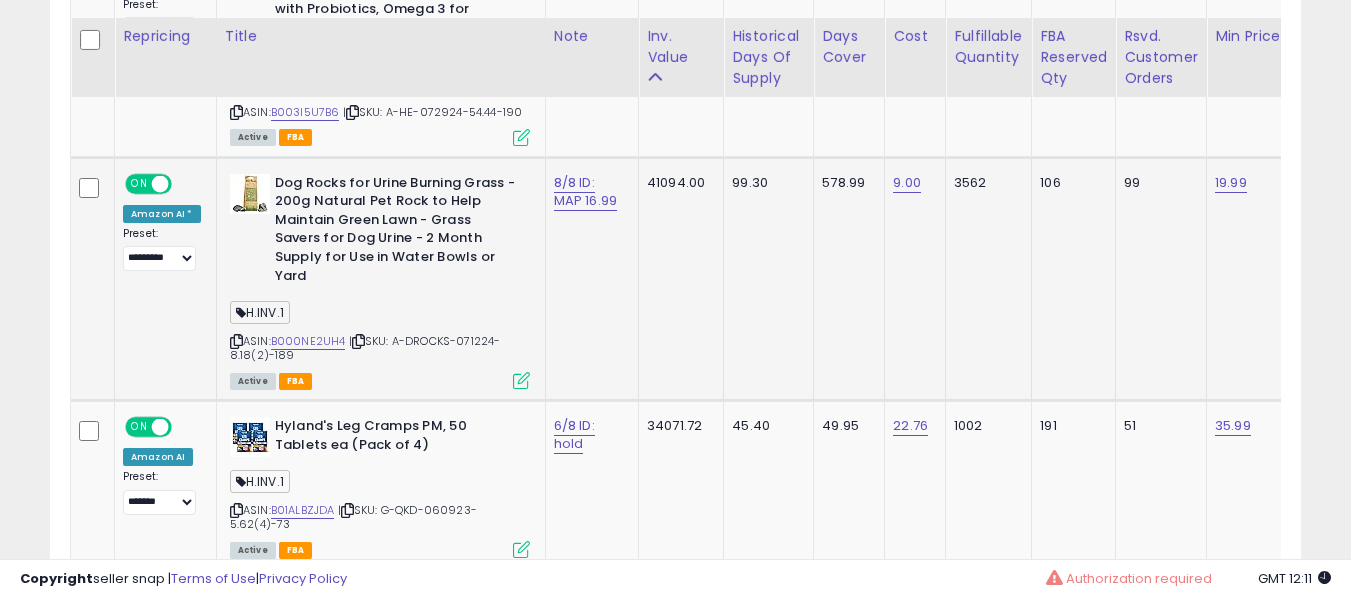 scroll, scrollTop: 1400, scrollLeft: 0, axis: vertical 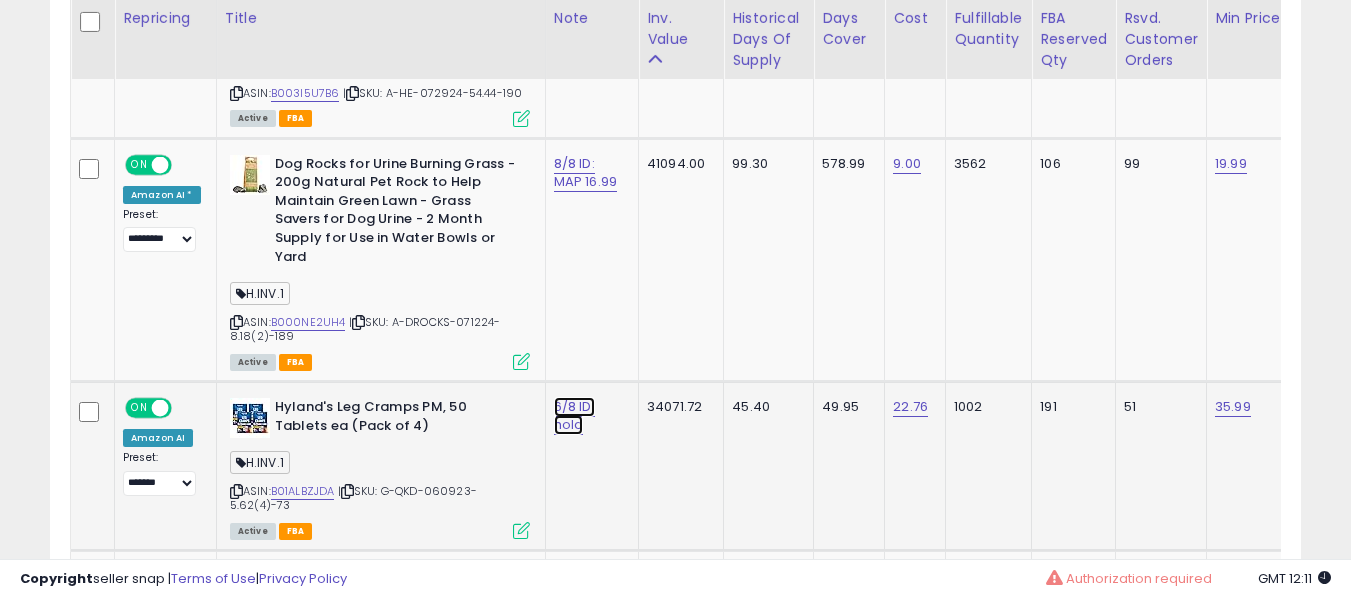 click on "6/8 ID: hold" at bounding box center [588, -267] 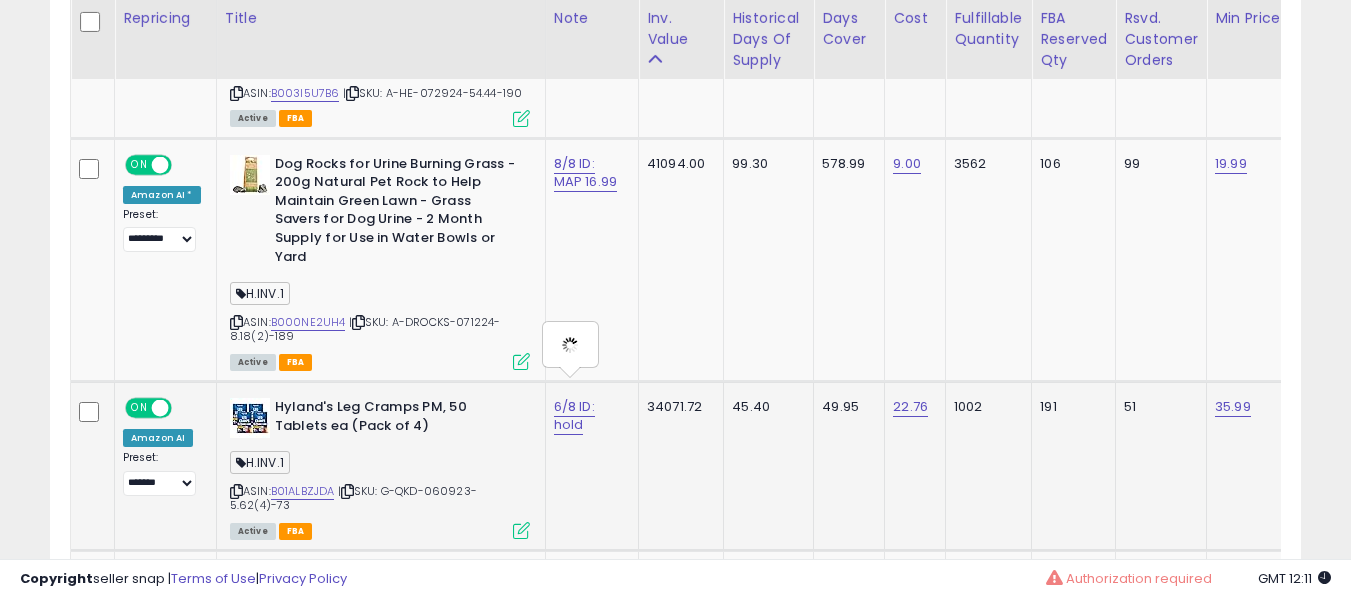 type on "**********" 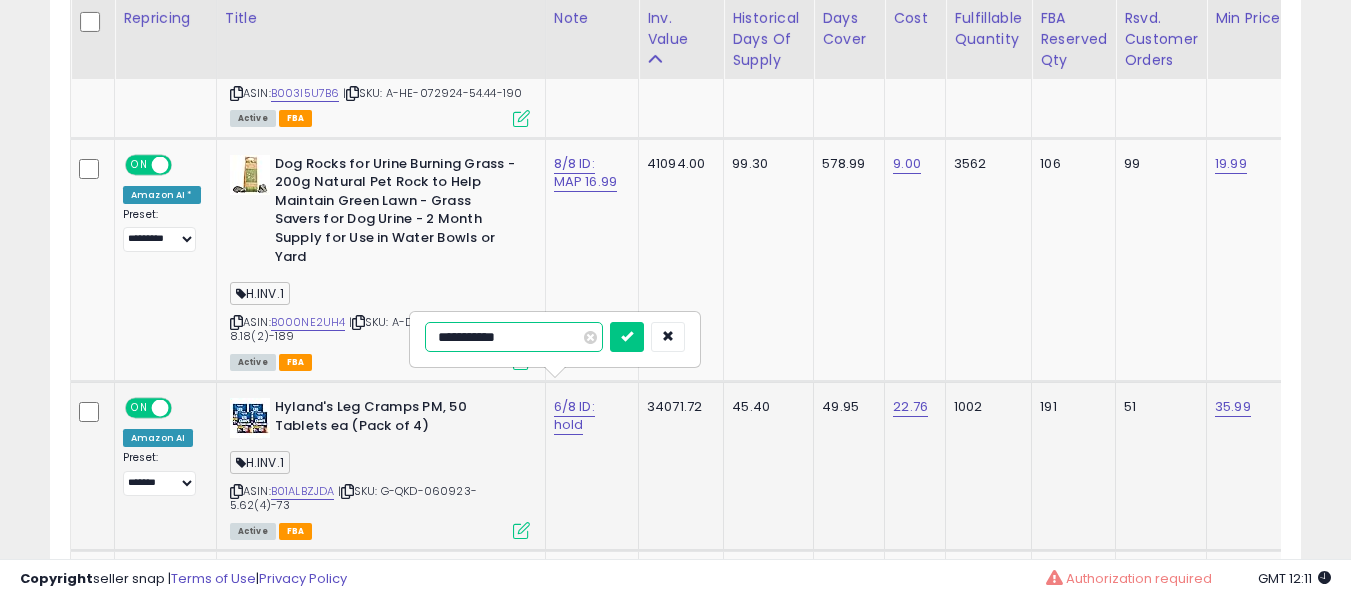 type on "**********" 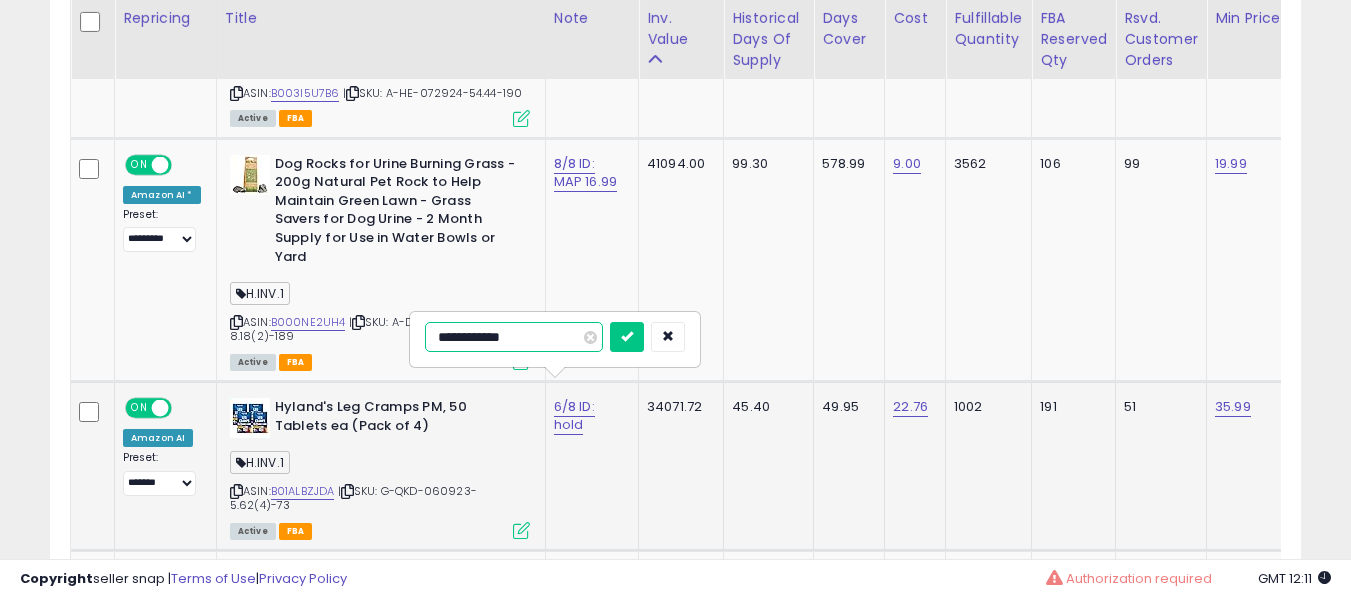 click at bounding box center [627, 337] 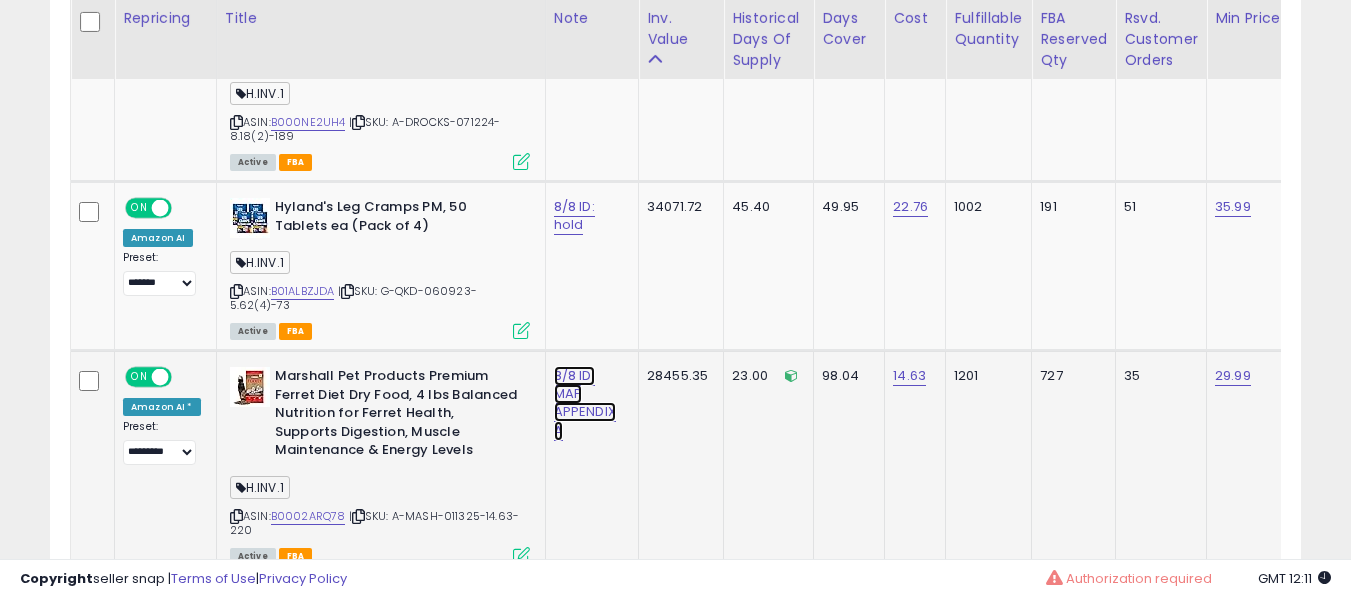 click on "8/8 ID: MAP APPENDIX A" at bounding box center (588, -467) 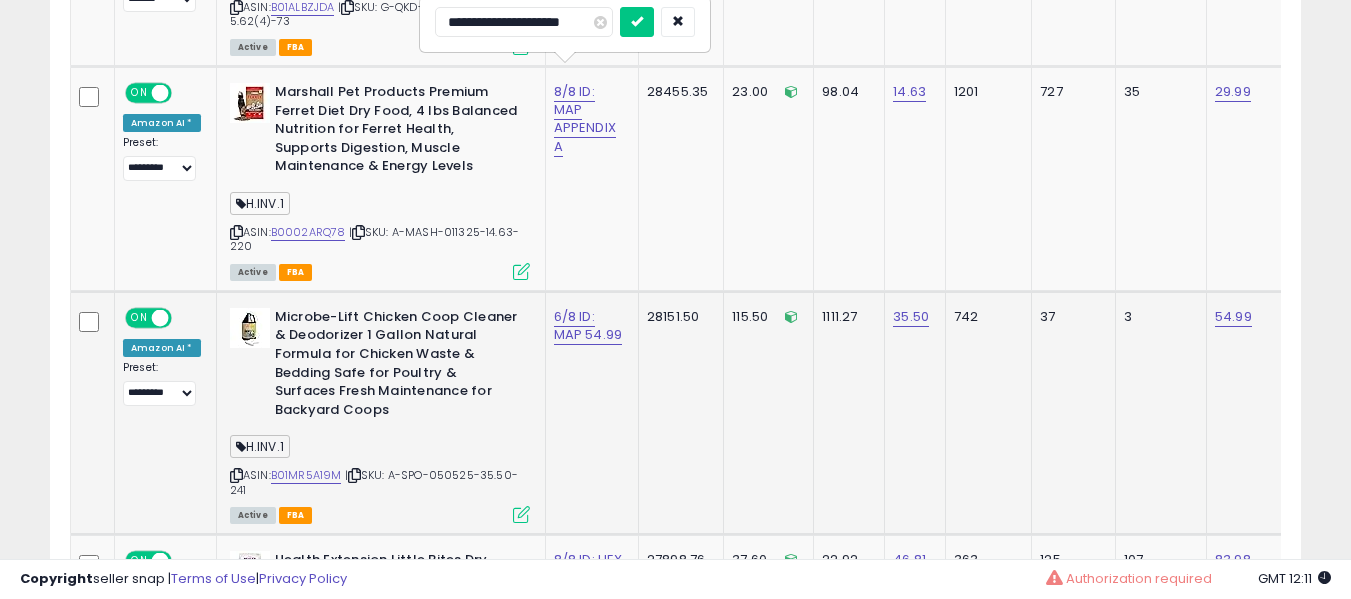 scroll, scrollTop: 1900, scrollLeft: 0, axis: vertical 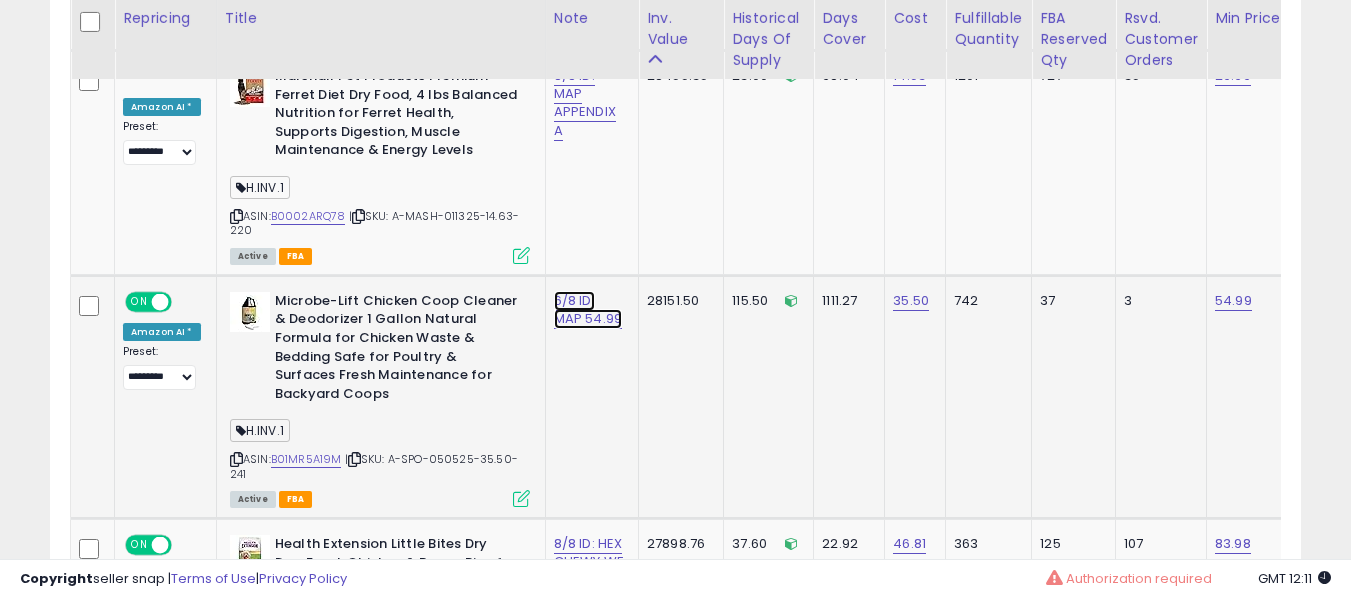 click on "6/8 ID: MAP 54.99" at bounding box center (588, -767) 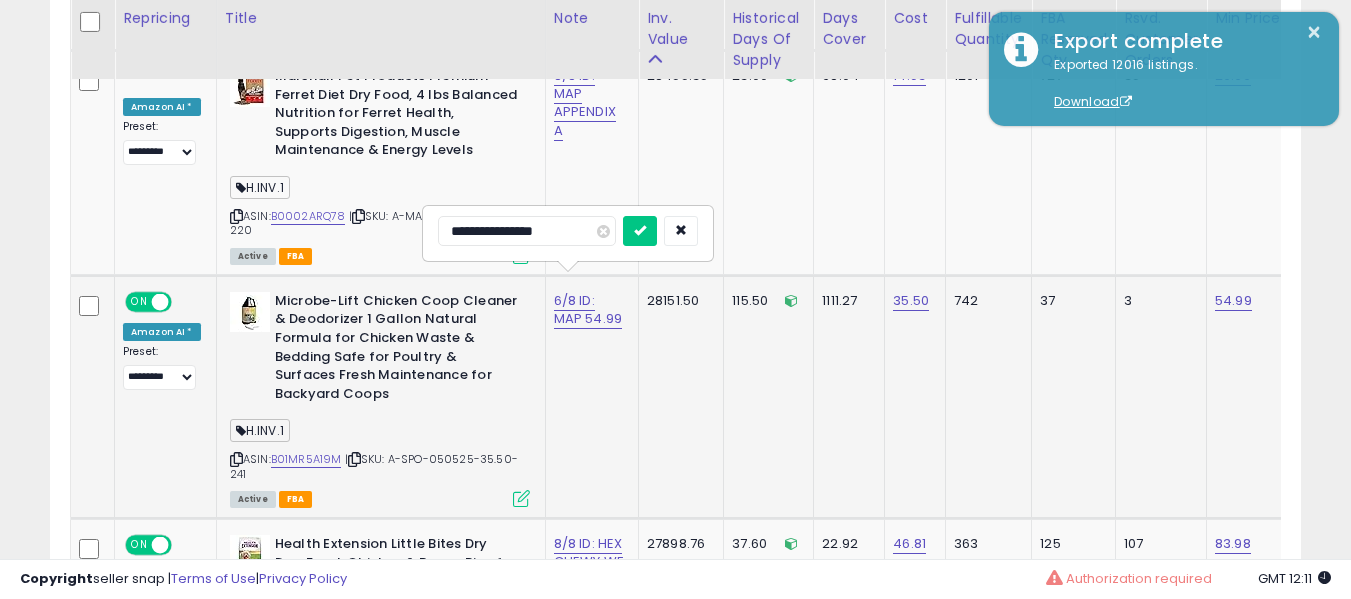type on "**********" 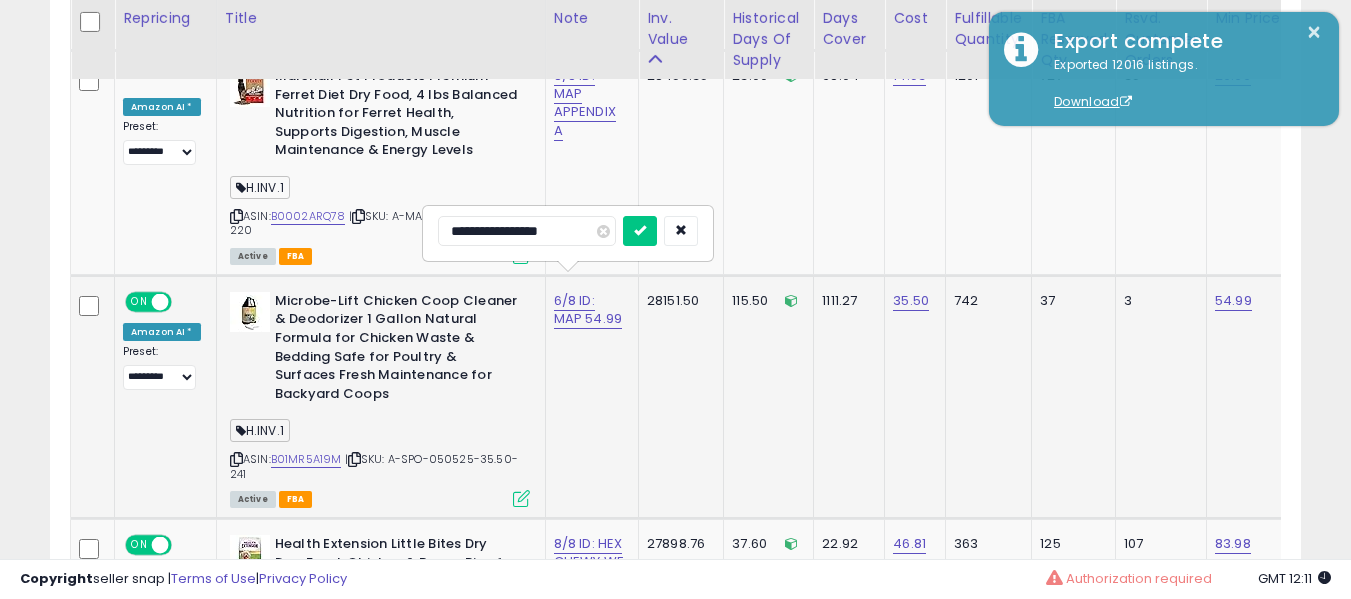 click at bounding box center (640, 231) 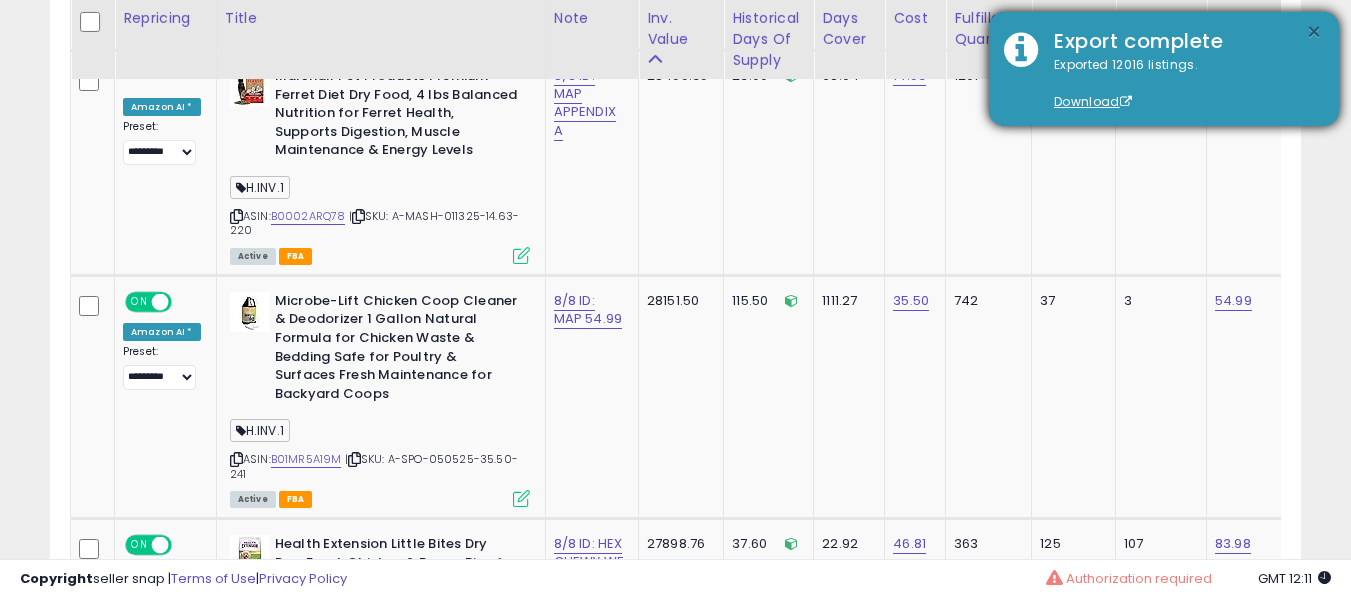 click on "×" at bounding box center [1314, 32] 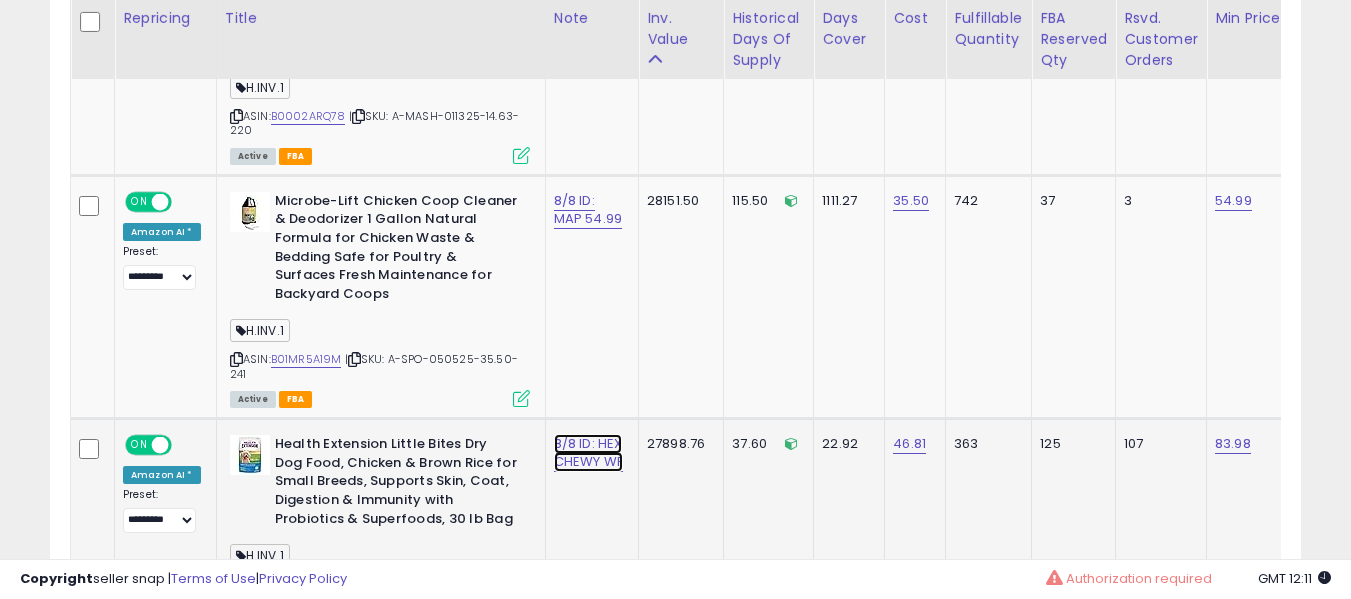 click on "8/8 ID: HEX CHEWY WF" at bounding box center [588, -867] 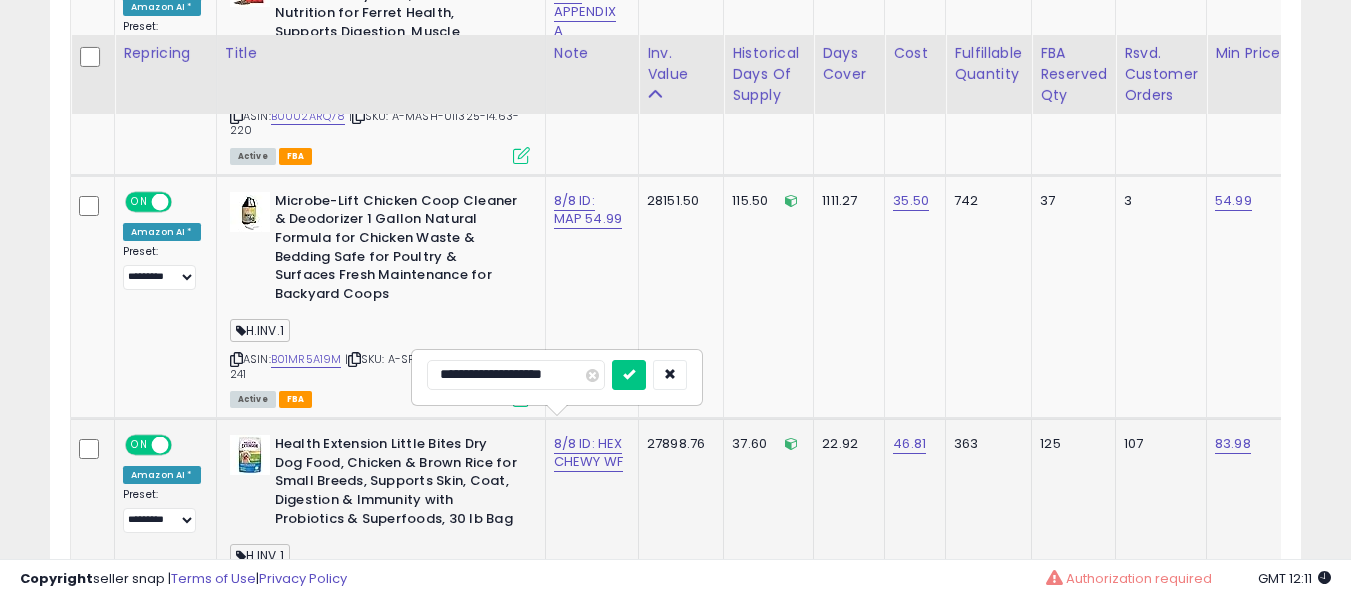 scroll, scrollTop: 2200, scrollLeft: 0, axis: vertical 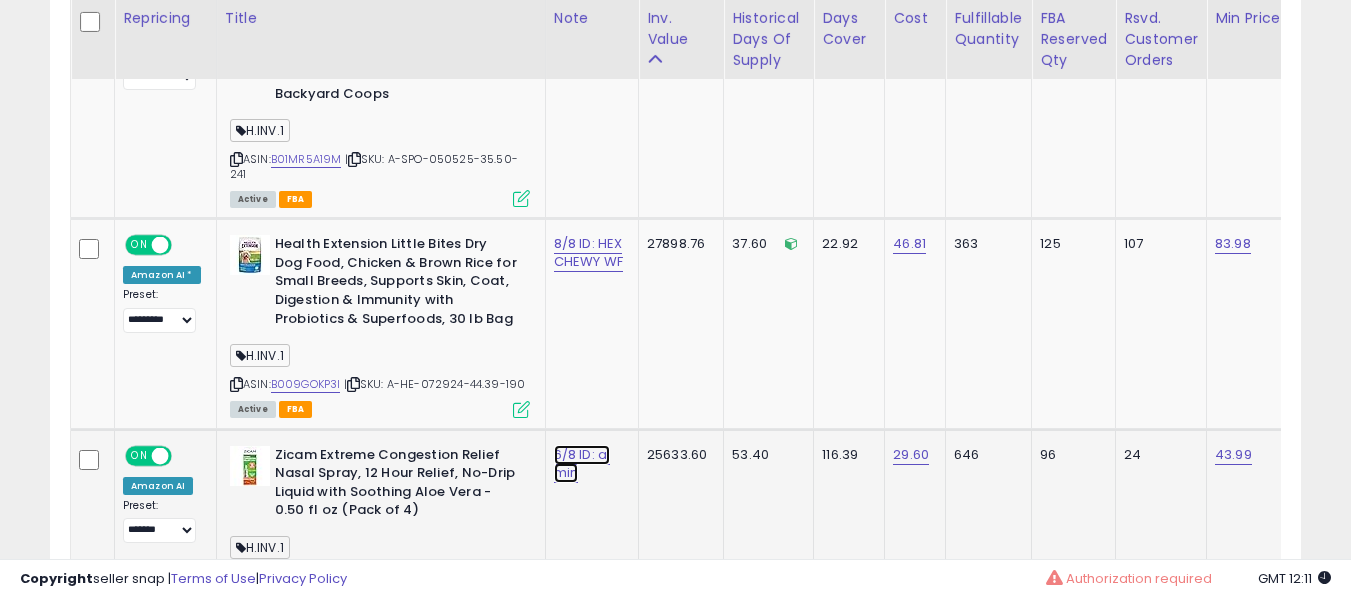 click on "6/8 ID: aj min" at bounding box center (588, -1067) 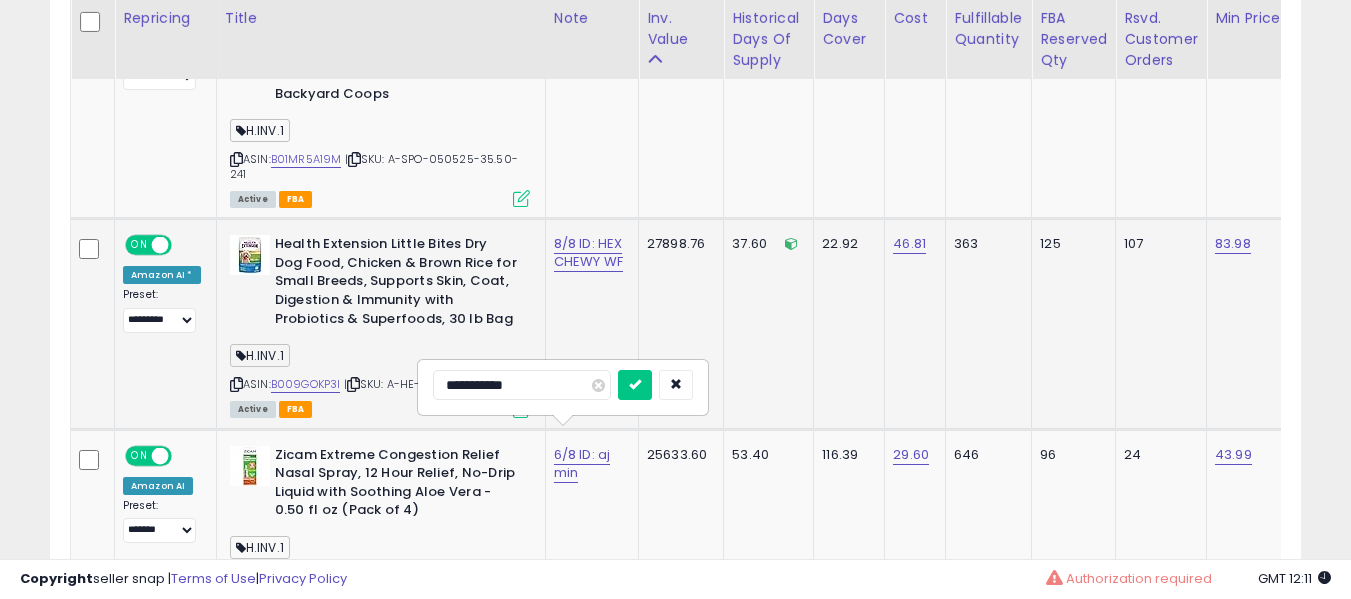 type on "**********" 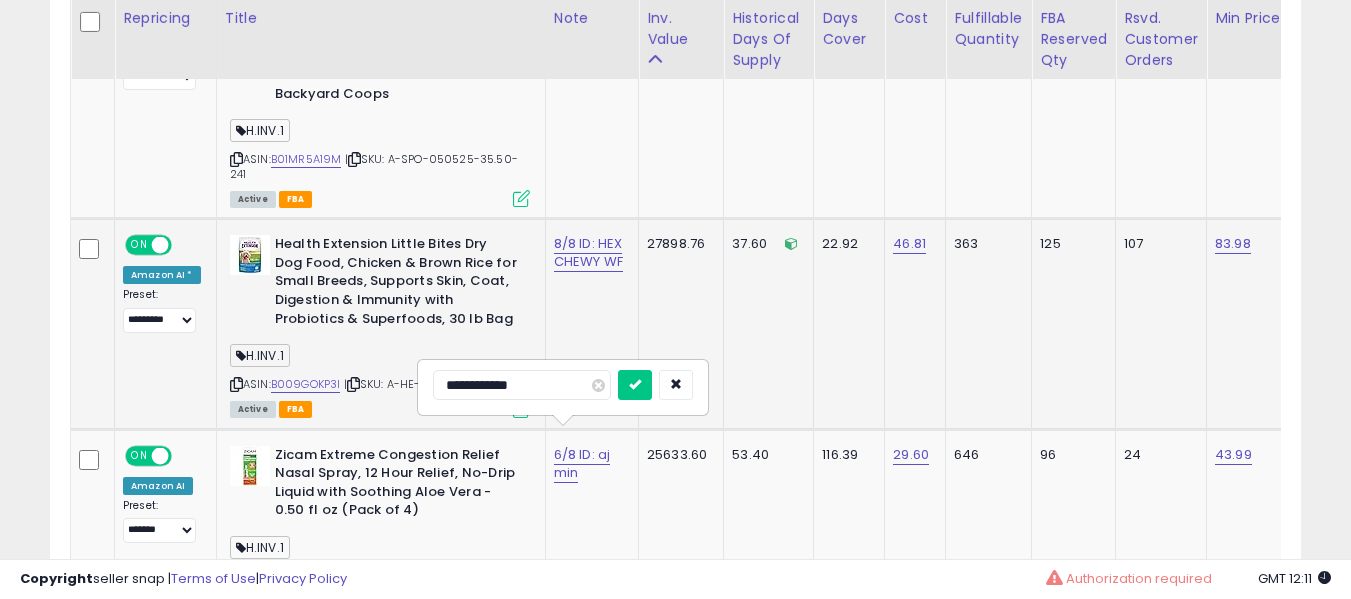 click at bounding box center [635, 385] 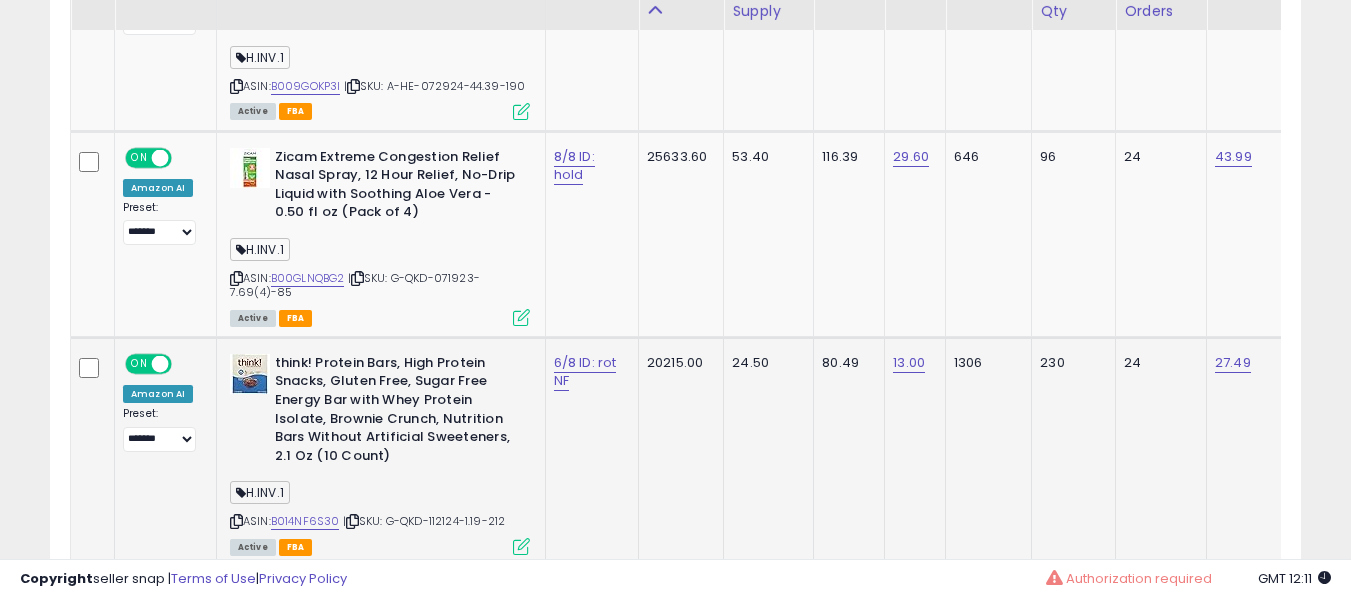 scroll, scrollTop: 2500, scrollLeft: 0, axis: vertical 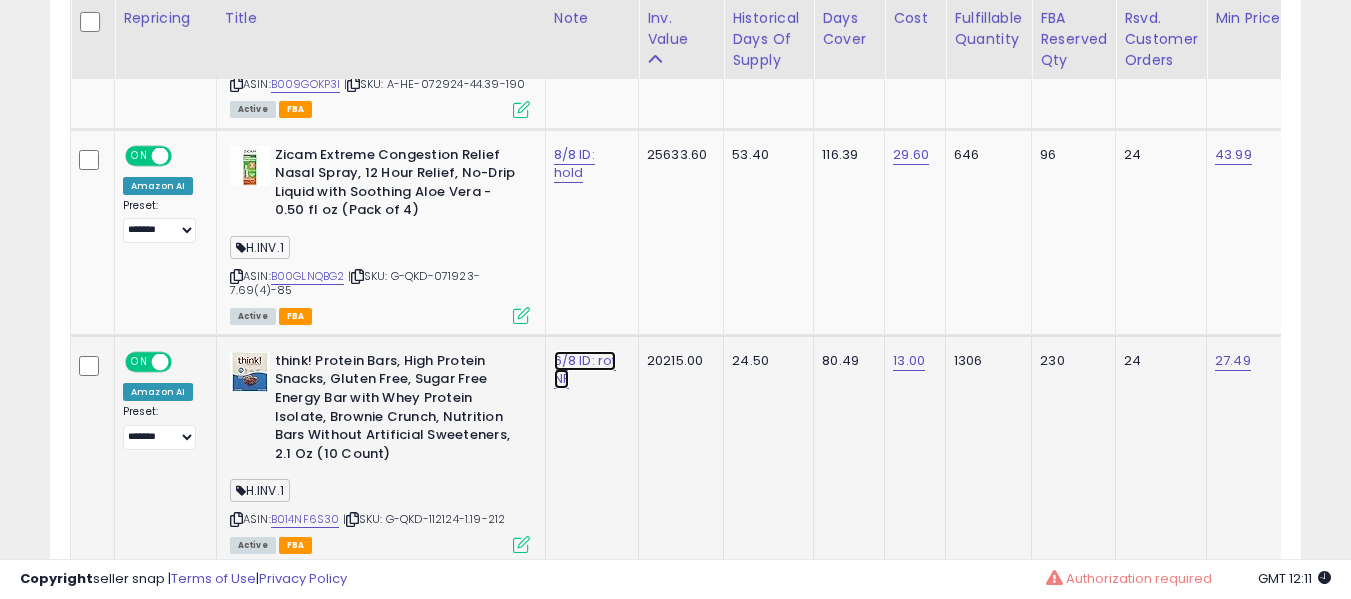 click on "6/8 ID: rot NF" at bounding box center [588, -1367] 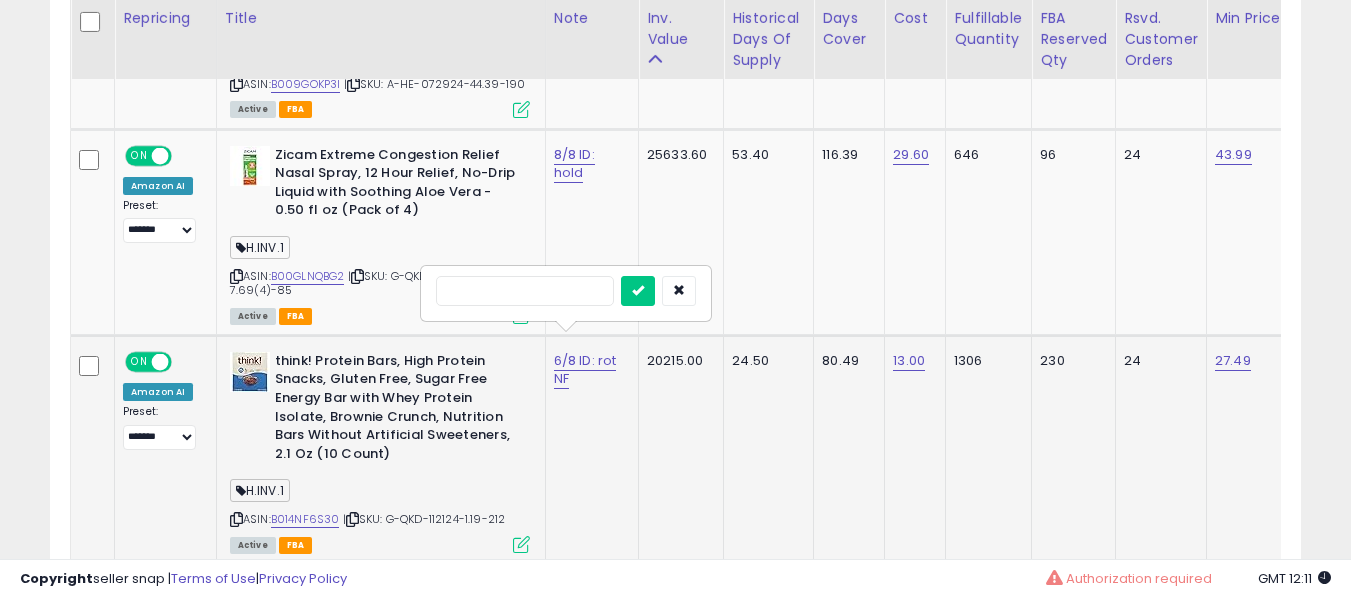 type on "*" 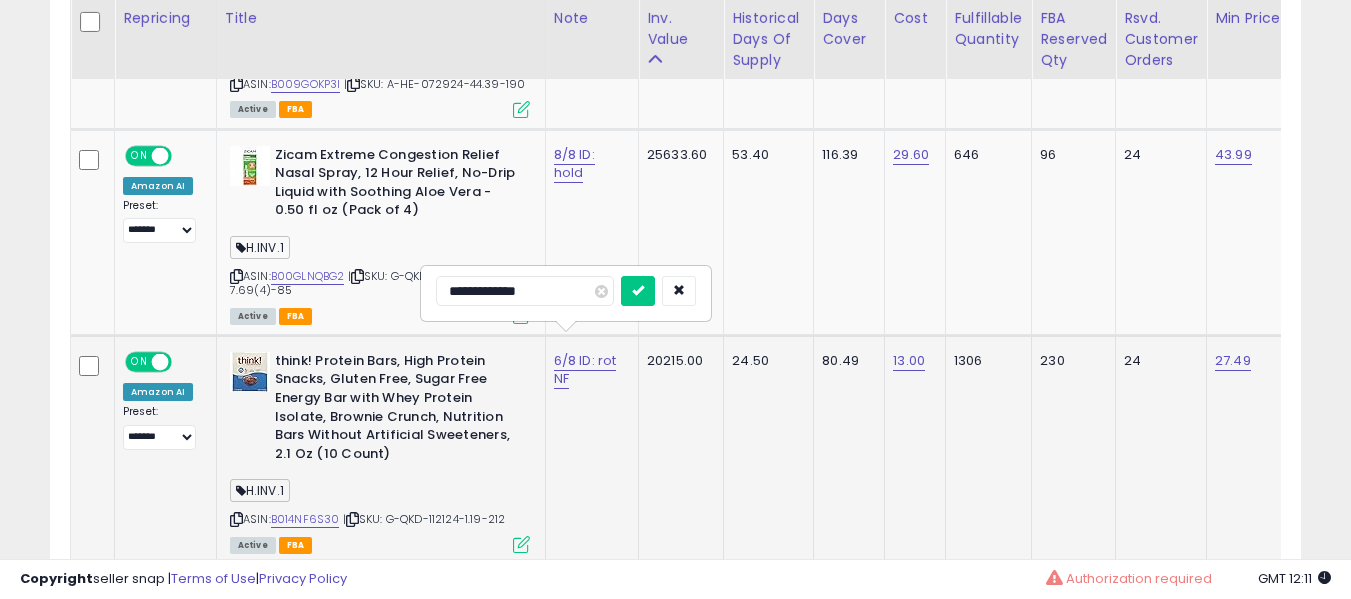 type on "**********" 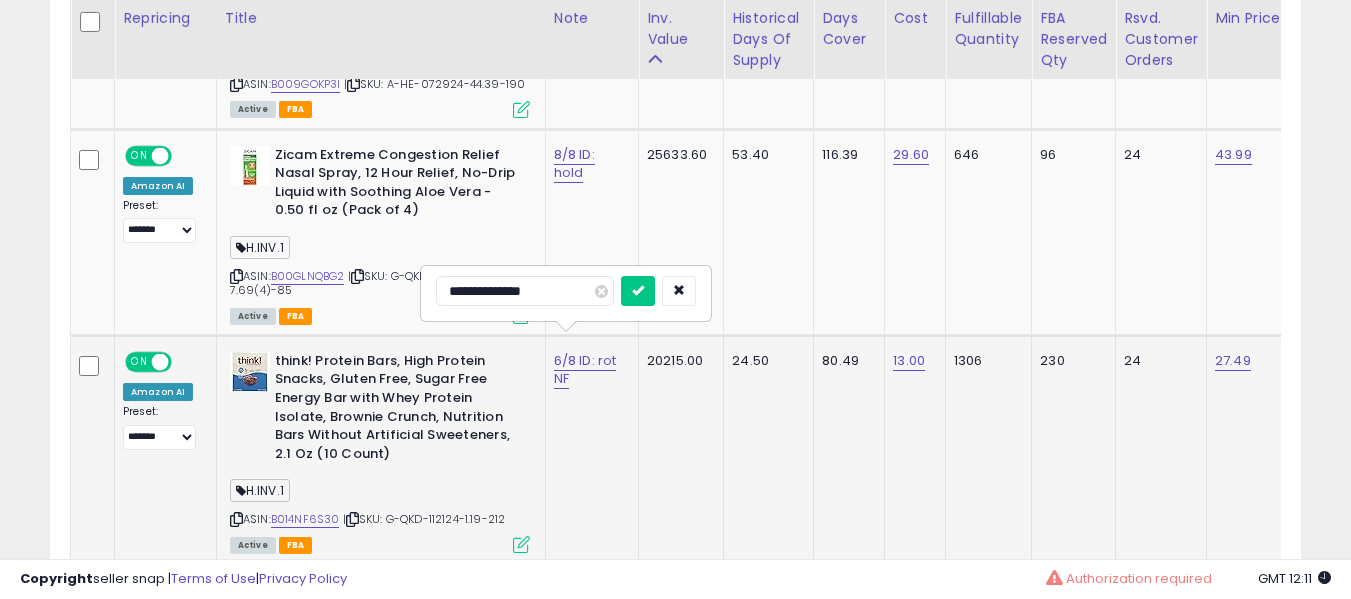 click at bounding box center [638, 291] 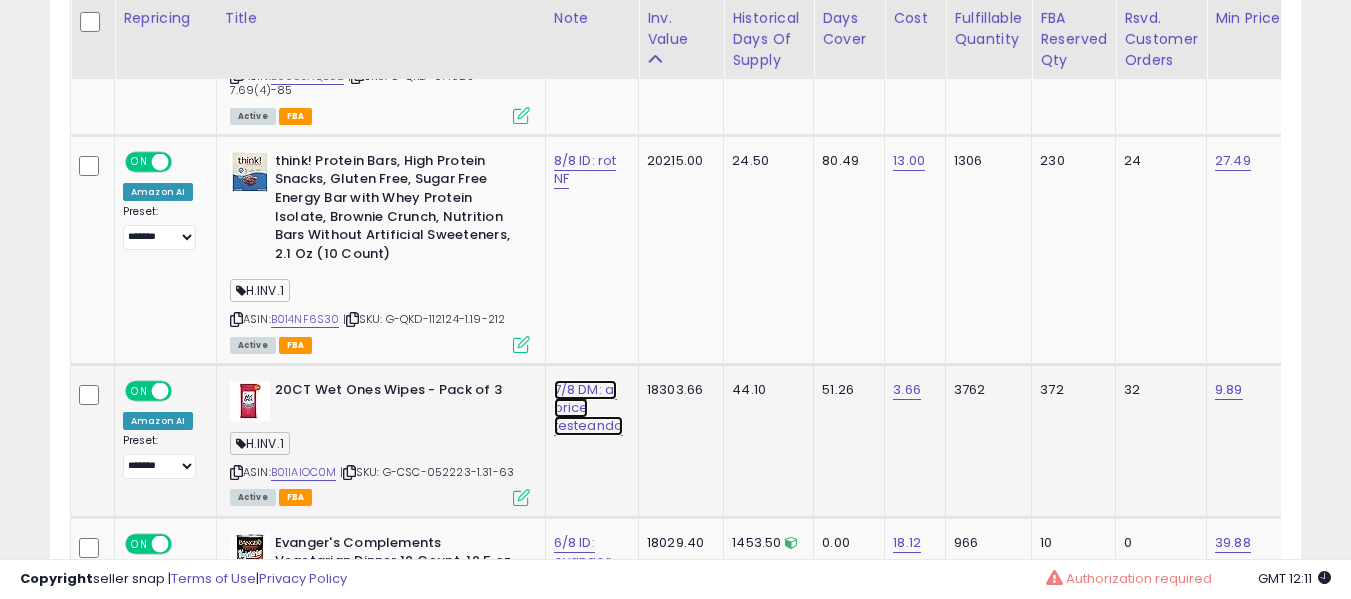 click on "7/8 DM: aj price testeando" at bounding box center [588, -1567] 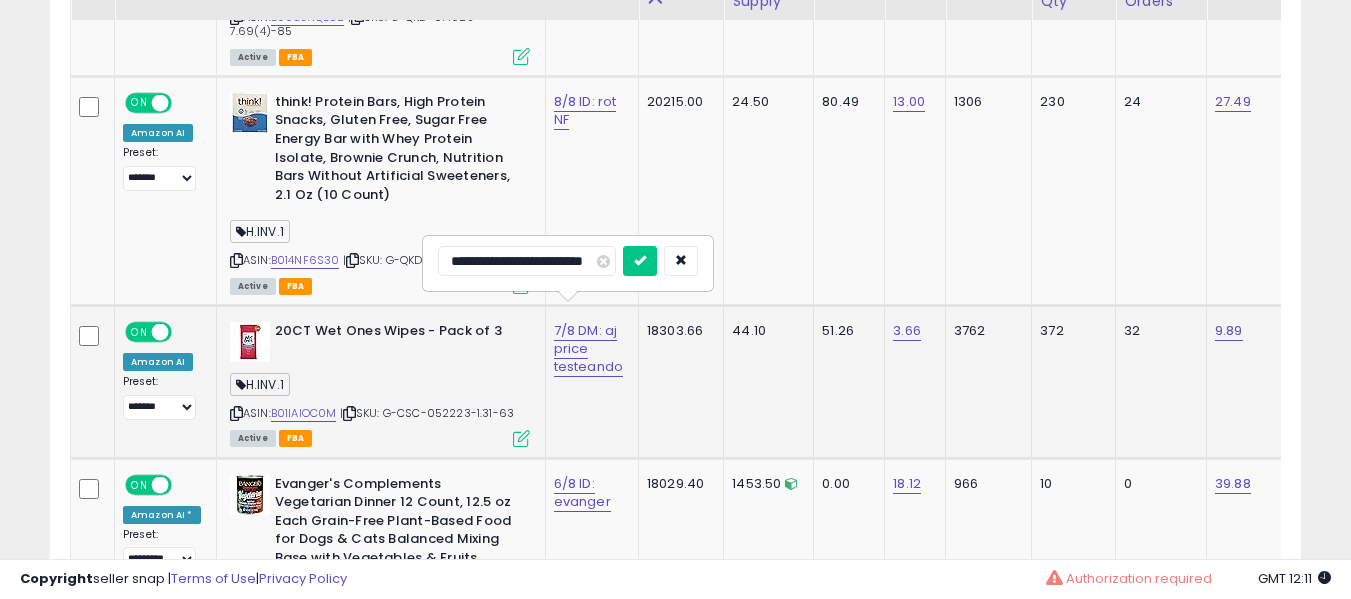 scroll, scrollTop: 2900, scrollLeft: 0, axis: vertical 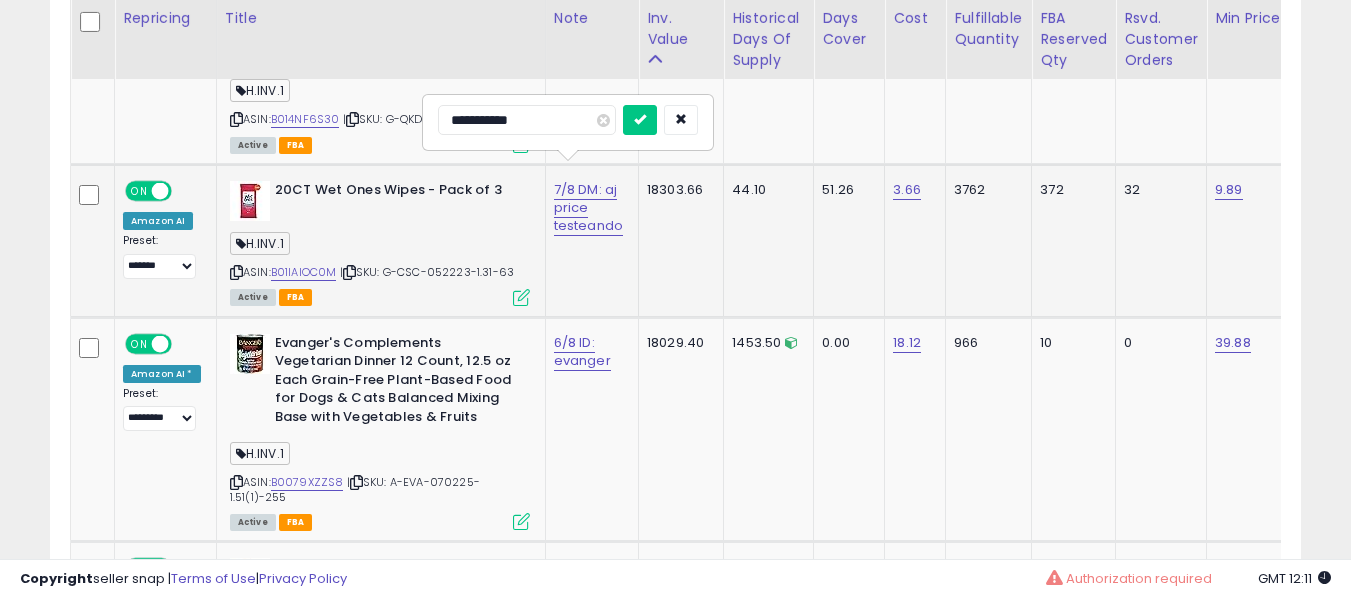 type on "**********" 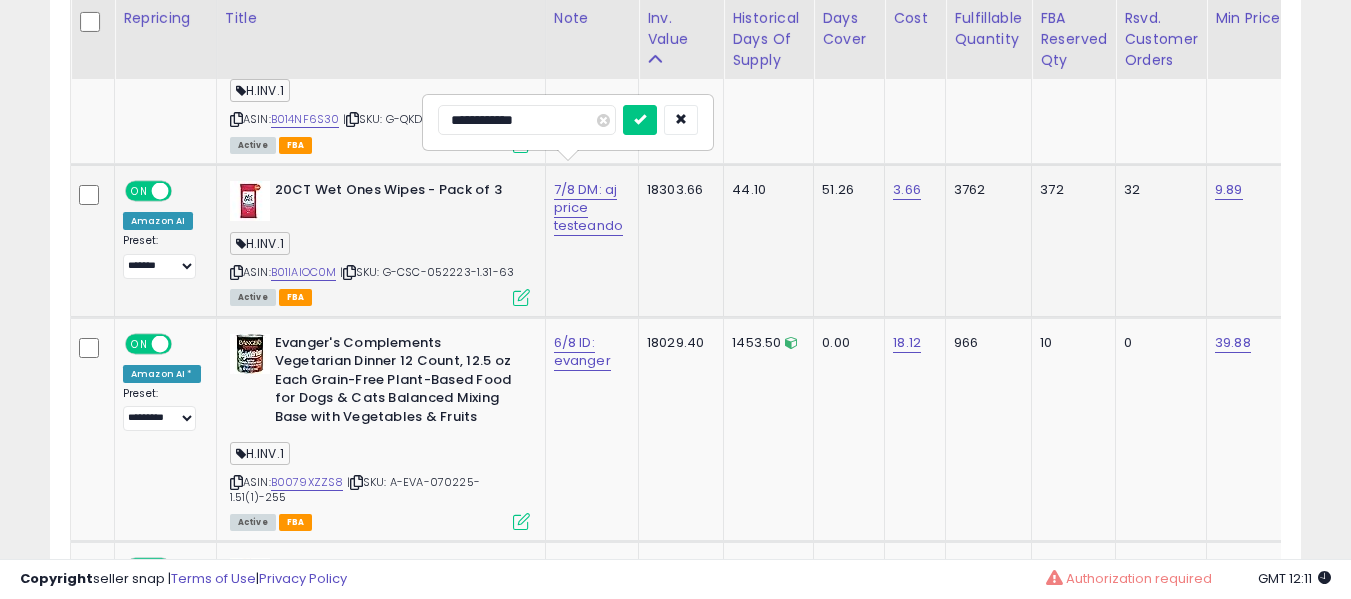 click at bounding box center (640, 120) 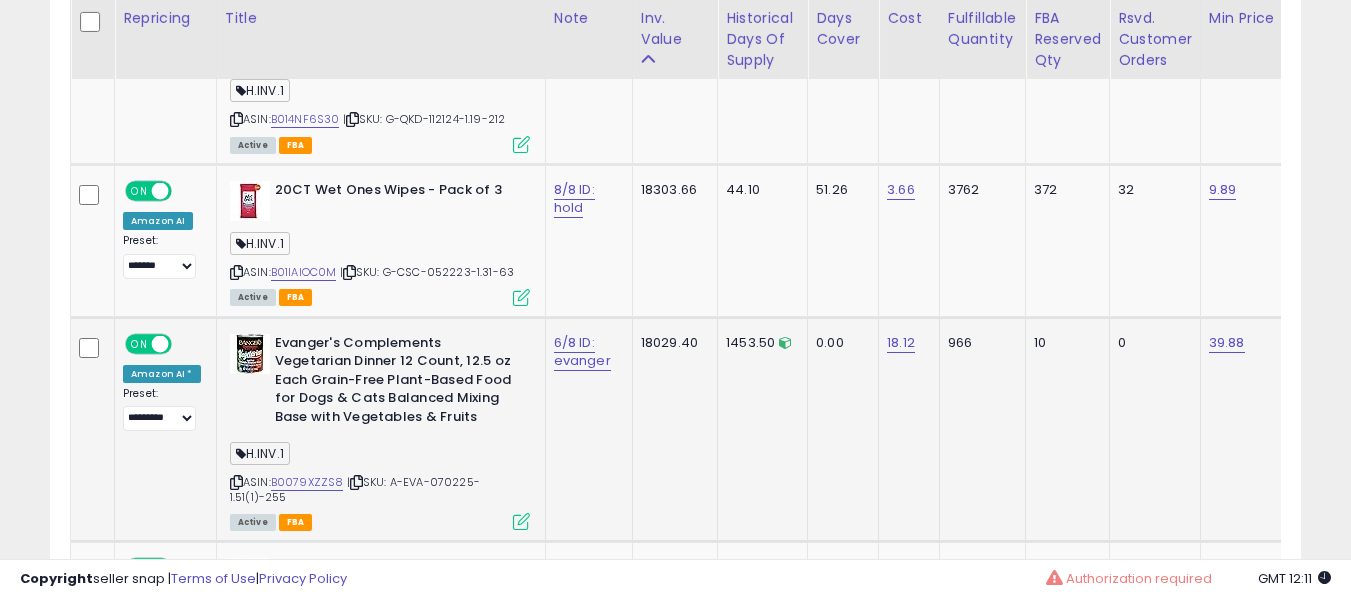 click on "6/8 ID: evanger" 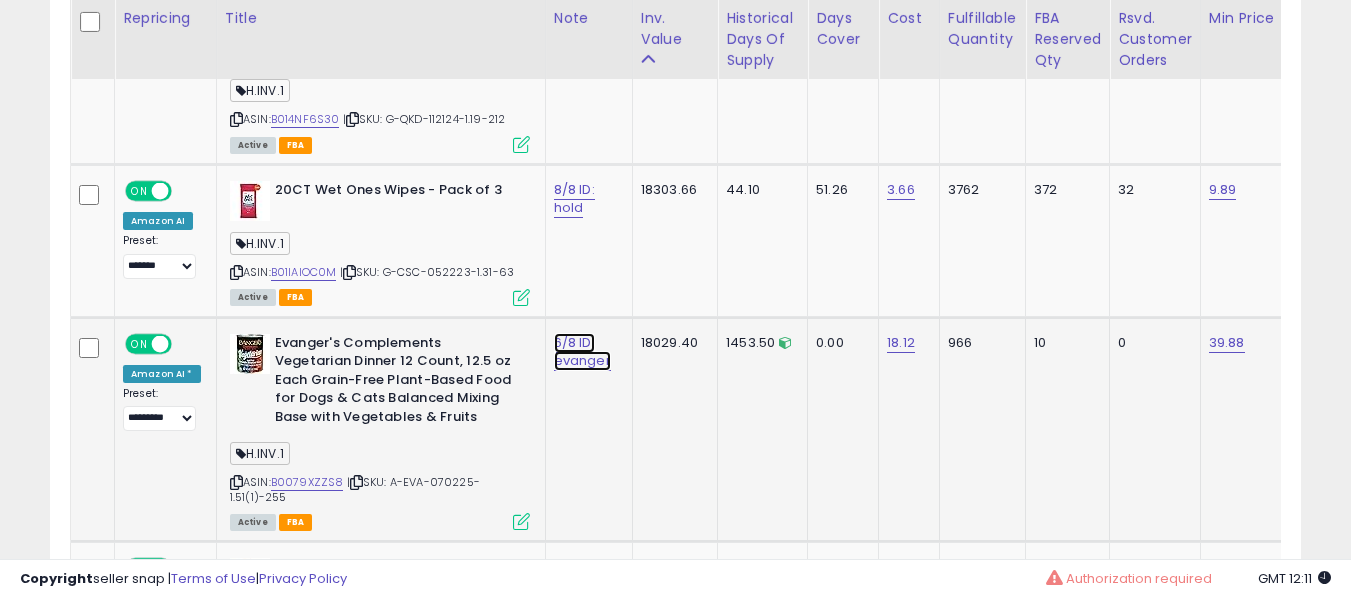 click on "6/8 ID: evanger" at bounding box center (577, -1749) 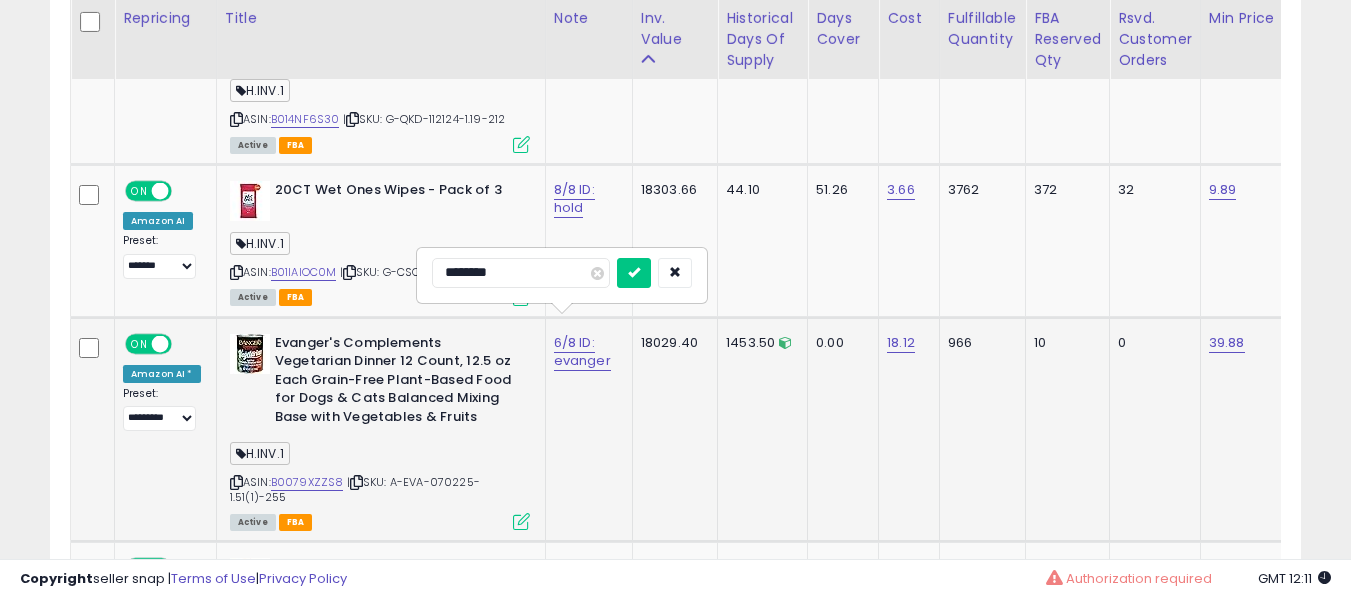 type on "*********" 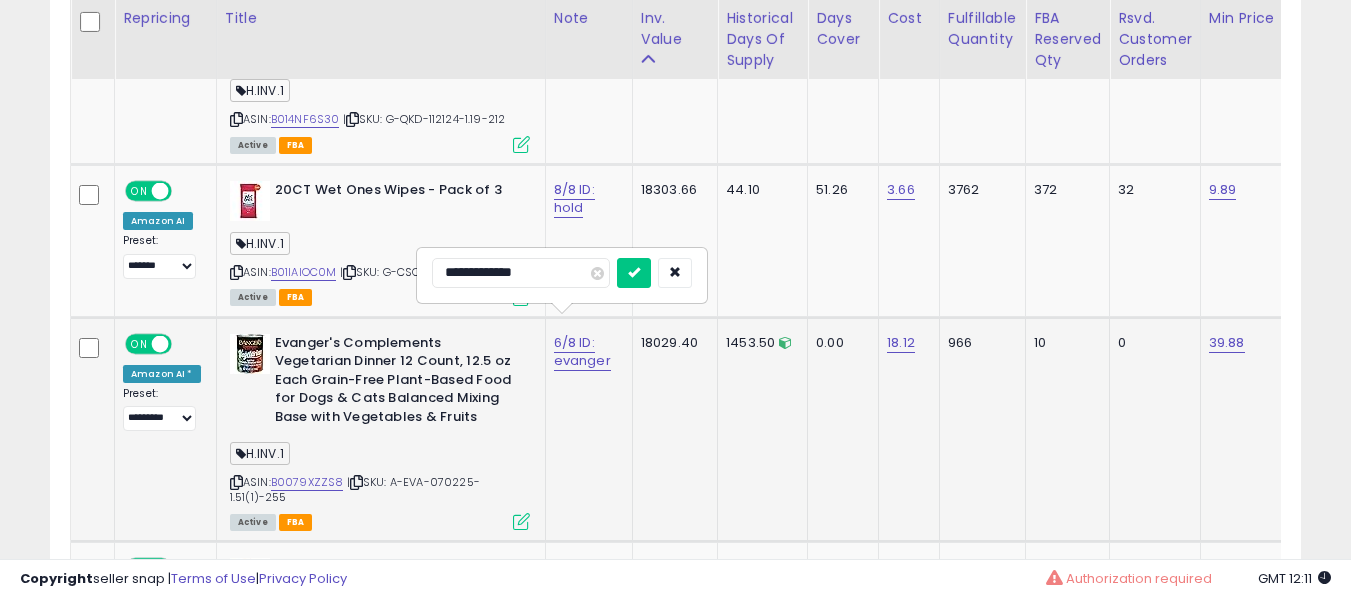 type on "**********" 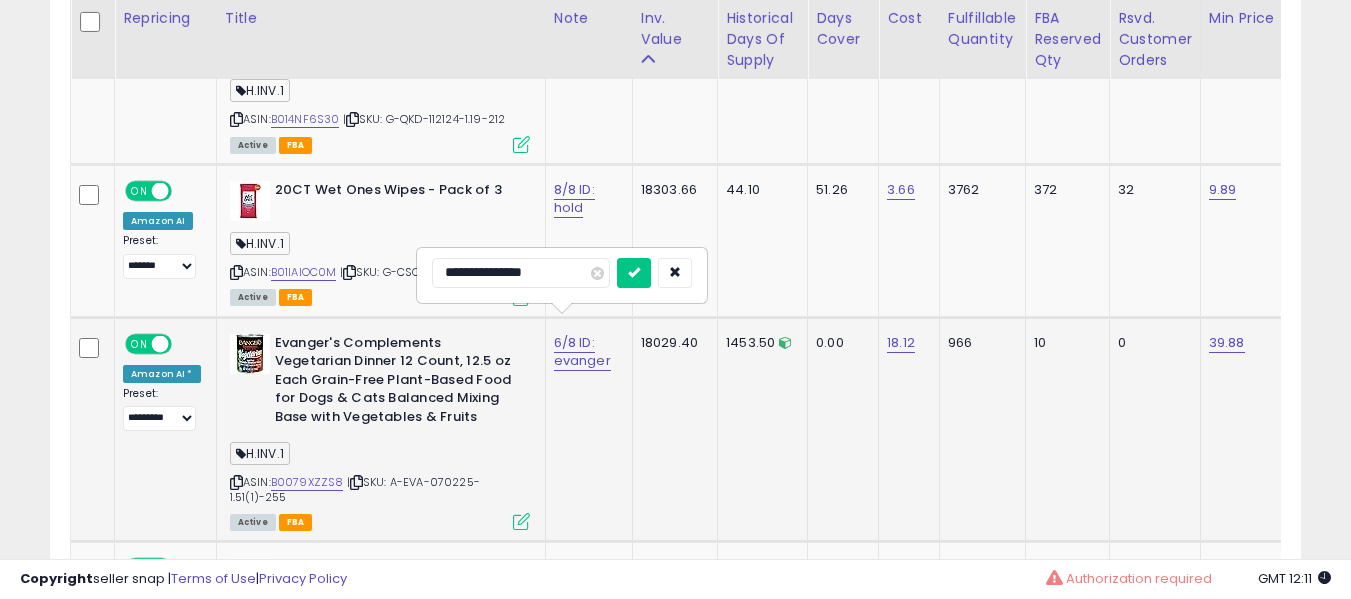 click at bounding box center [634, 273] 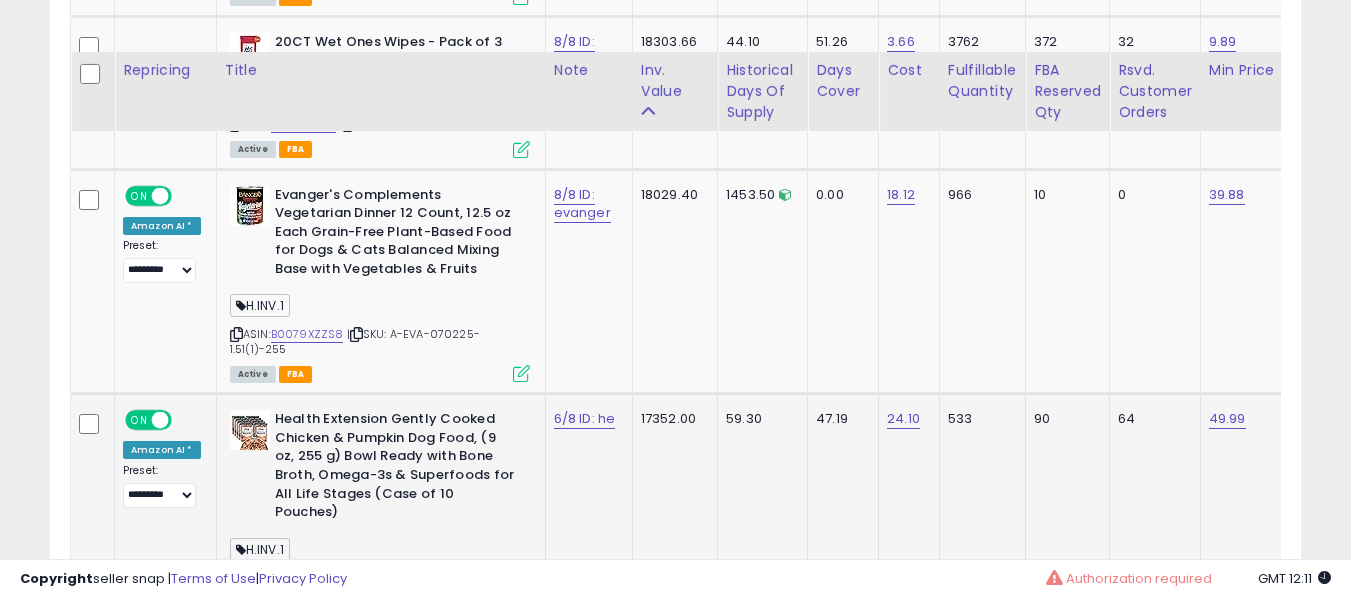 scroll, scrollTop: 3100, scrollLeft: 0, axis: vertical 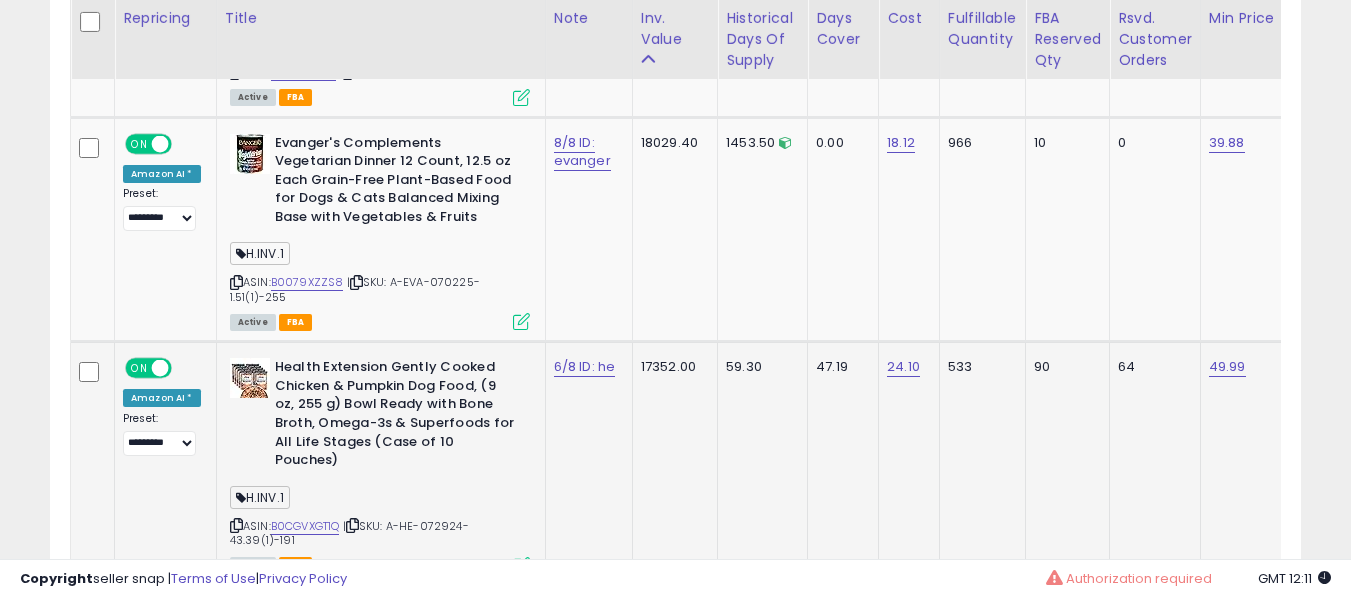 drag, startPoint x: 570, startPoint y: 375, endPoint x: 560, endPoint y: 364, distance: 14.866069 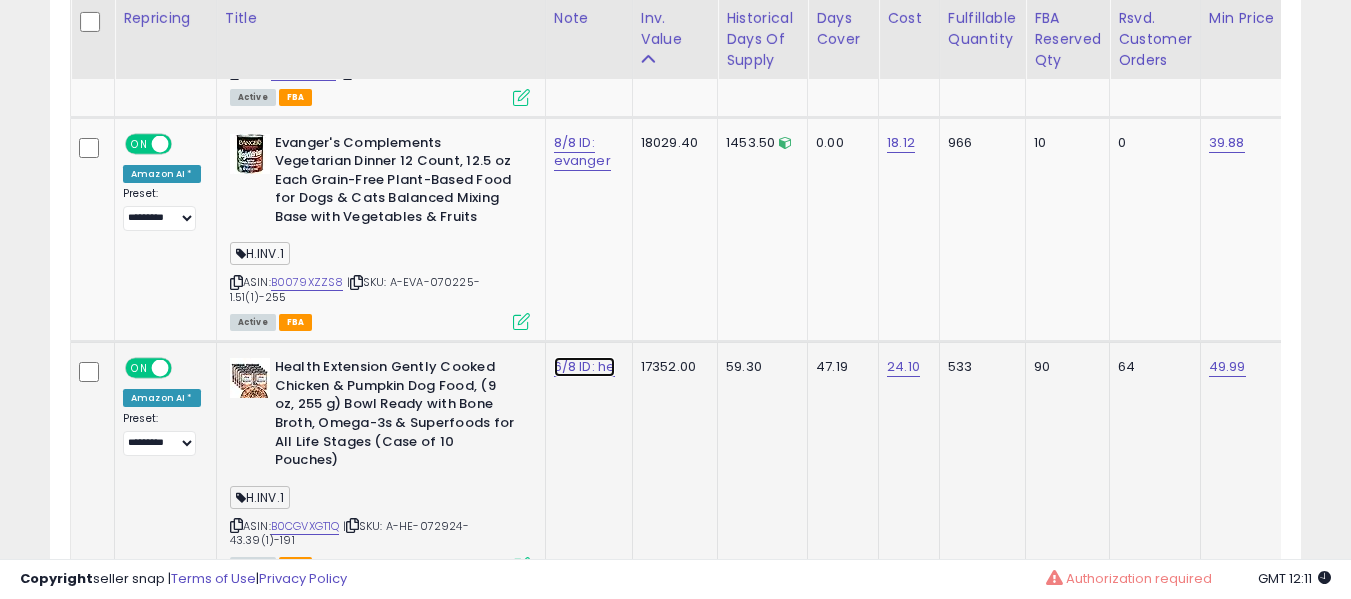 click on "6/8 ID: he" at bounding box center (577, -1949) 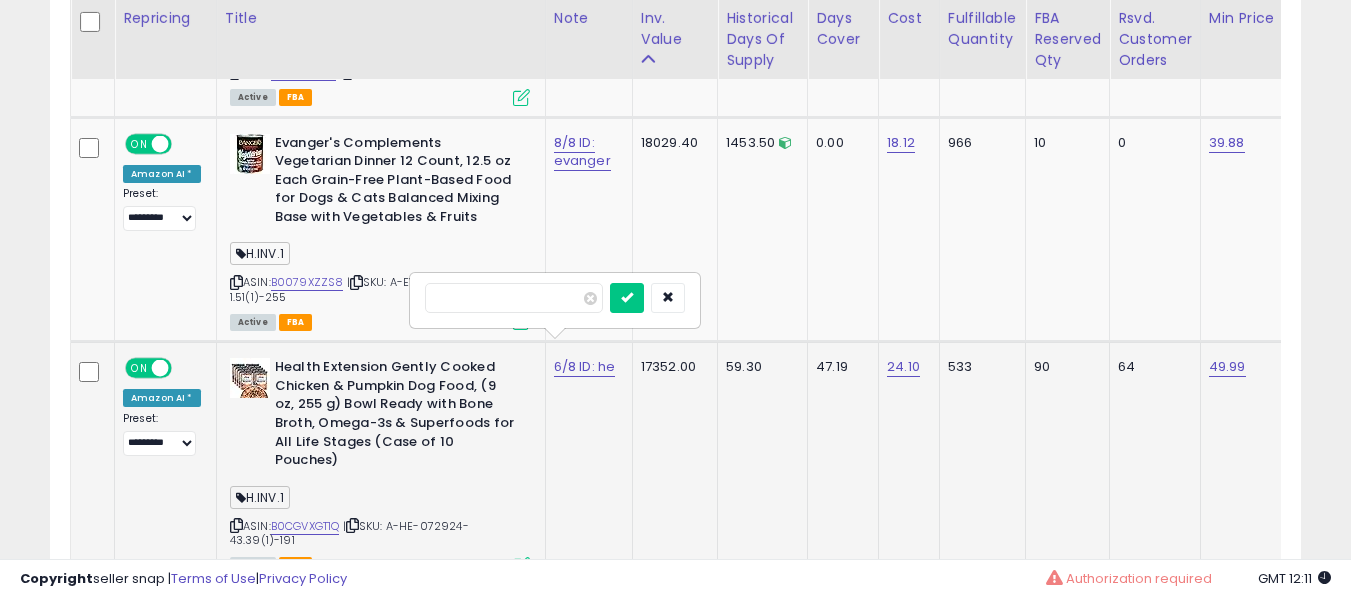type on "*" 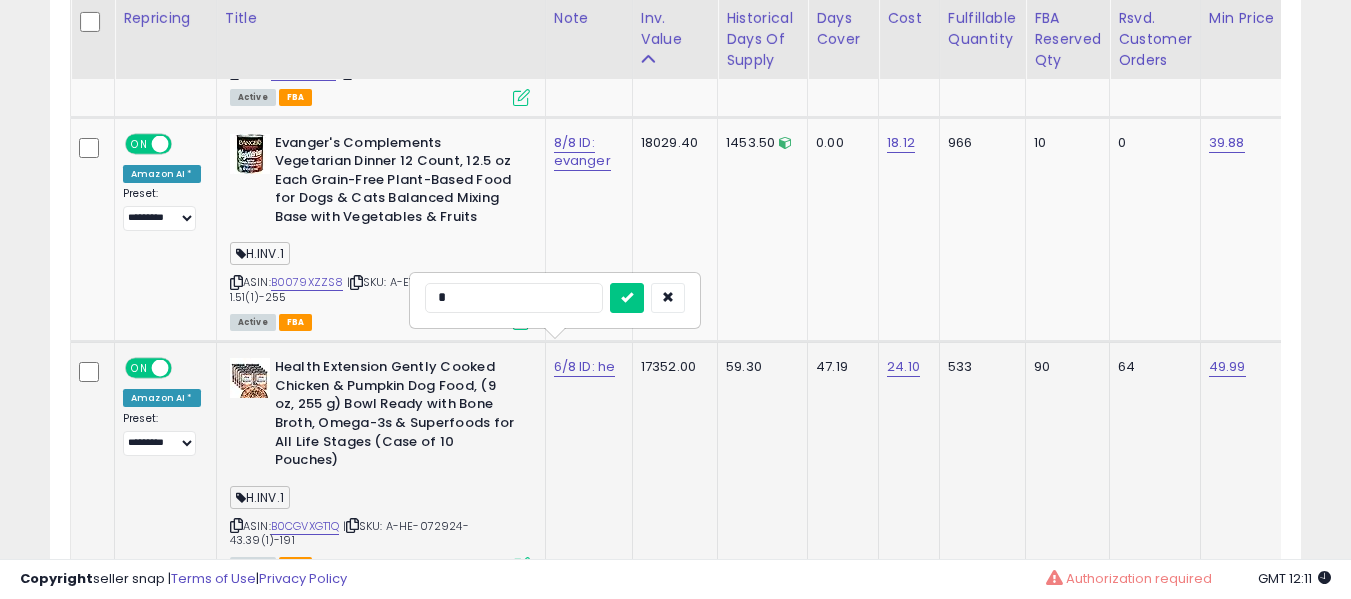 click at bounding box center [627, 298] 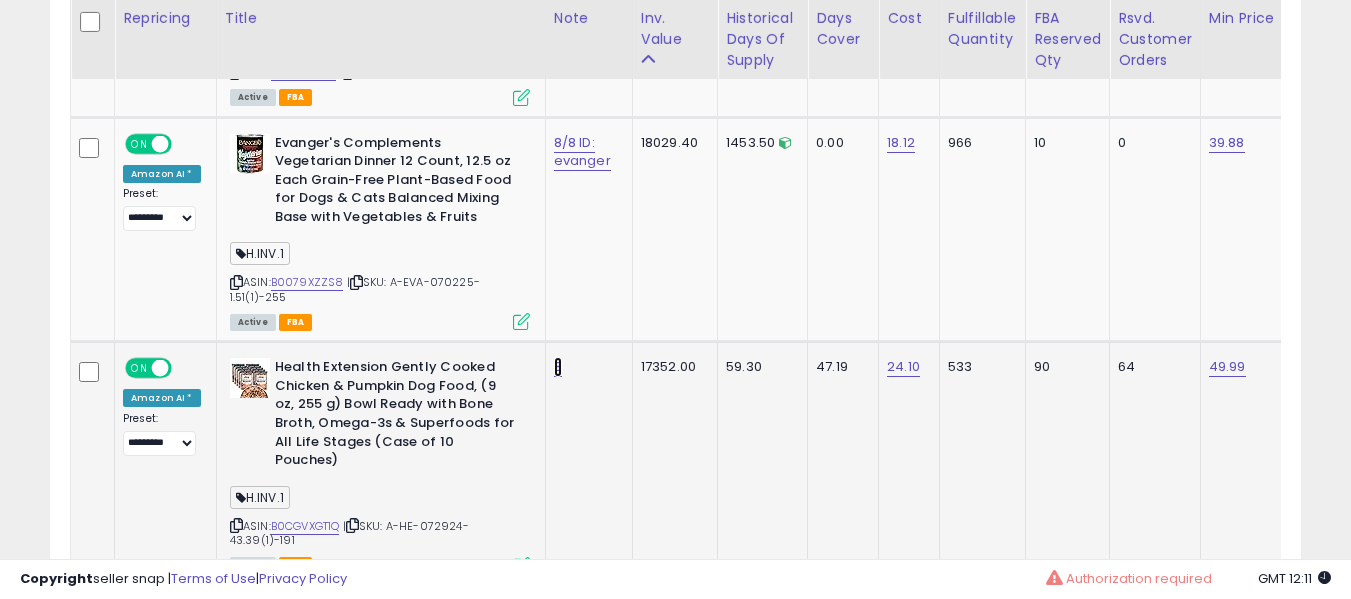 click on "8" at bounding box center [558, 367] 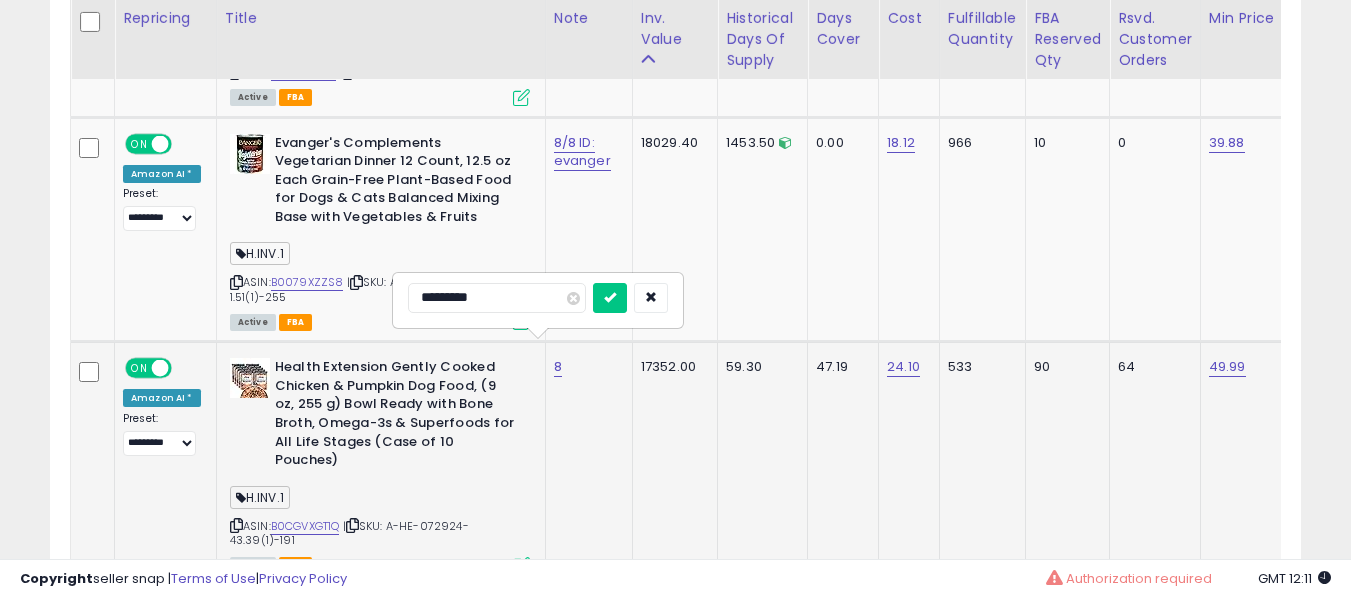 type on "**********" 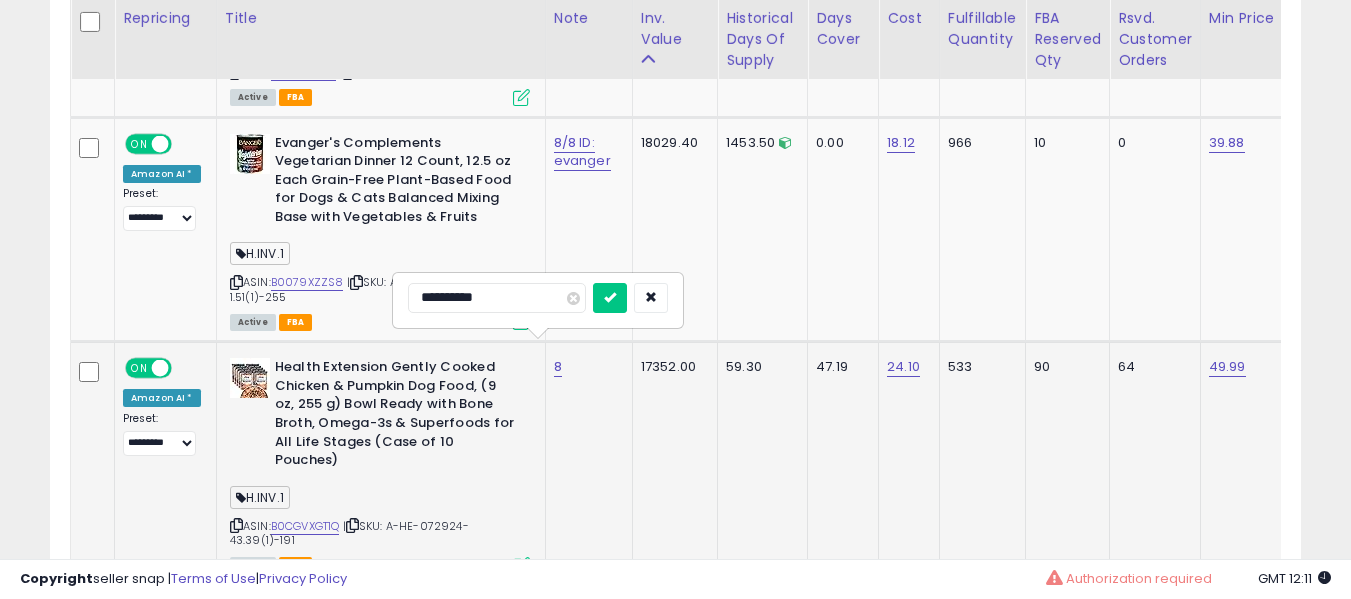 click at bounding box center [610, 298] 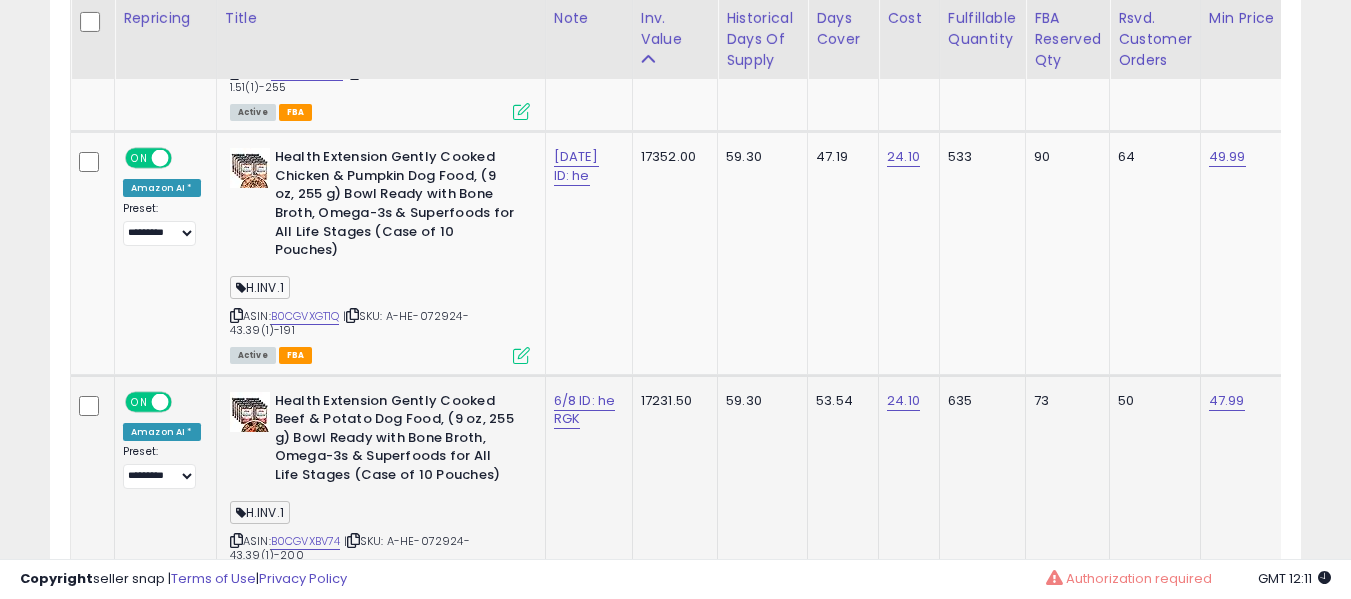 scroll, scrollTop: 3400, scrollLeft: 0, axis: vertical 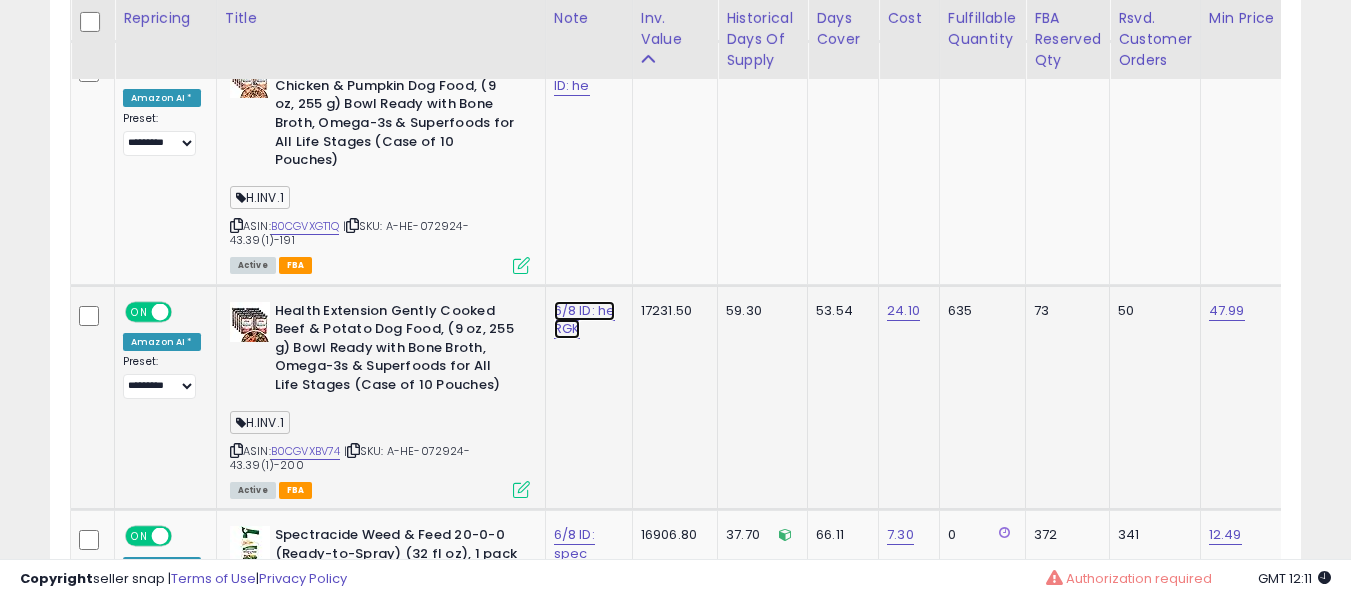 click on "6/8 ID: he RGK" at bounding box center [577, -2249] 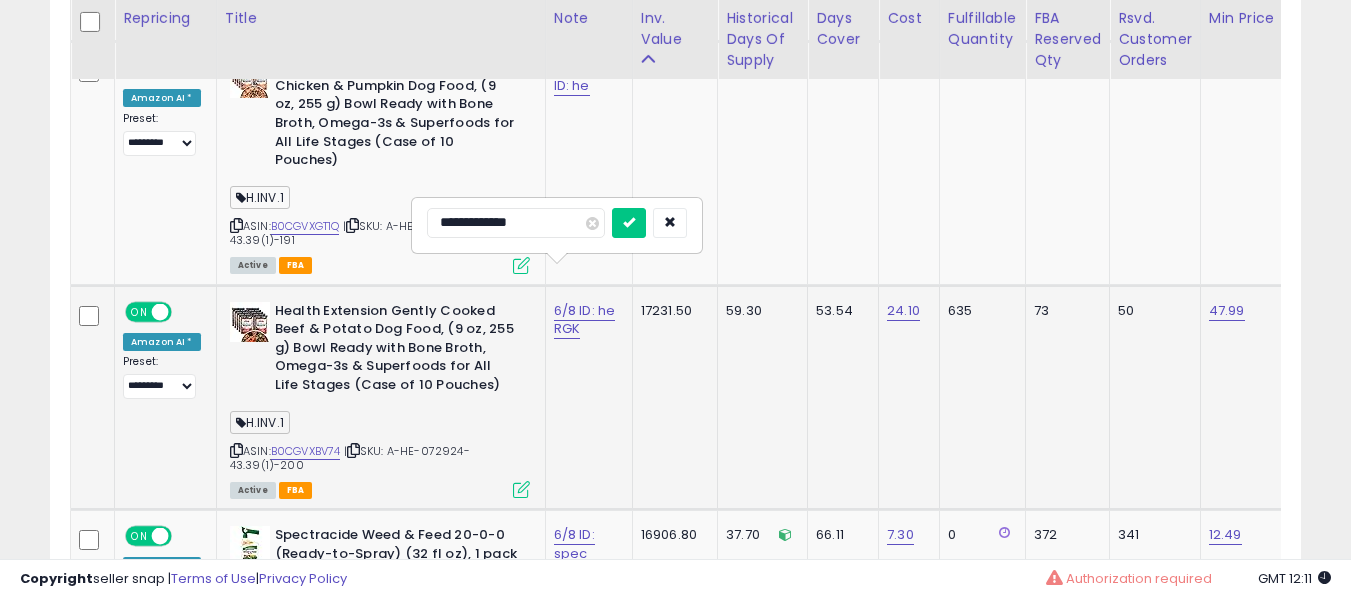 type on "**********" 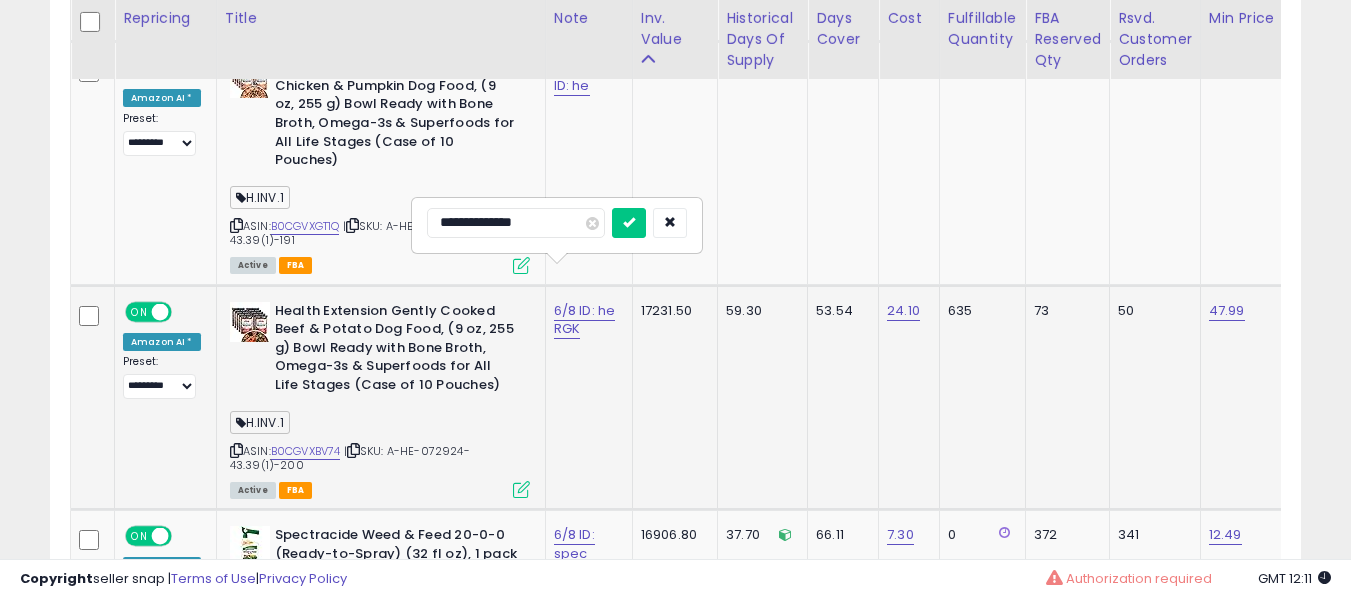 click at bounding box center (629, 223) 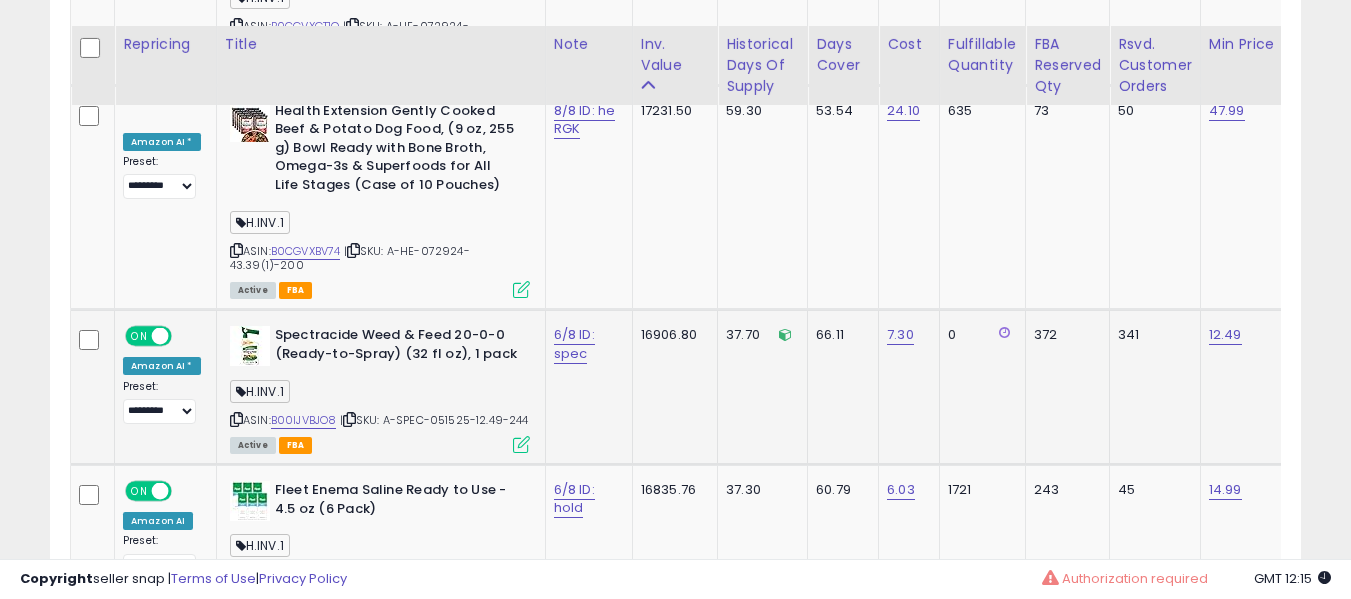 scroll, scrollTop: 3700, scrollLeft: 0, axis: vertical 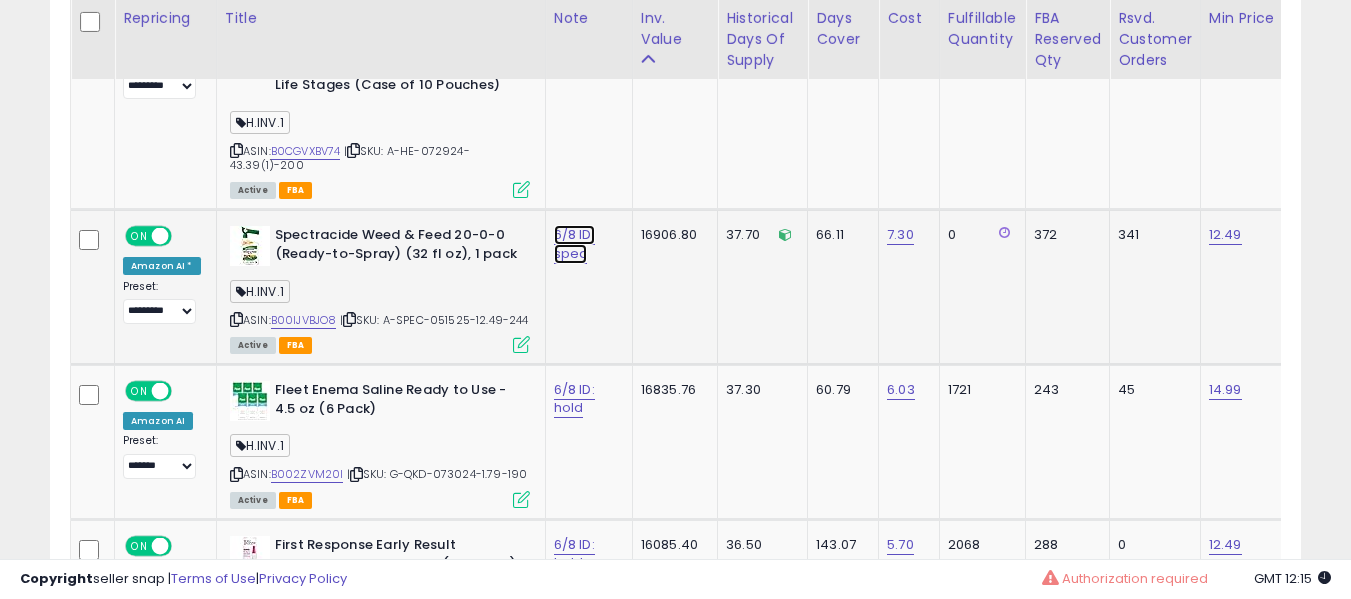 click on "6/8 ID: spec" at bounding box center [577, -2549] 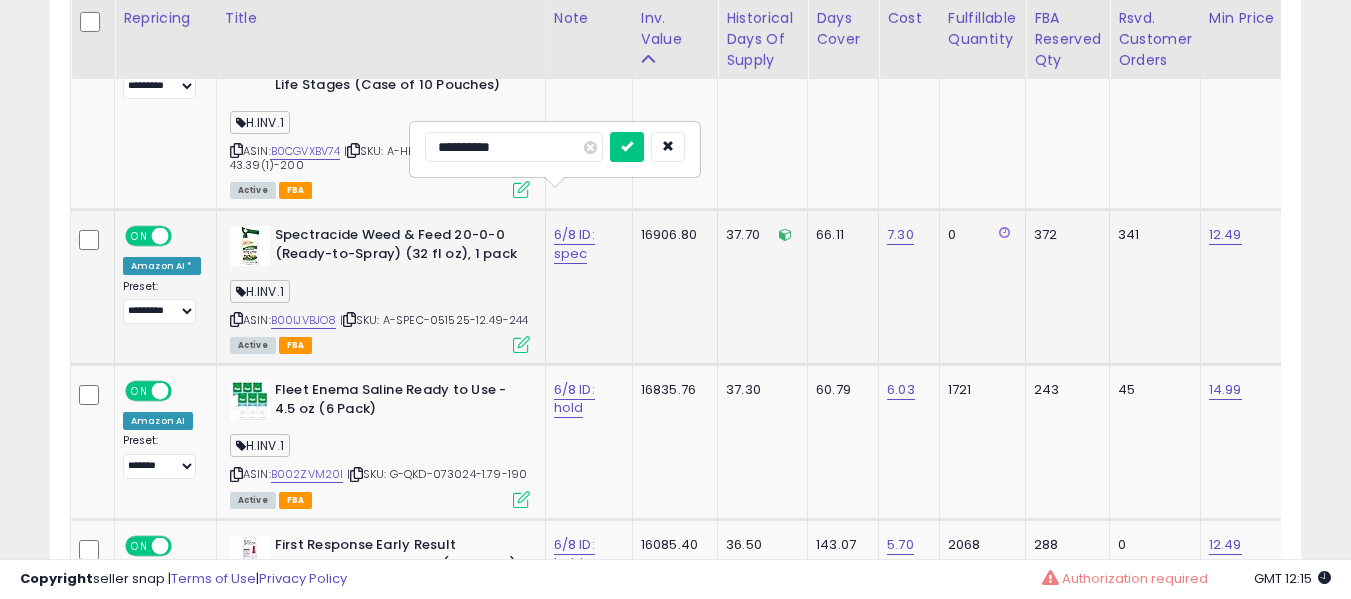 type on "**********" 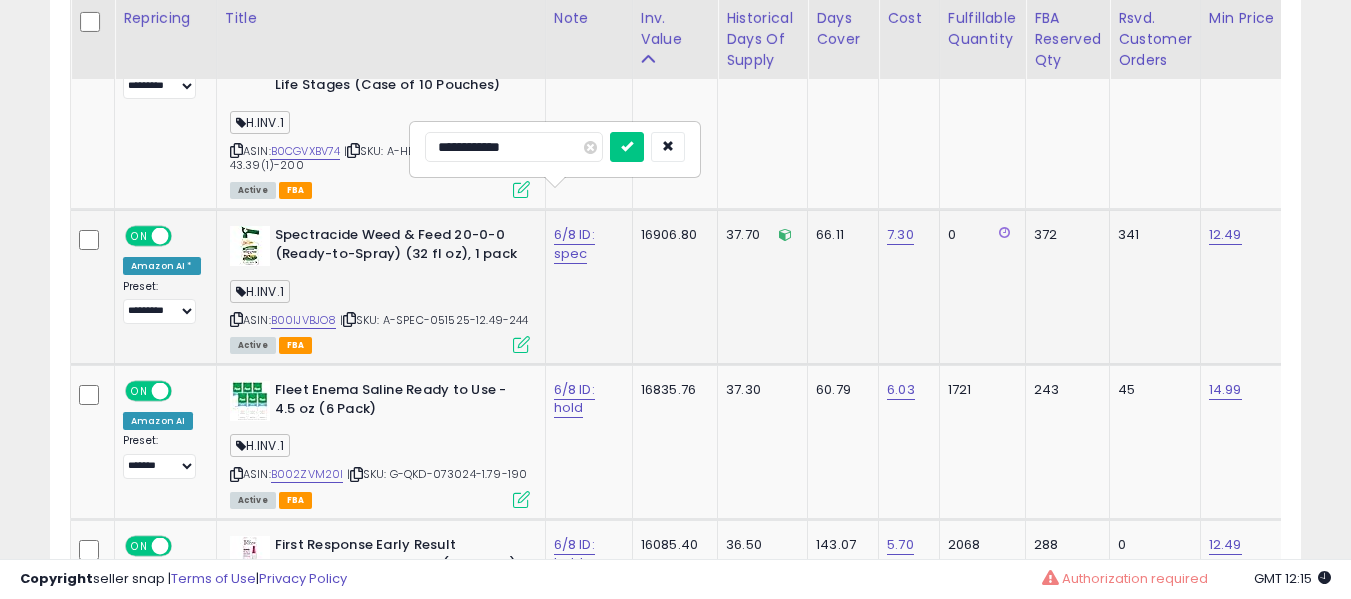 click at bounding box center (627, 147) 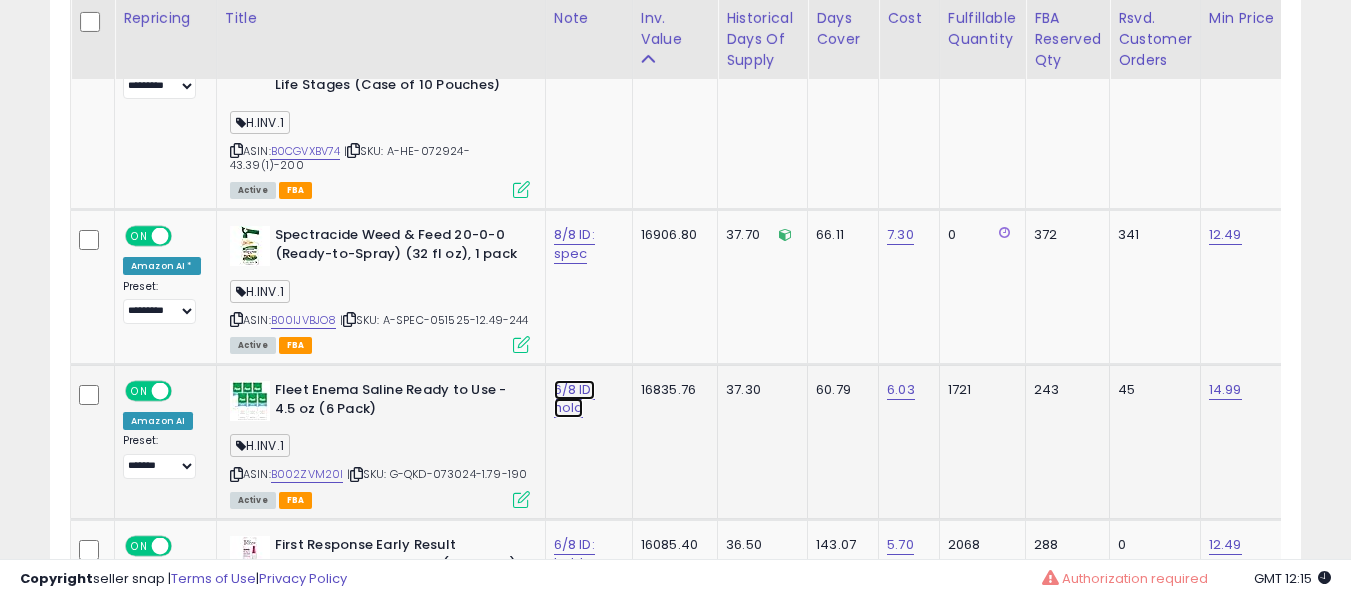 click on "6/8 ID: hold" at bounding box center (577, -2549) 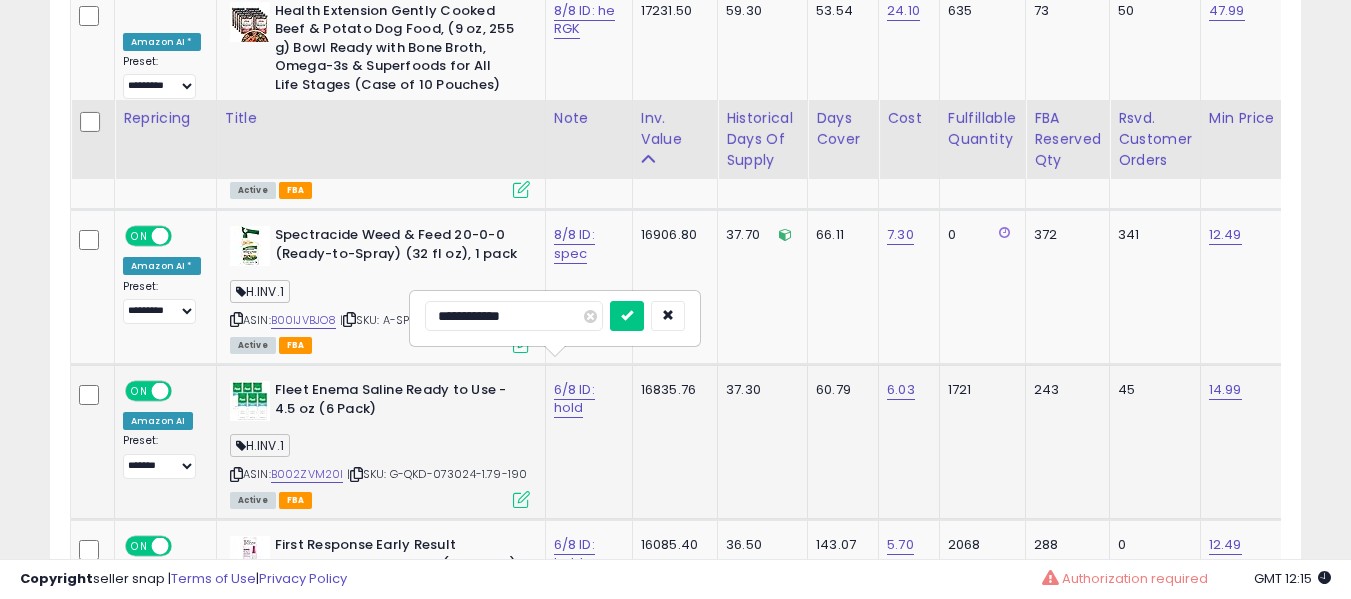 scroll, scrollTop: 3800, scrollLeft: 0, axis: vertical 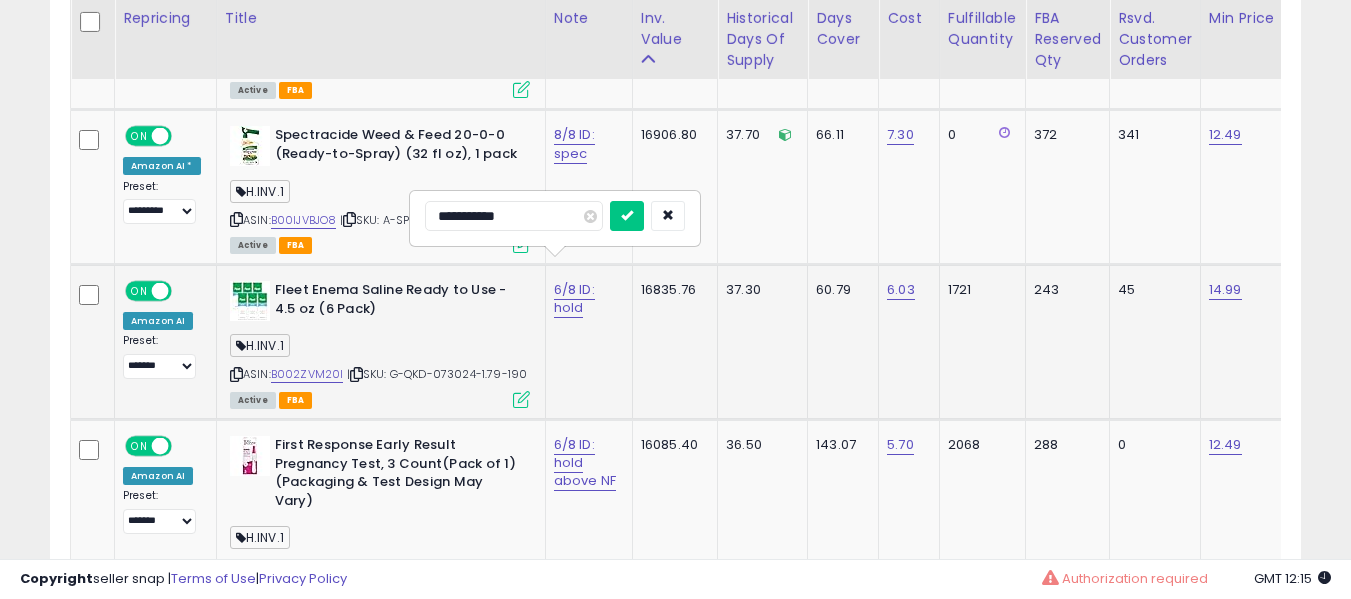 type on "**********" 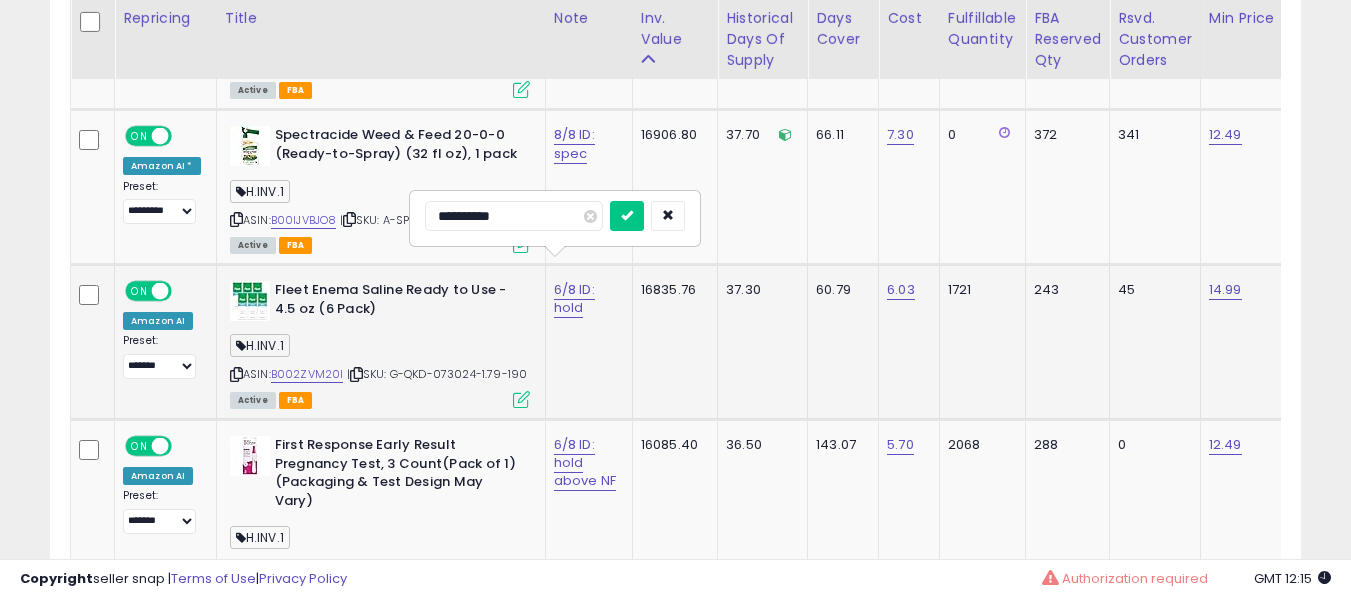 type on "**********" 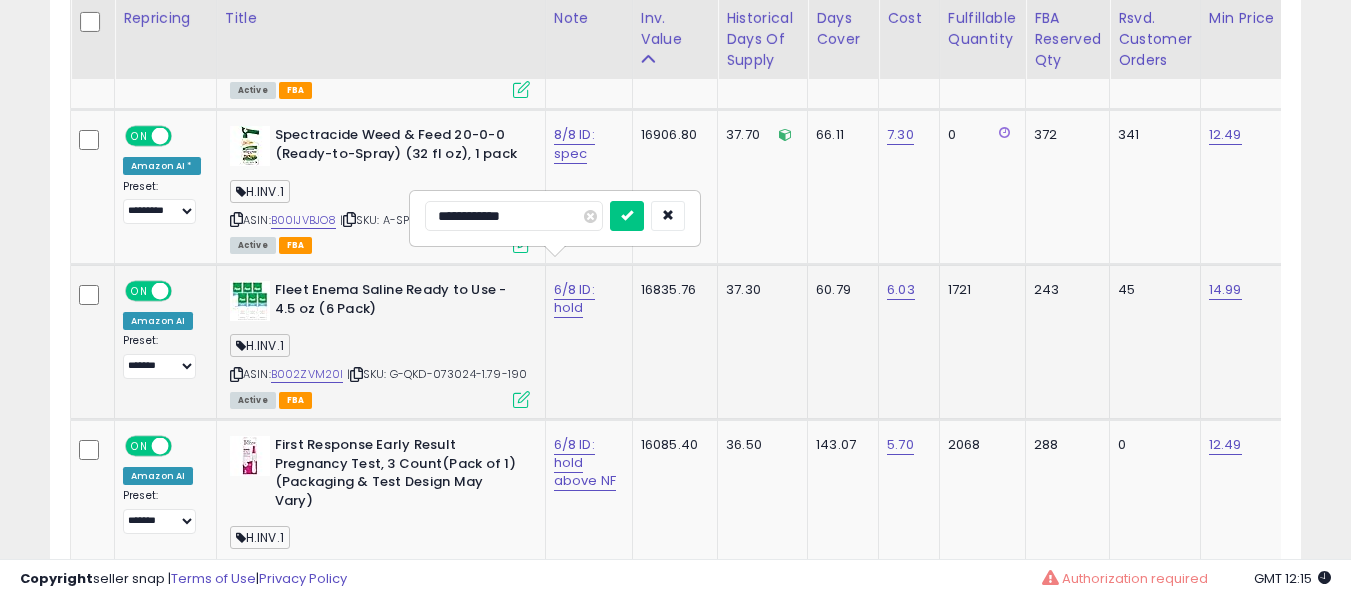 click at bounding box center (627, 216) 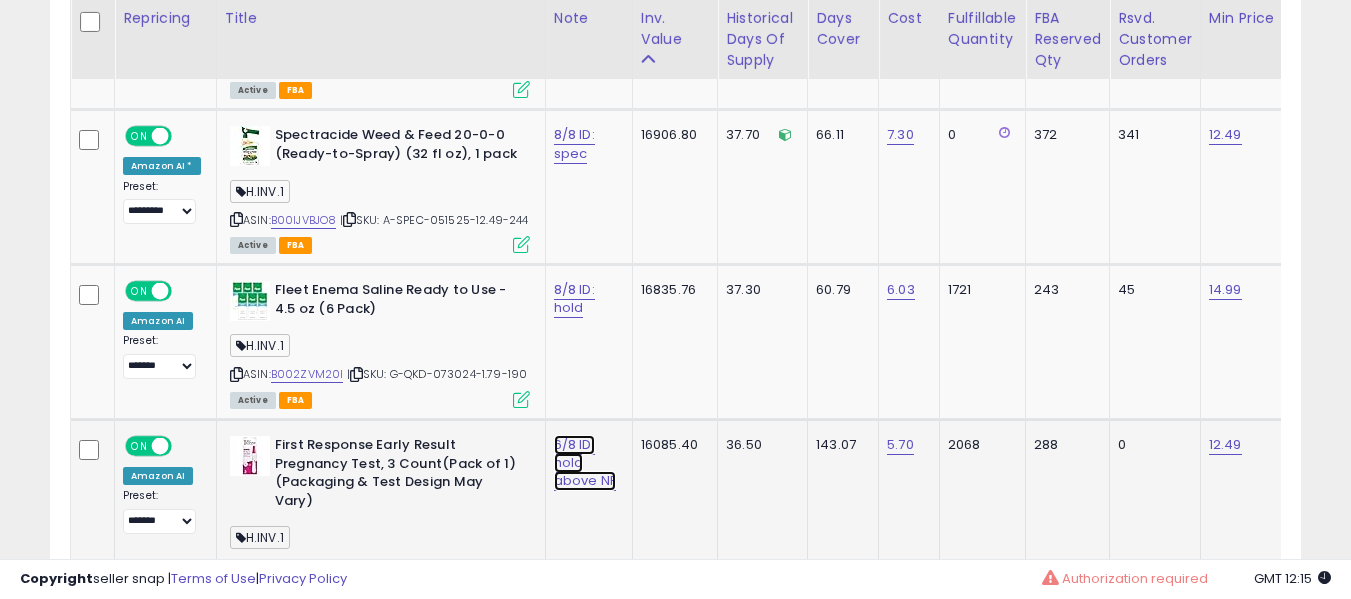 click on "6/8 ID: hold above NF" at bounding box center [577, -2649] 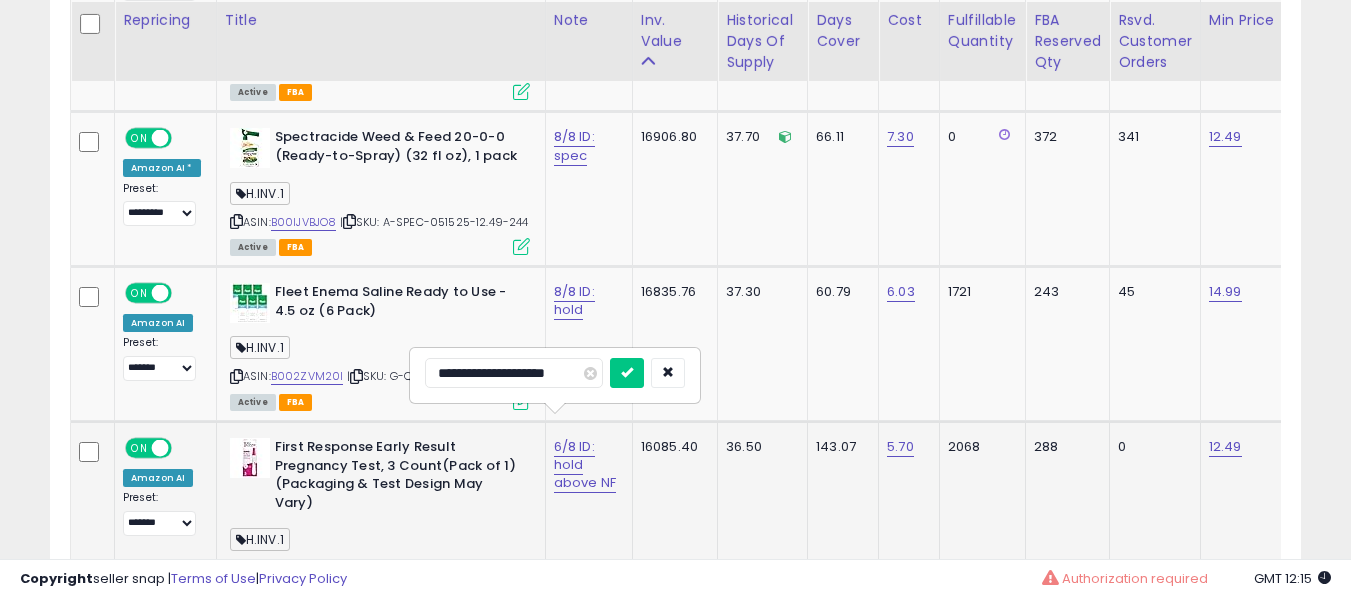 scroll, scrollTop: 3800, scrollLeft: 0, axis: vertical 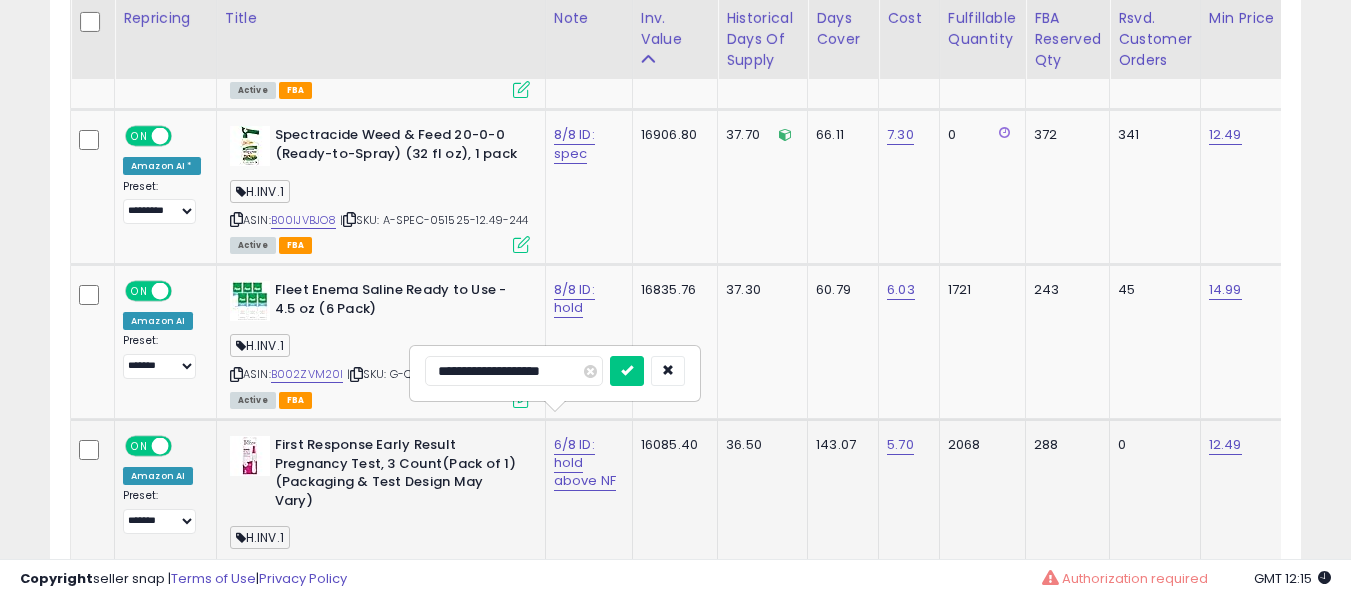 type on "**********" 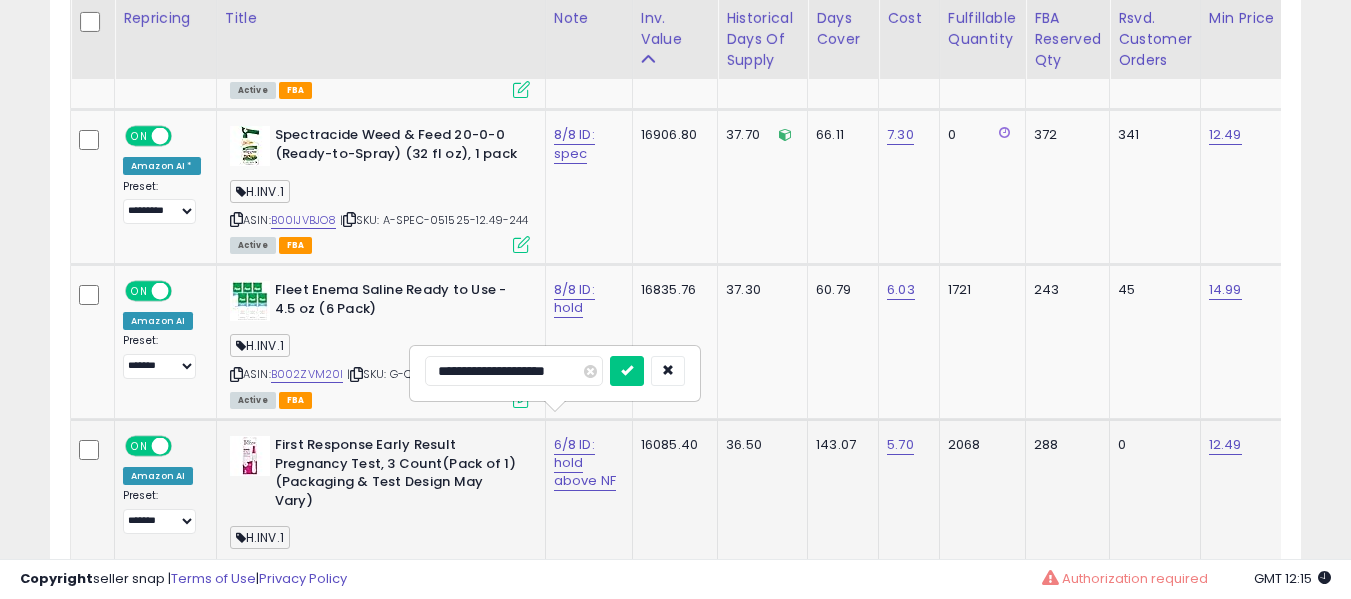 click at bounding box center [627, 371] 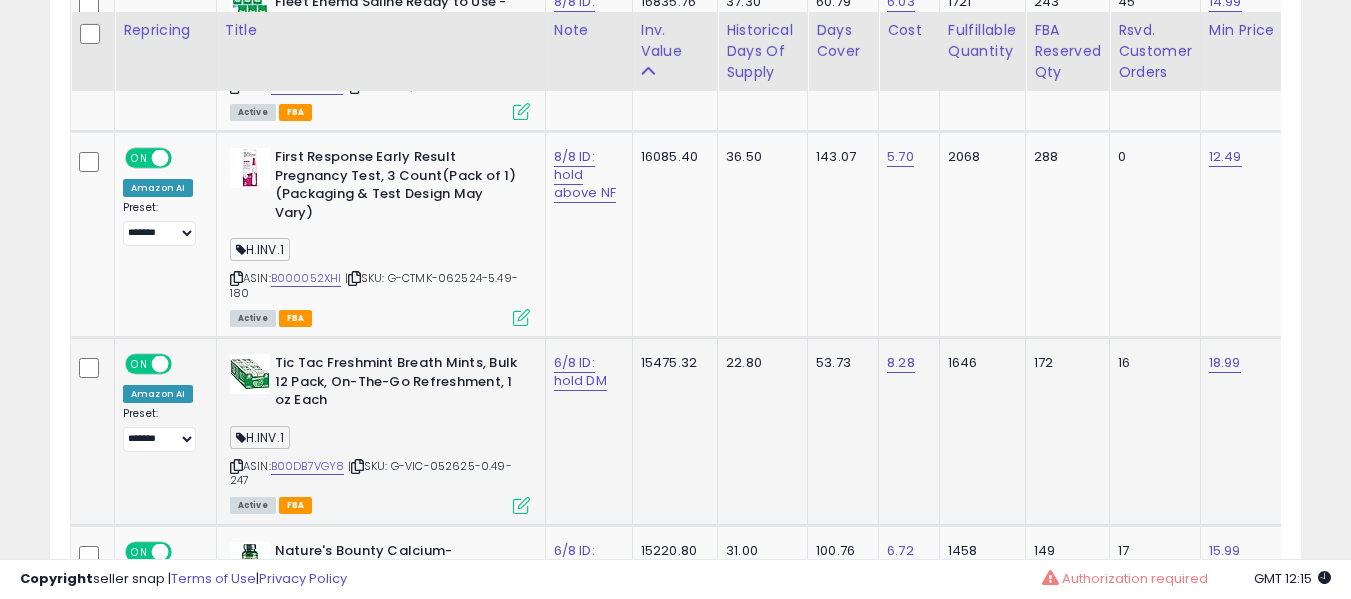 scroll, scrollTop: 4196, scrollLeft: 0, axis: vertical 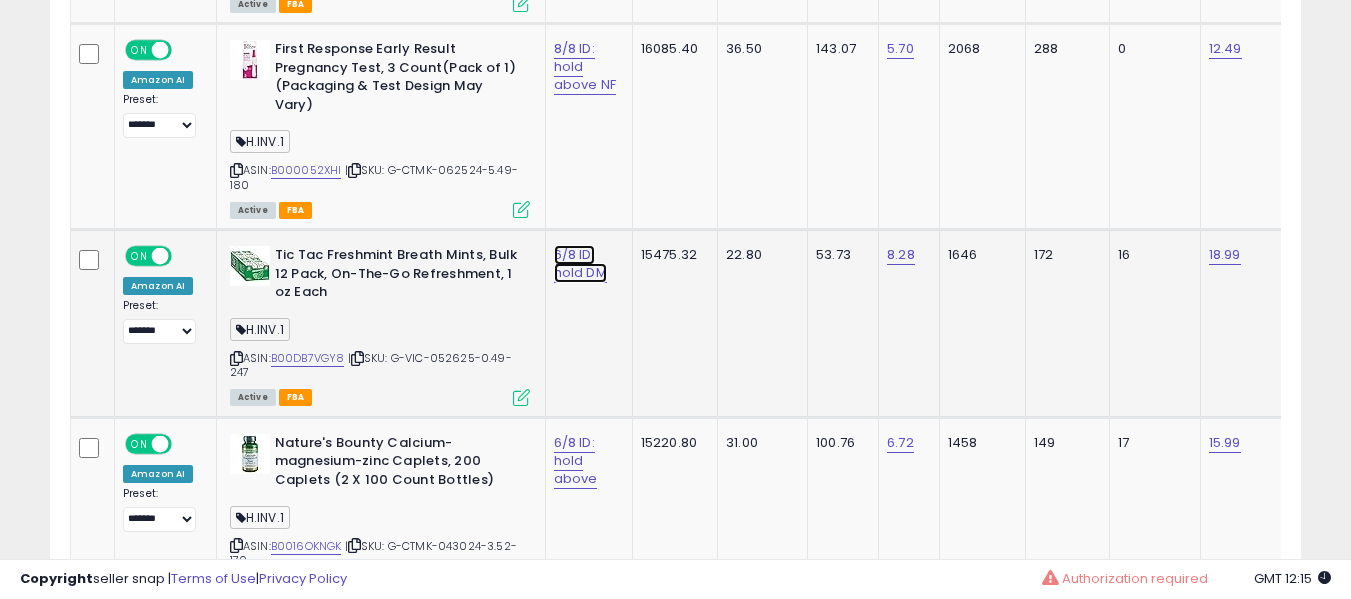 click on "6/8 ID: hold DM" at bounding box center (577, -3045) 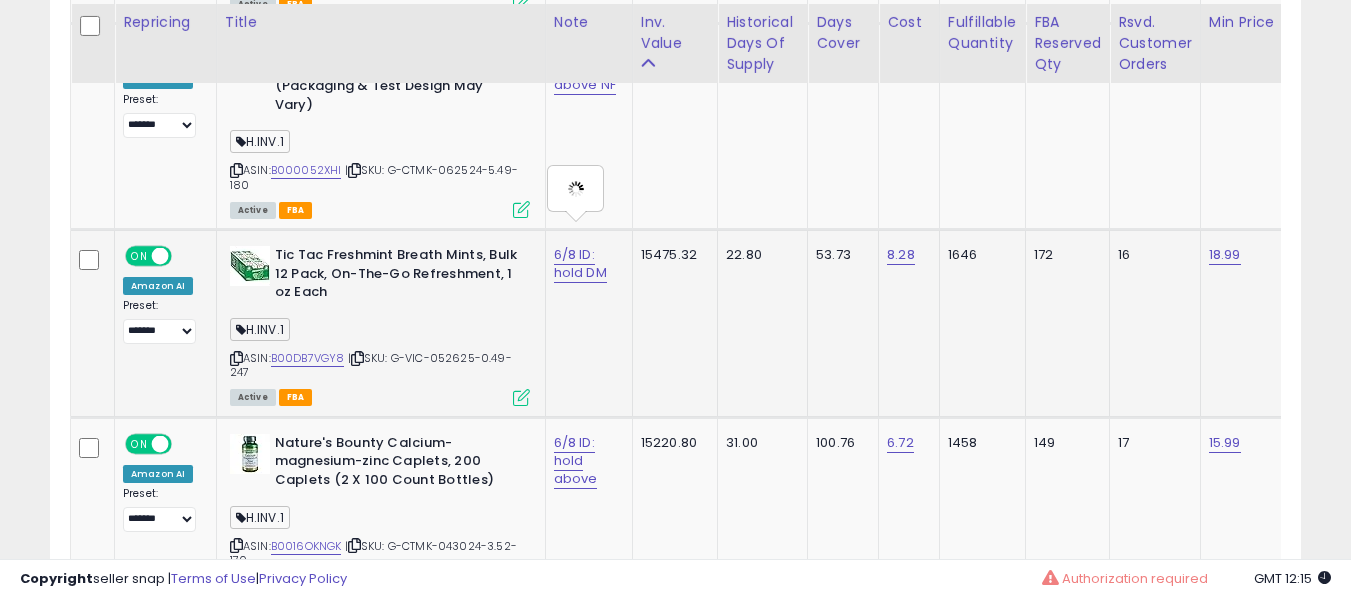 type on "**********" 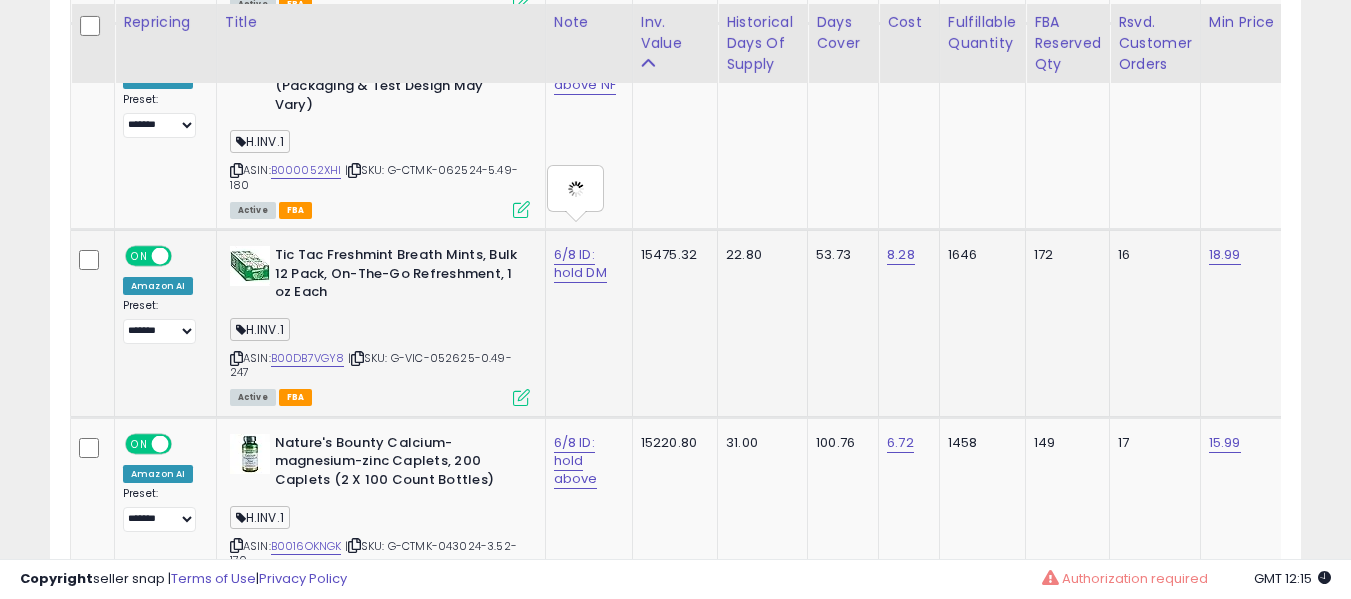 scroll, scrollTop: 4200, scrollLeft: 0, axis: vertical 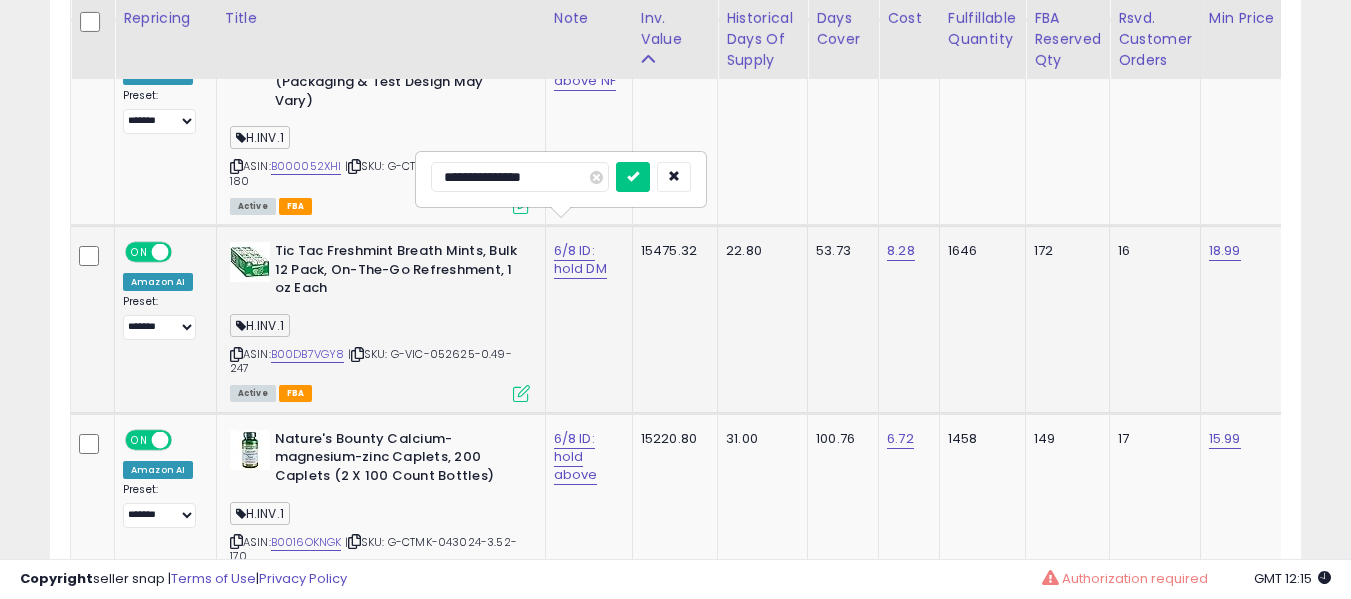 click on "**********" 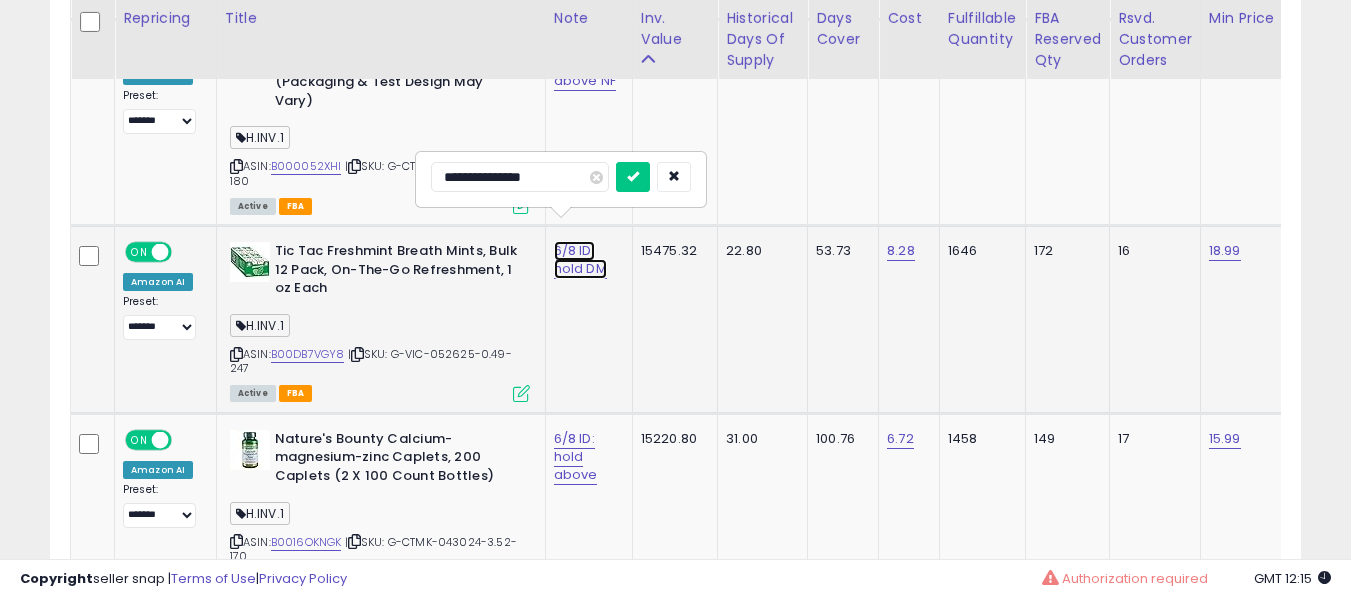 click on "6/8 ID: hold DM" at bounding box center (580, 260) 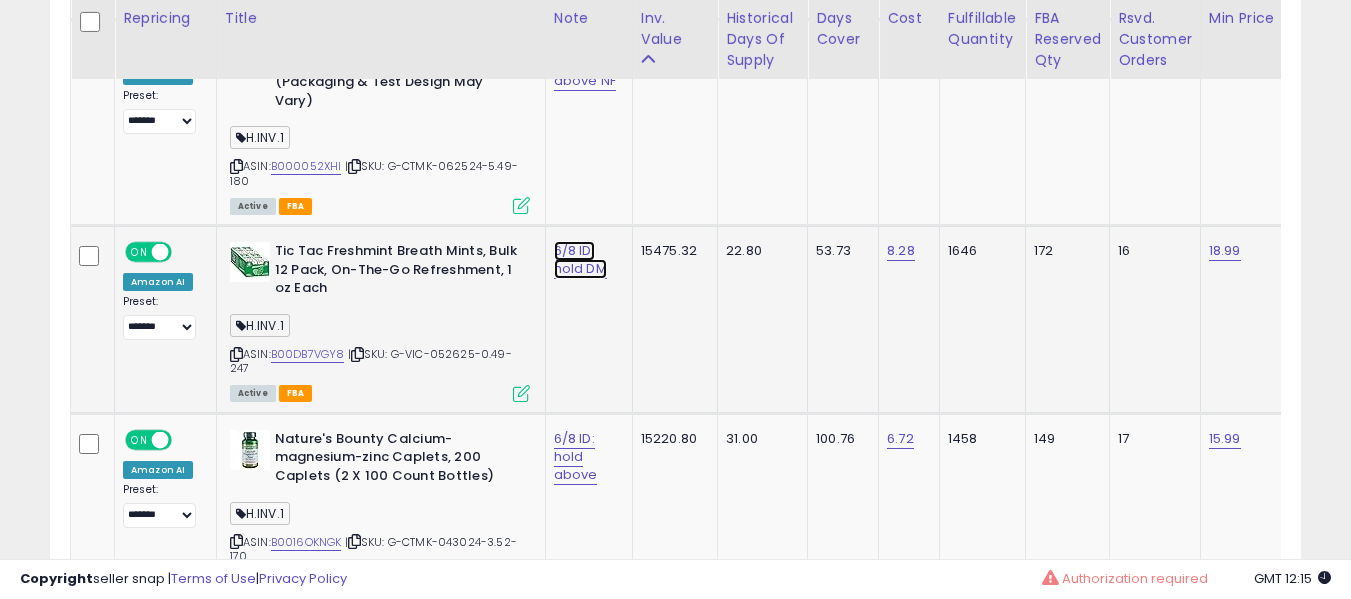 click on "6/8 ID: hold DM" at bounding box center [577, -3049] 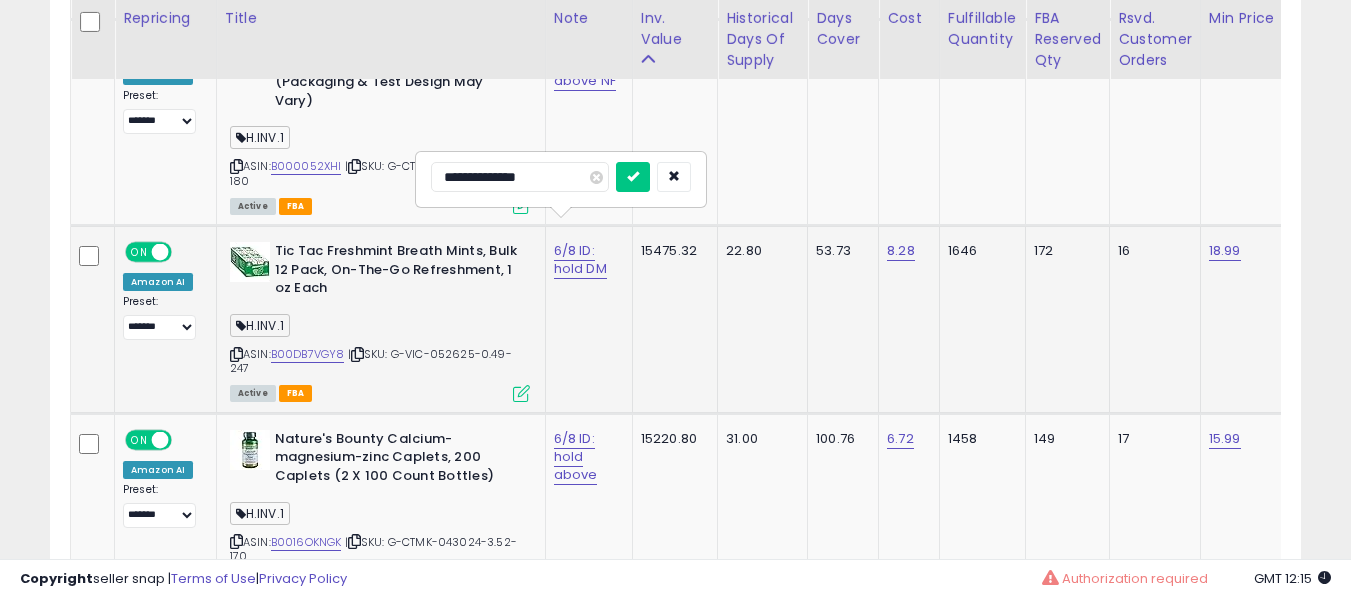 type on "**********" 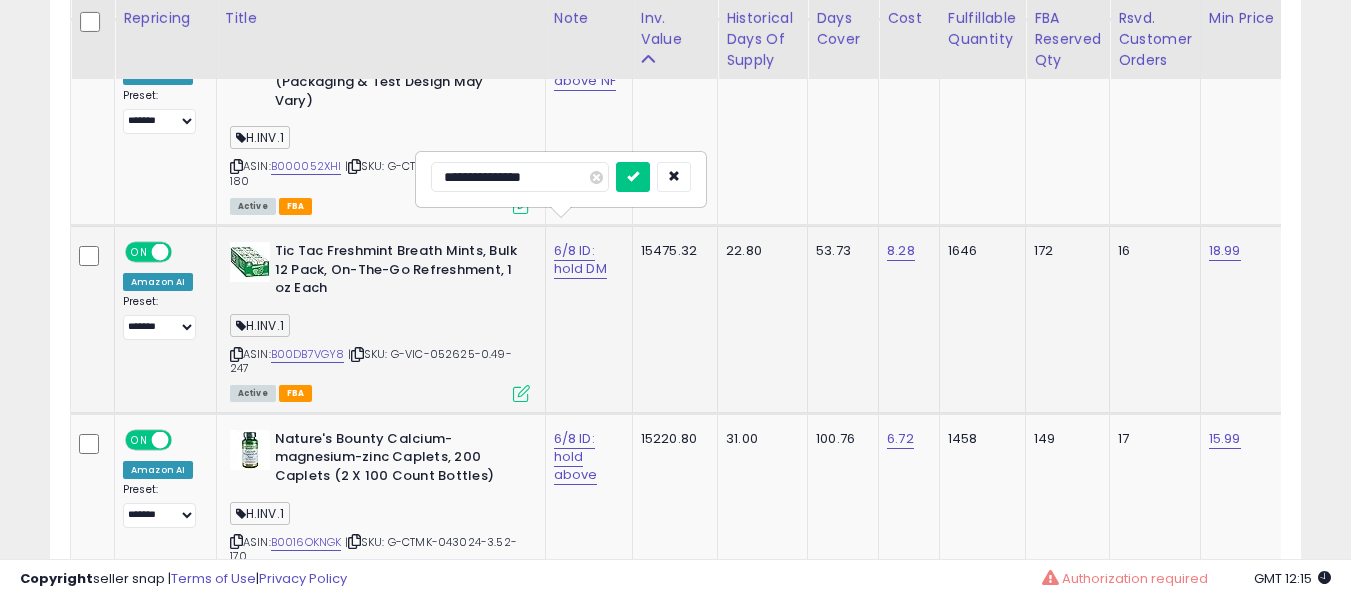 click at bounding box center [633, 177] 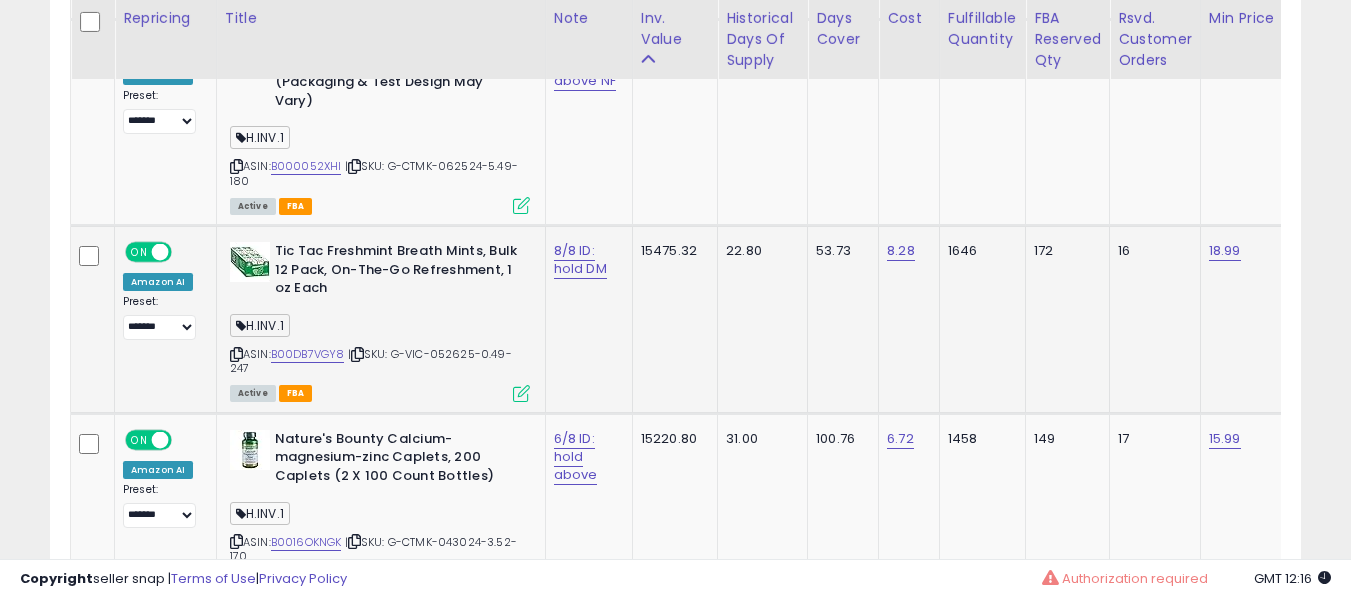 scroll, scrollTop: 4300, scrollLeft: 0, axis: vertical 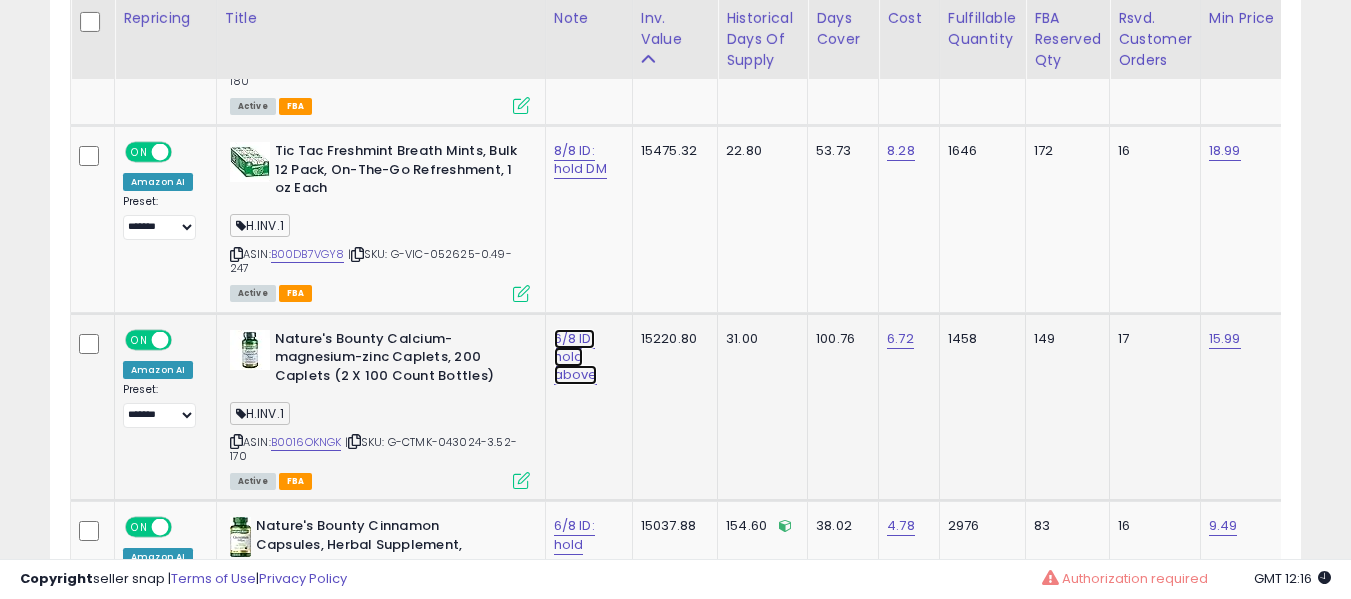 click on "6/8 ID: hold above" at bounding box center [577, -3149] 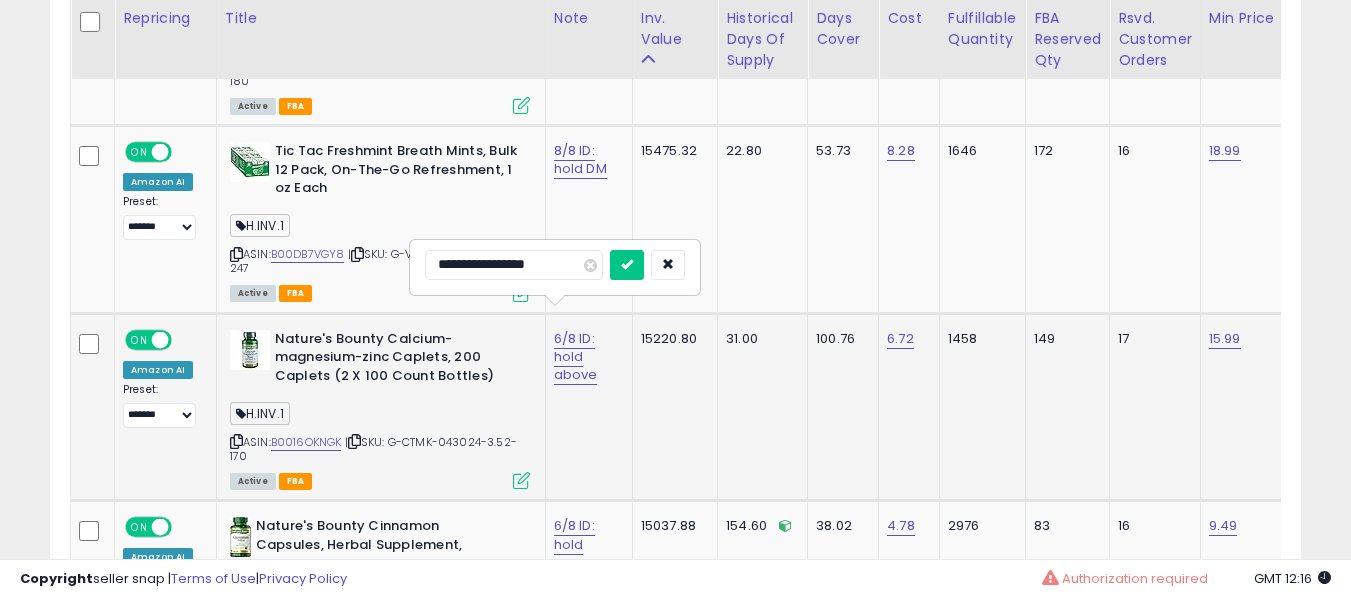 type on "**********" 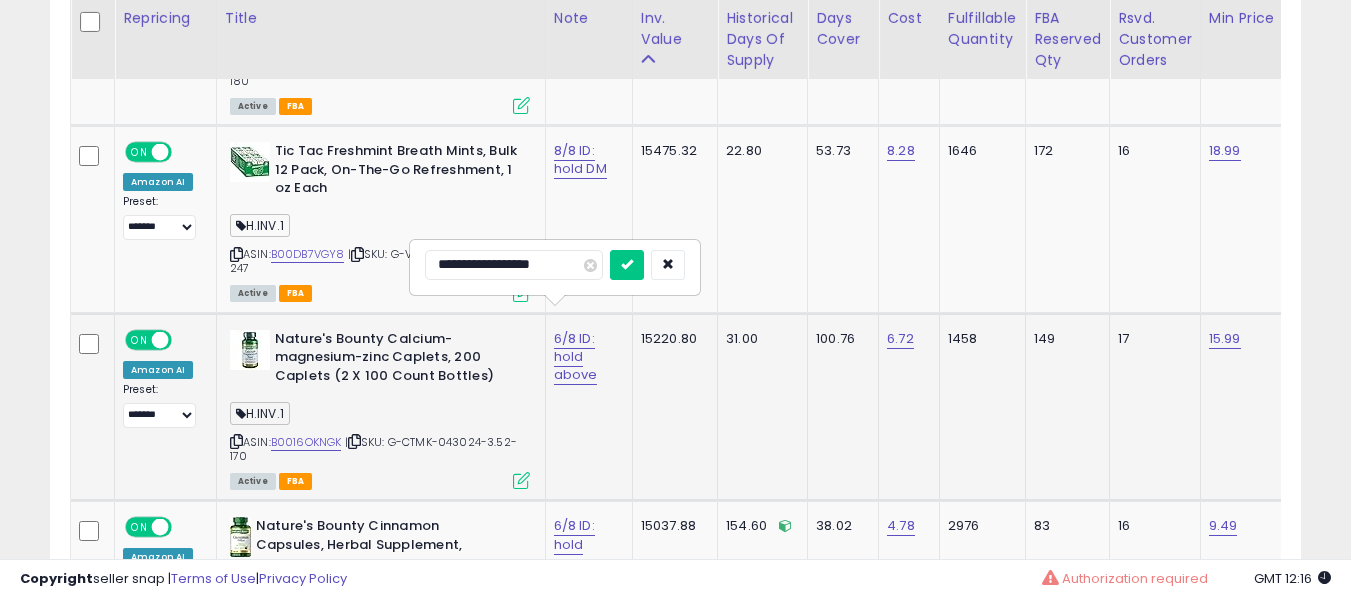 click at bounding box center [627, 265] 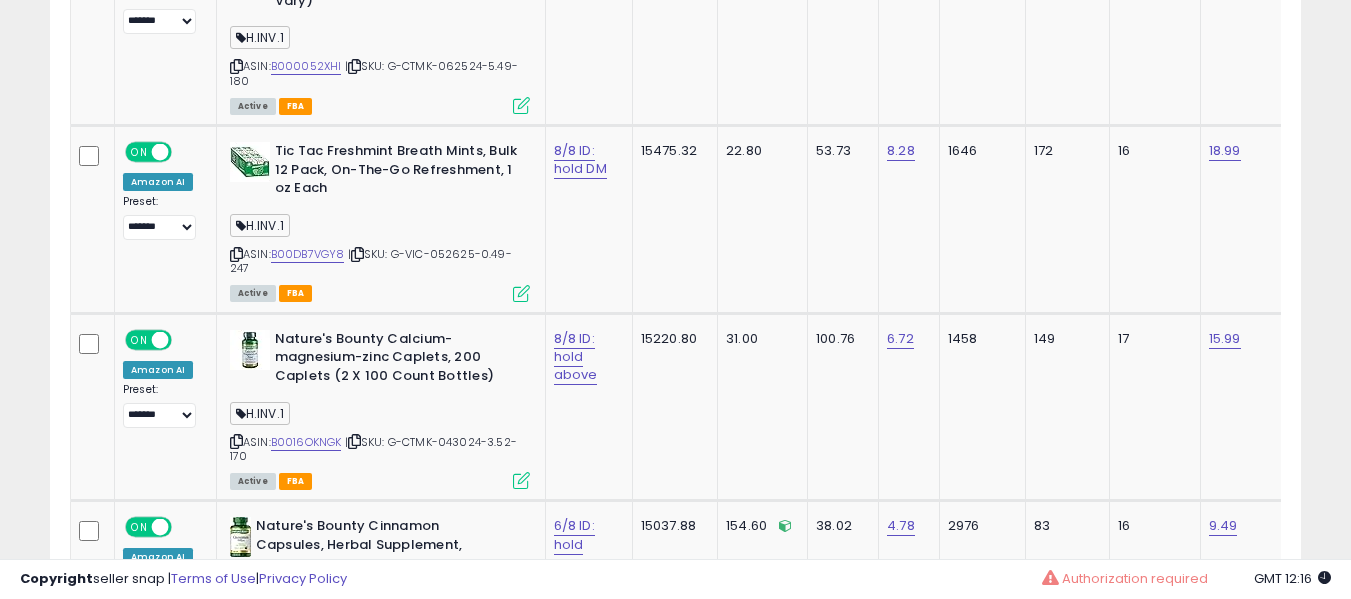 scroll, scrollTop: 964, scrollLeft: 0, axis: vertical 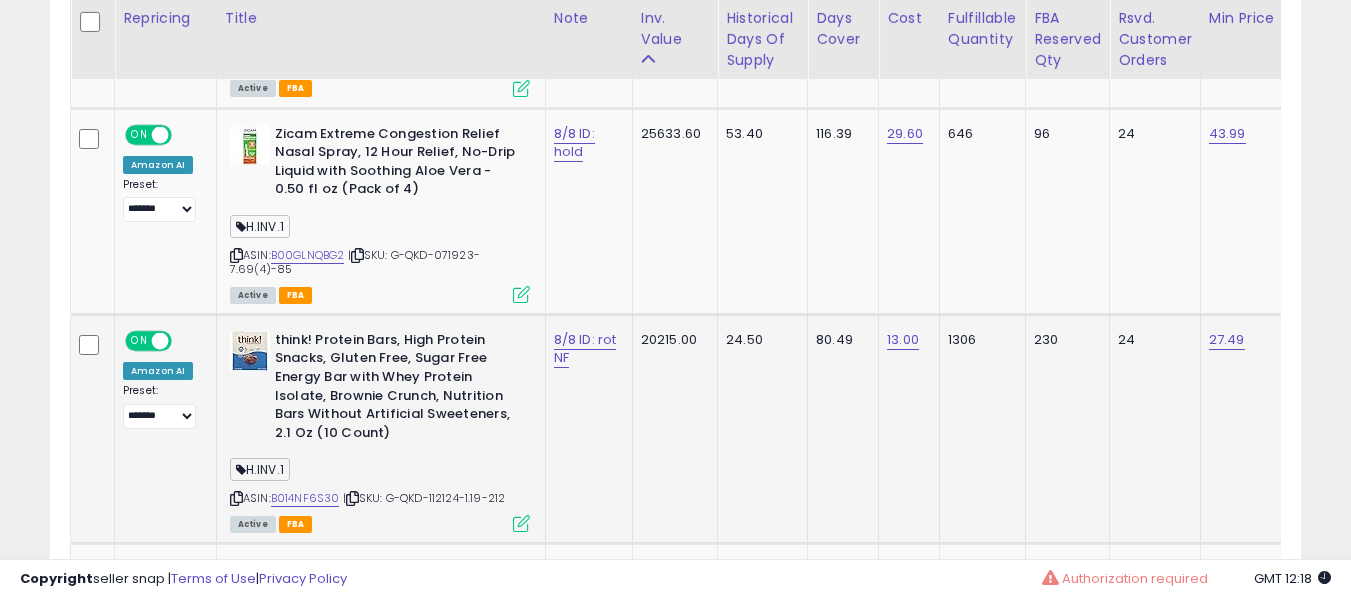 click on "8/8 ID: rot NF" 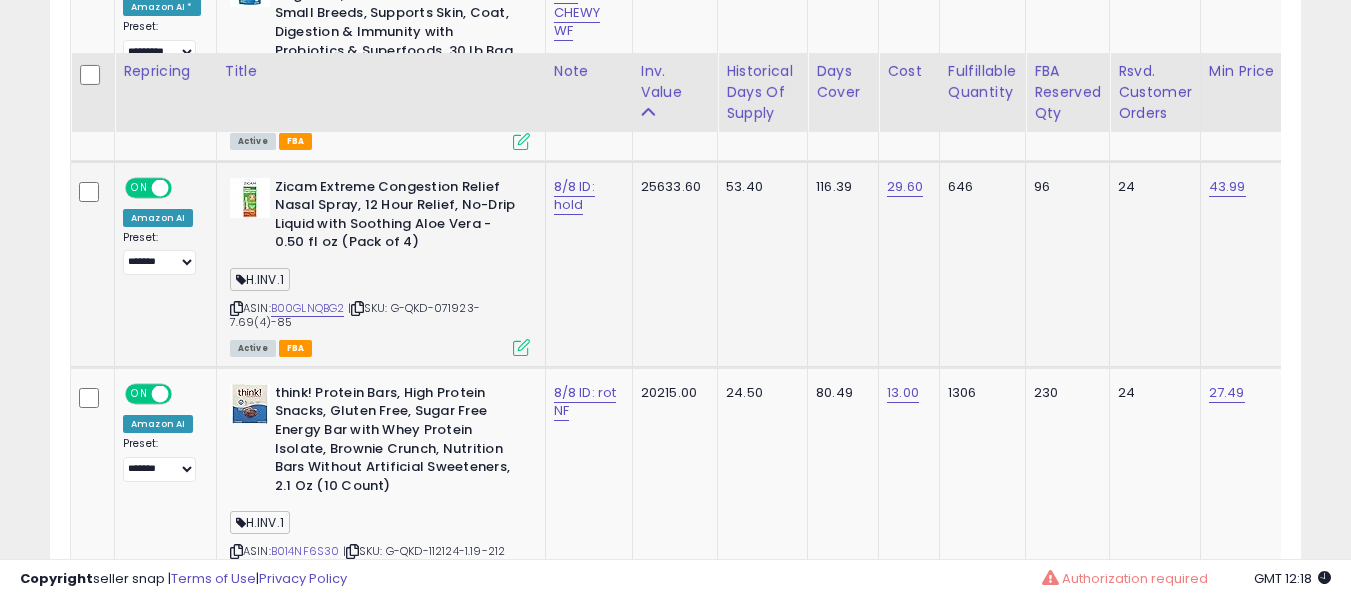 scroll, scrollTop: 2421, scrollLeft: 0, axis: vertical 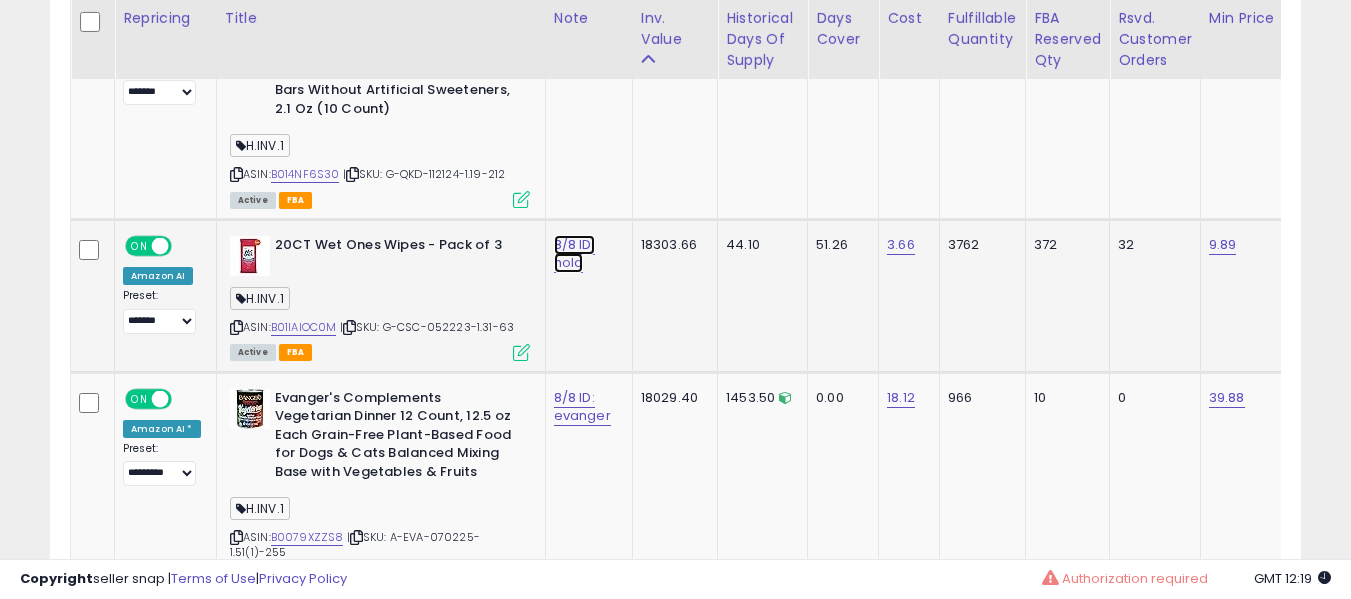 click on "8/8 ID: hold" at bounding box center [577, -1694] 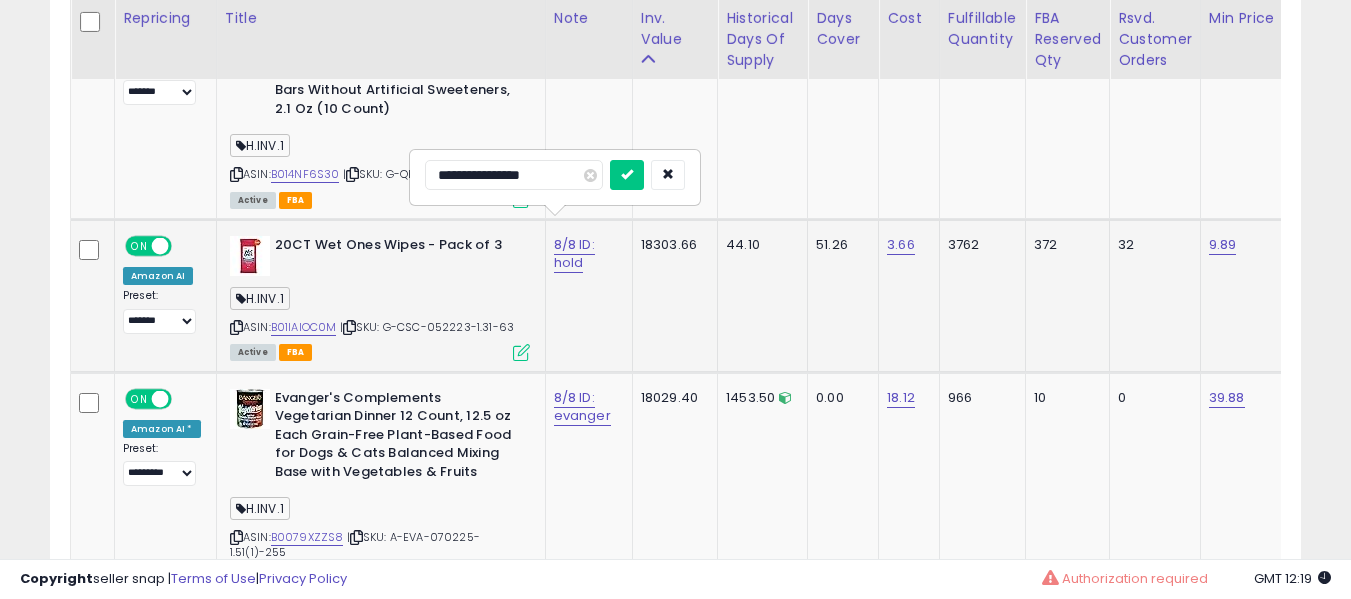 type on "**********" 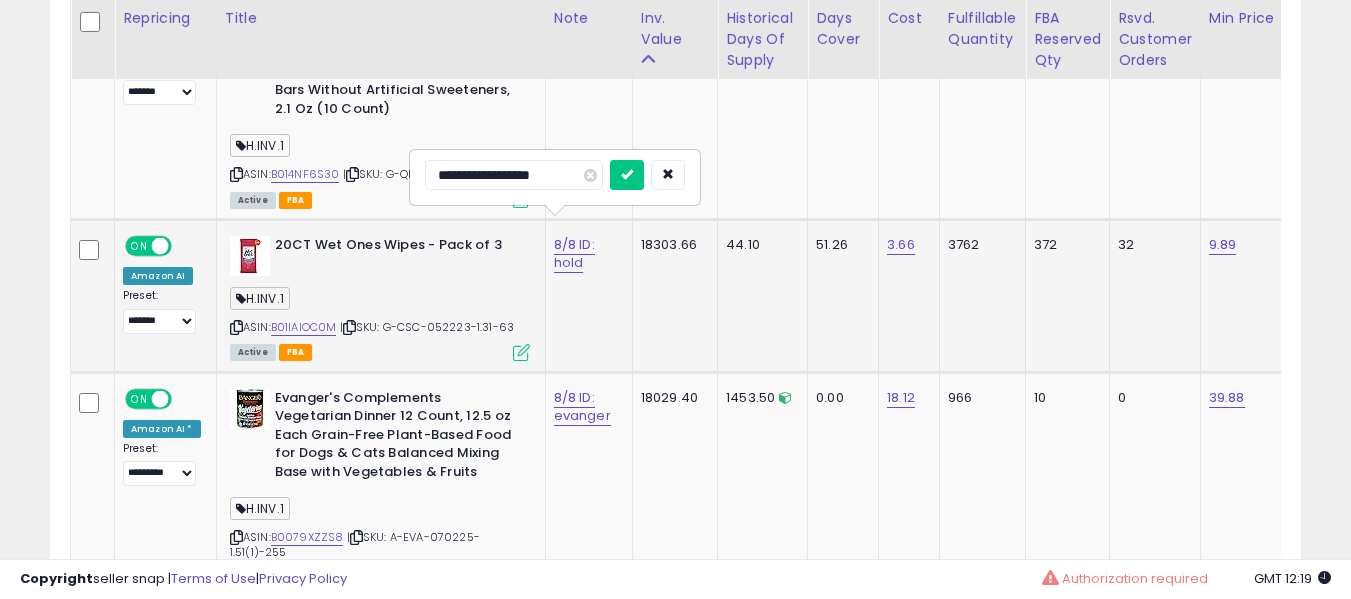click at bounding box center (627, 175) 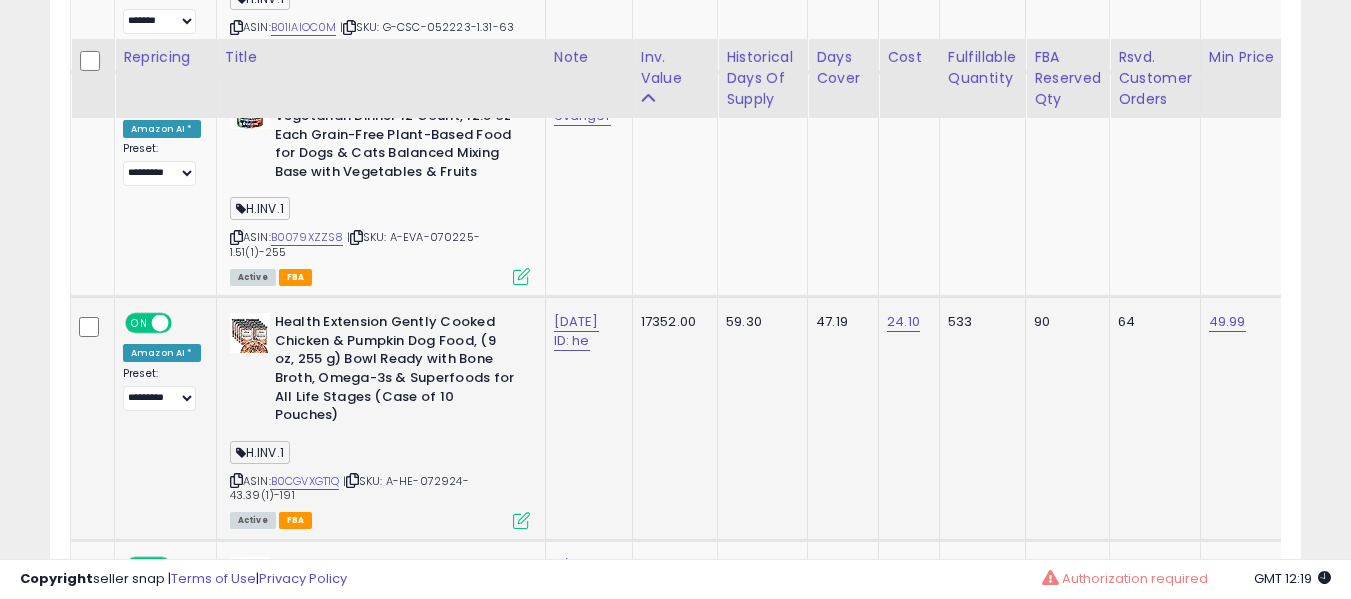 scroll, scrollTop: 3245, scrollLeft: 0, axis: vertical 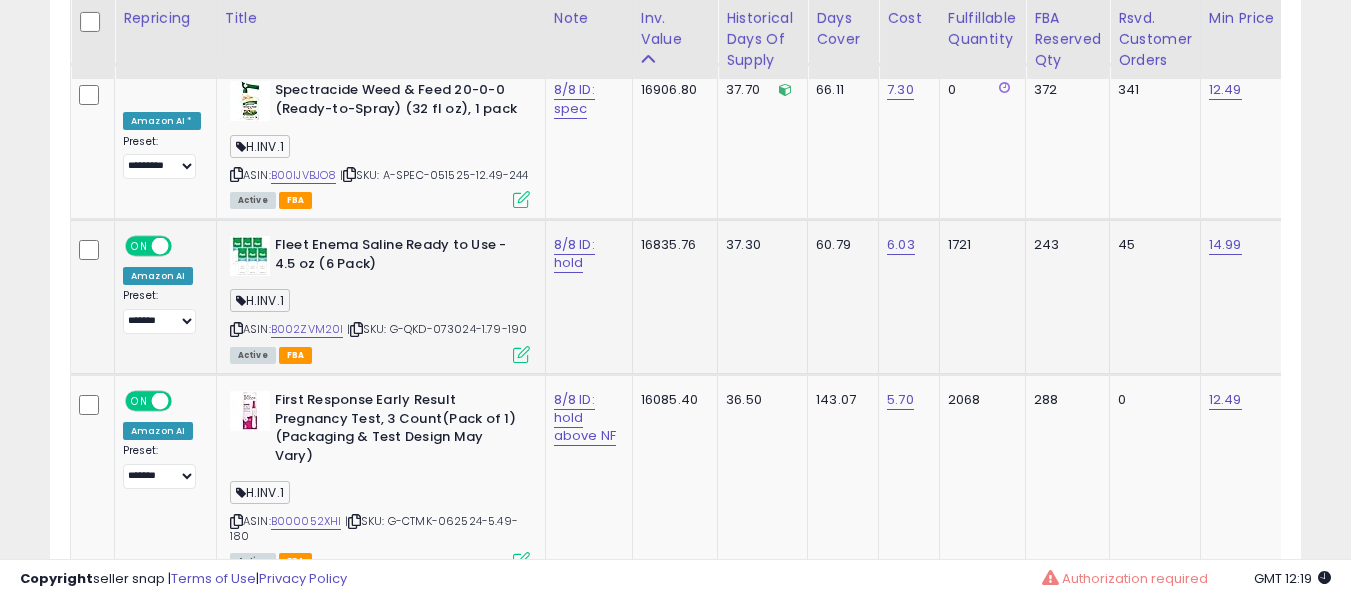 drag, startPoint x: 323, startPoint y: 298, endPoint x: 325, endPoint y: 314, distance: 16.124516 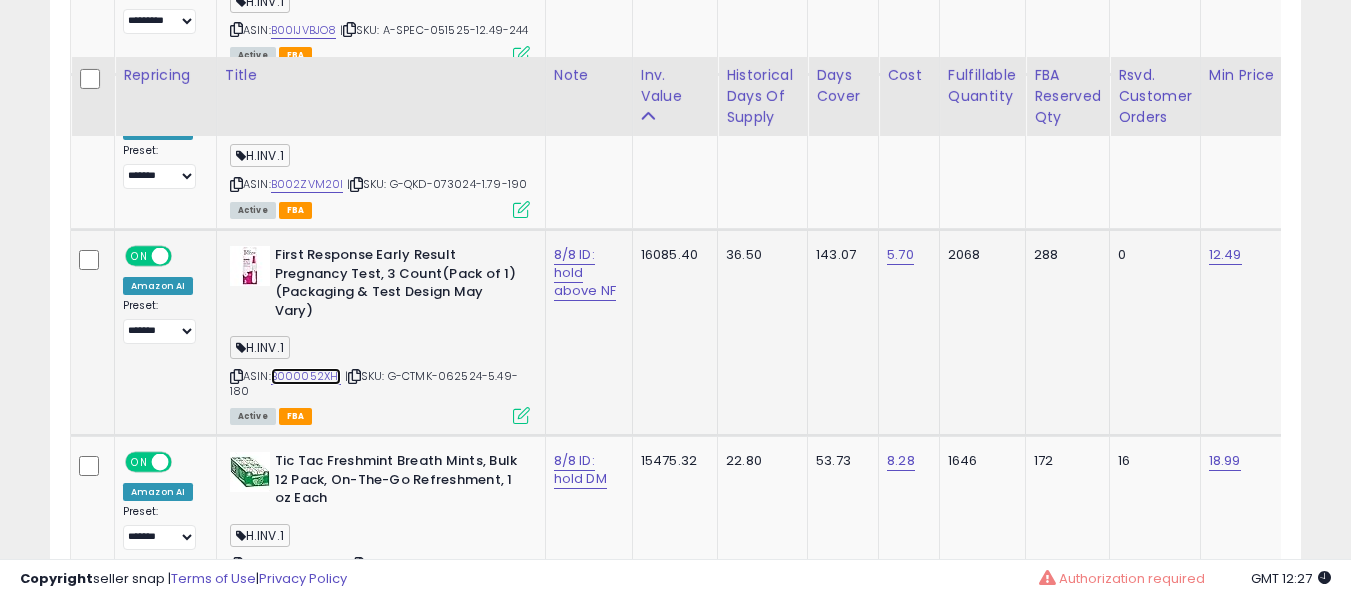 scroll, scrollTop: 3947, scrollLeft: 0, axis: vertical 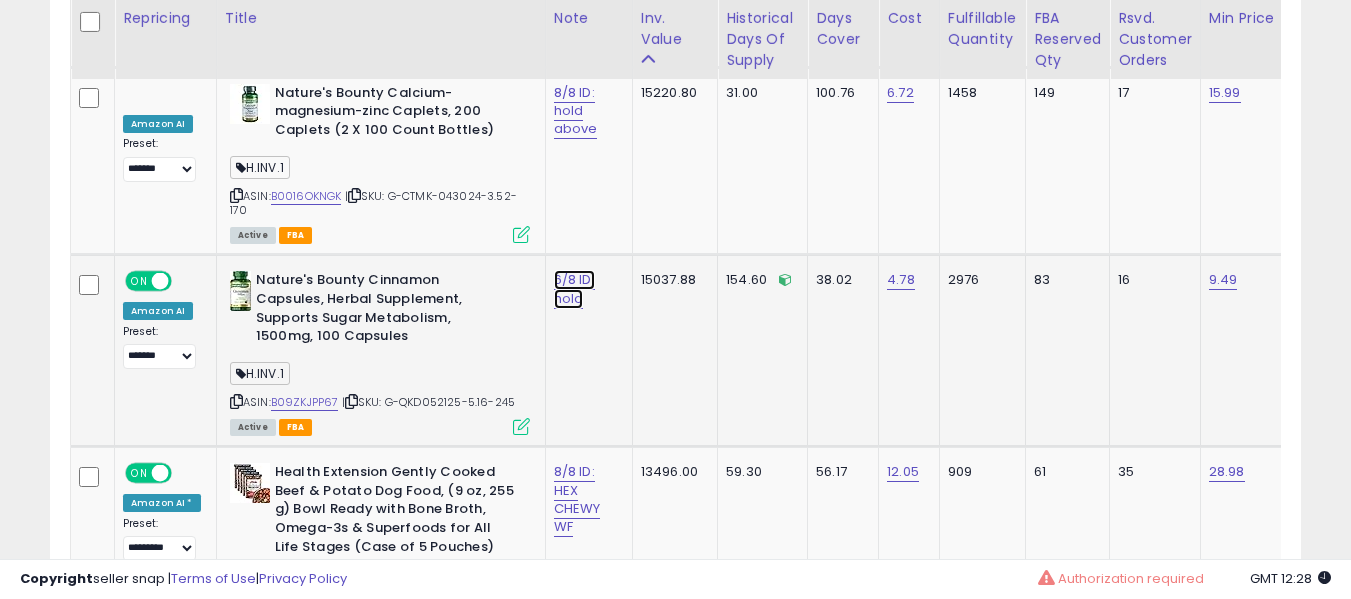click on "6/8 ID: hold" at bounding box center [577, -3395] 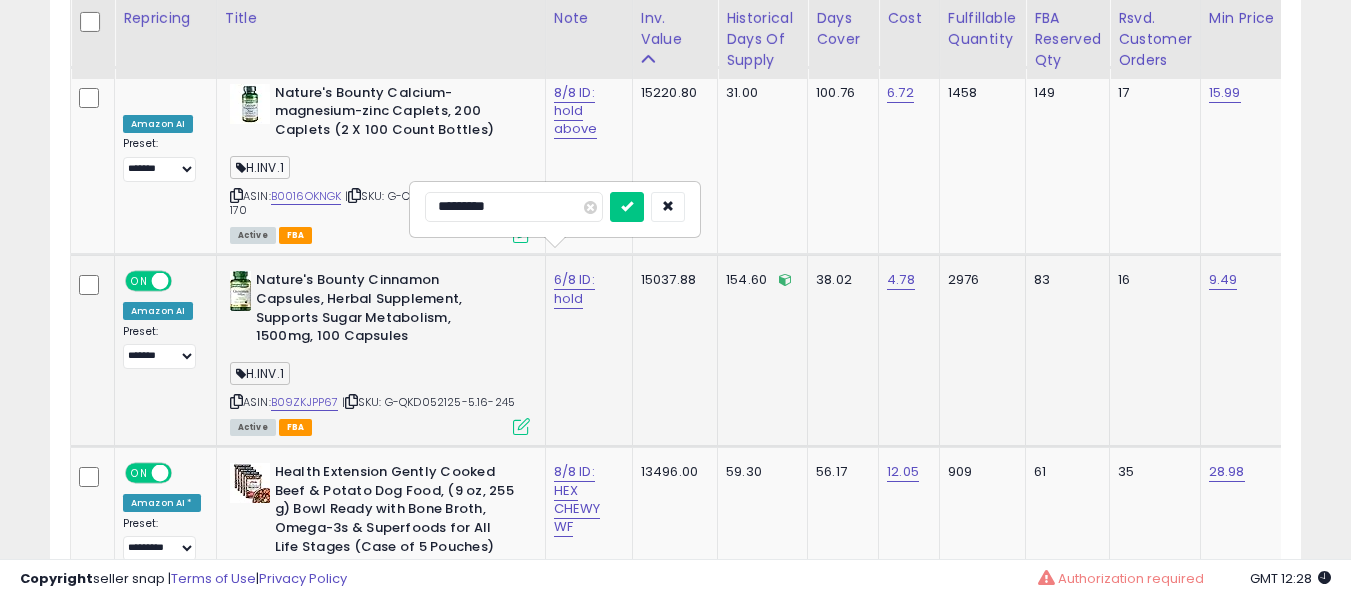 type on "**********" 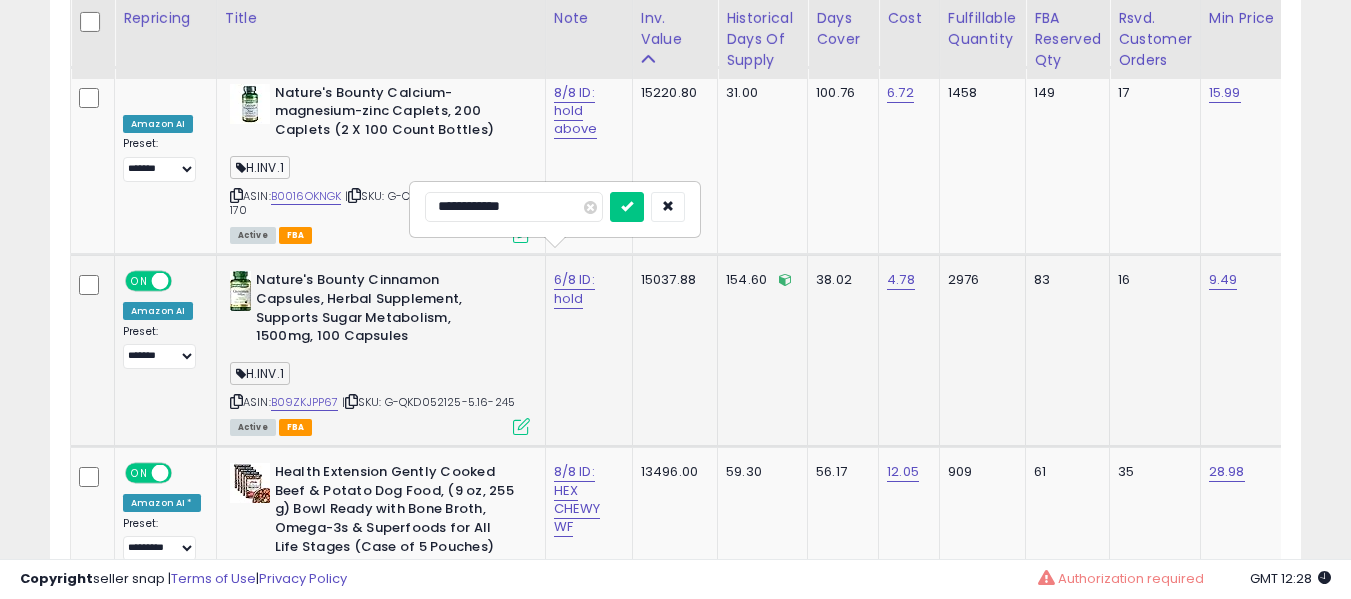 click at bounding box center (627, 207) 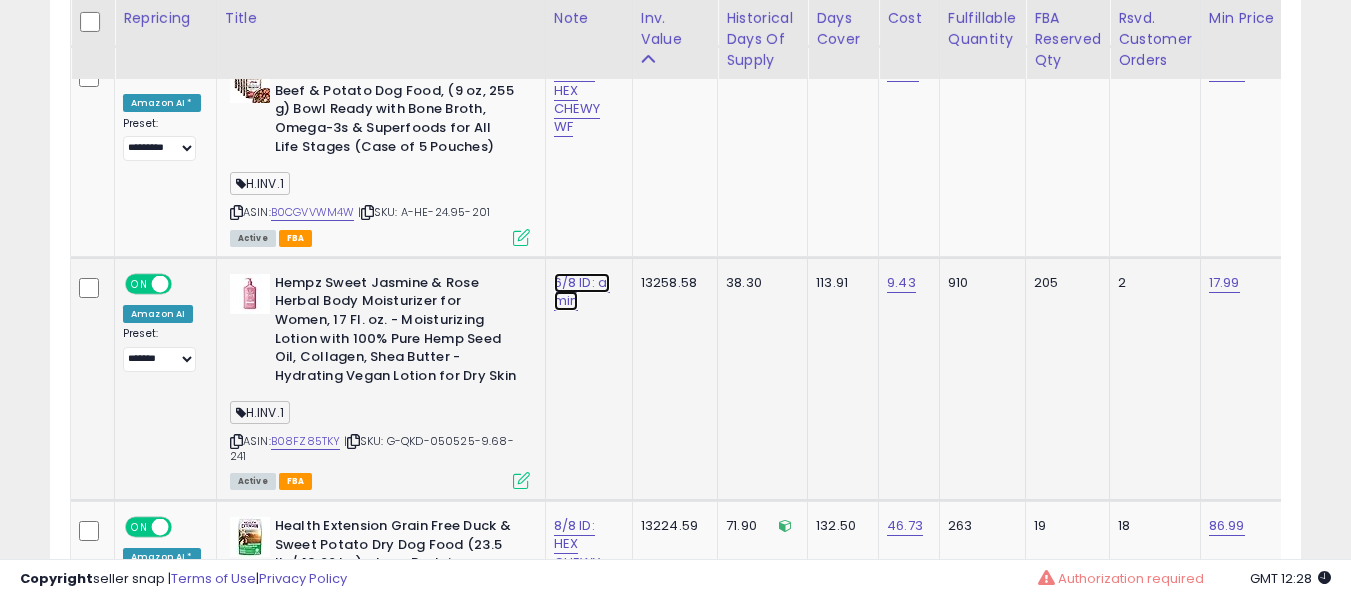 click on "6/8 ID: aj min" at bounding box center (577, -3795) 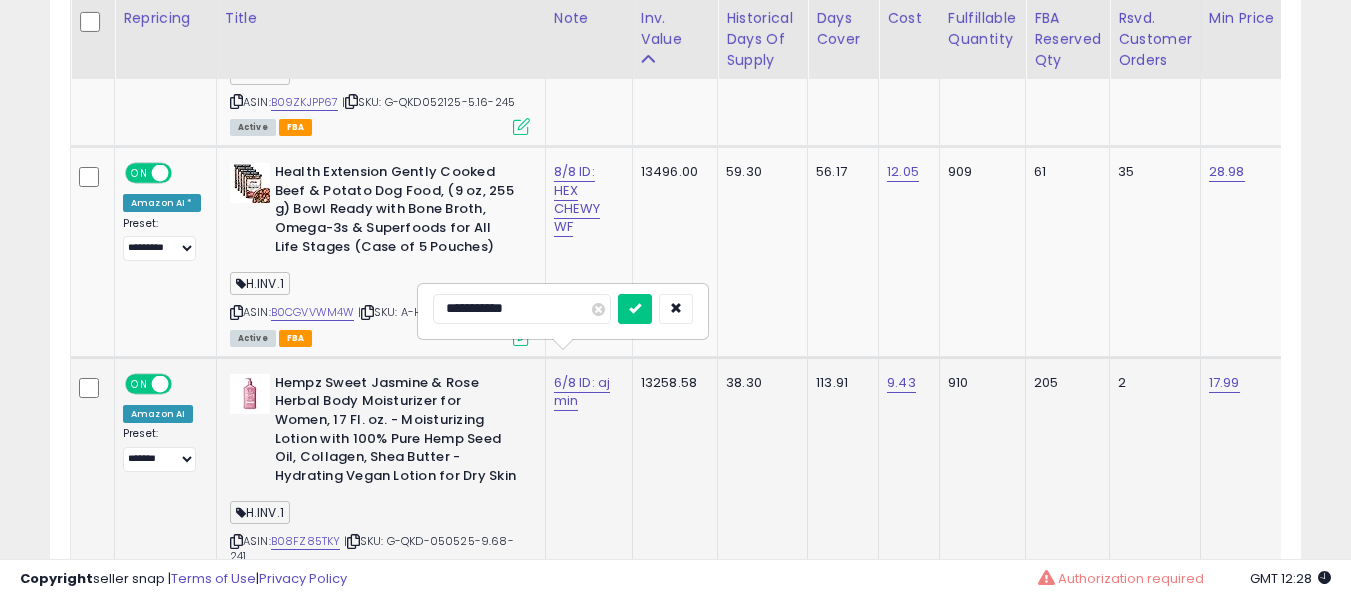 type on "**********" 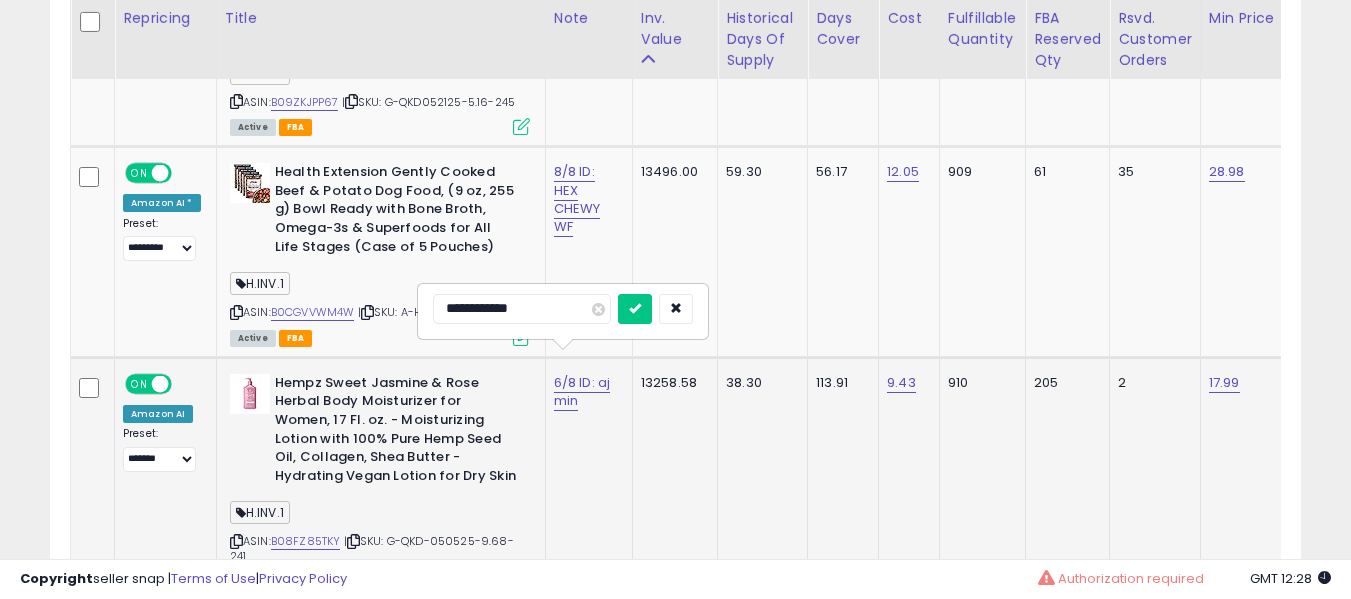 click at bounding box center [635, 309] 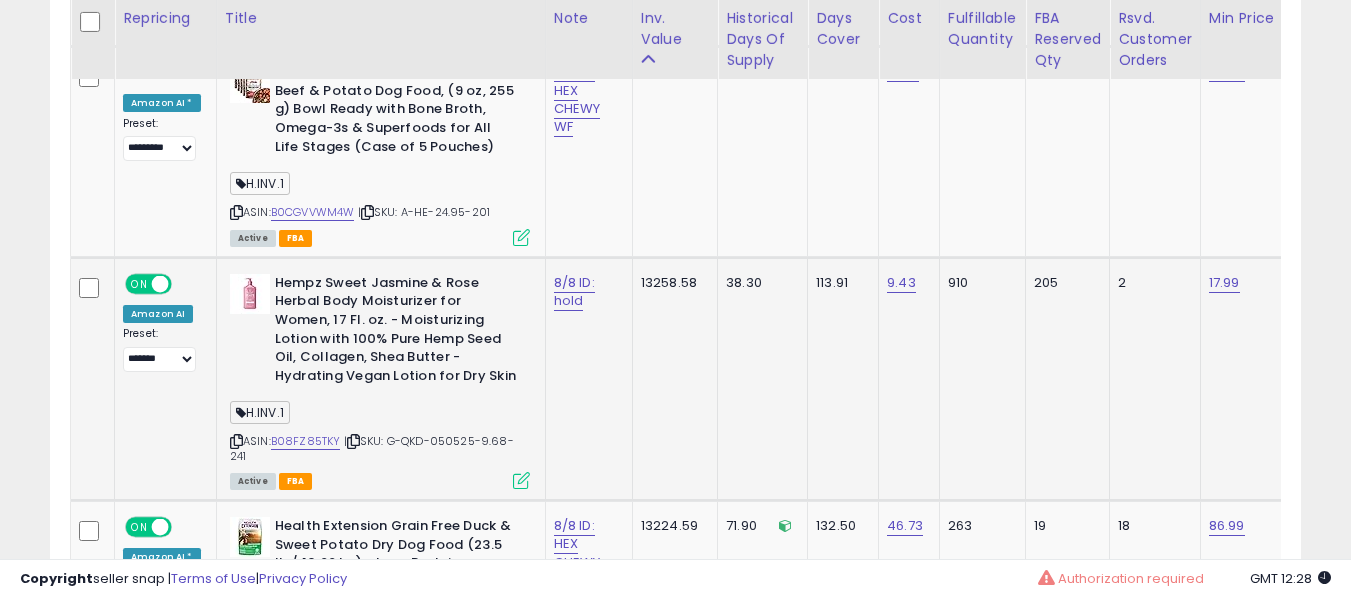 drag, startPoint x: 302, startPoint y: 401, endPoint x: 316, endPoint y: 411, distance: 17.20465 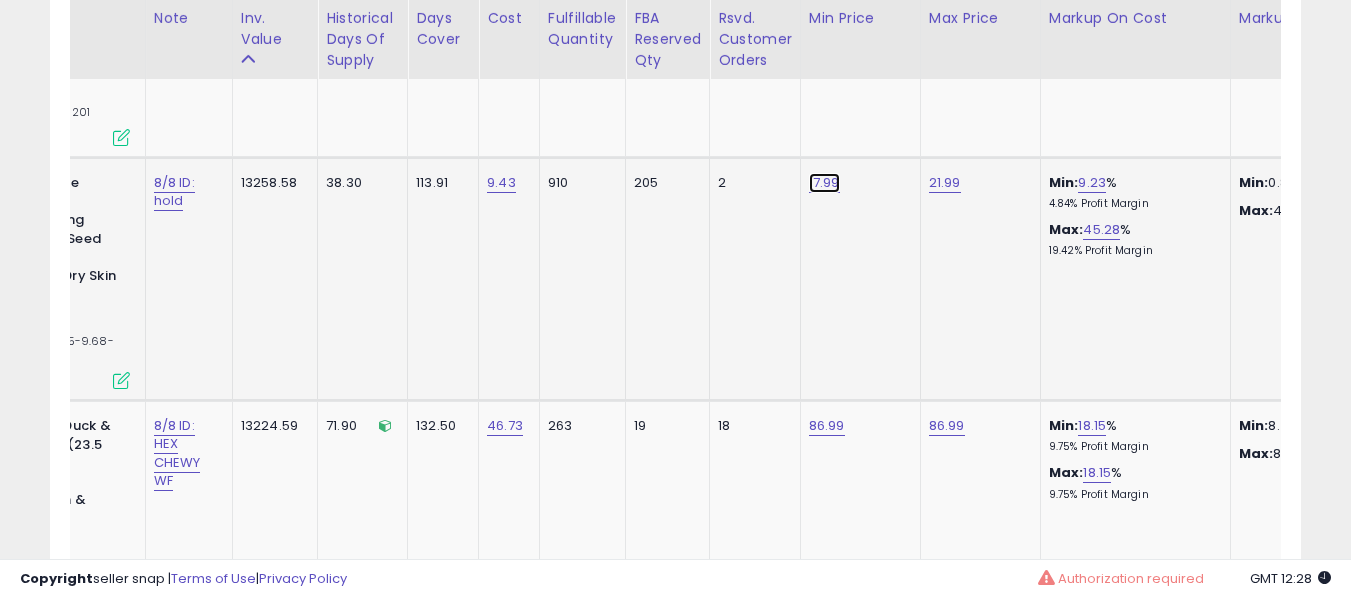 click on "17.99" at bounding box center (826, -3922) 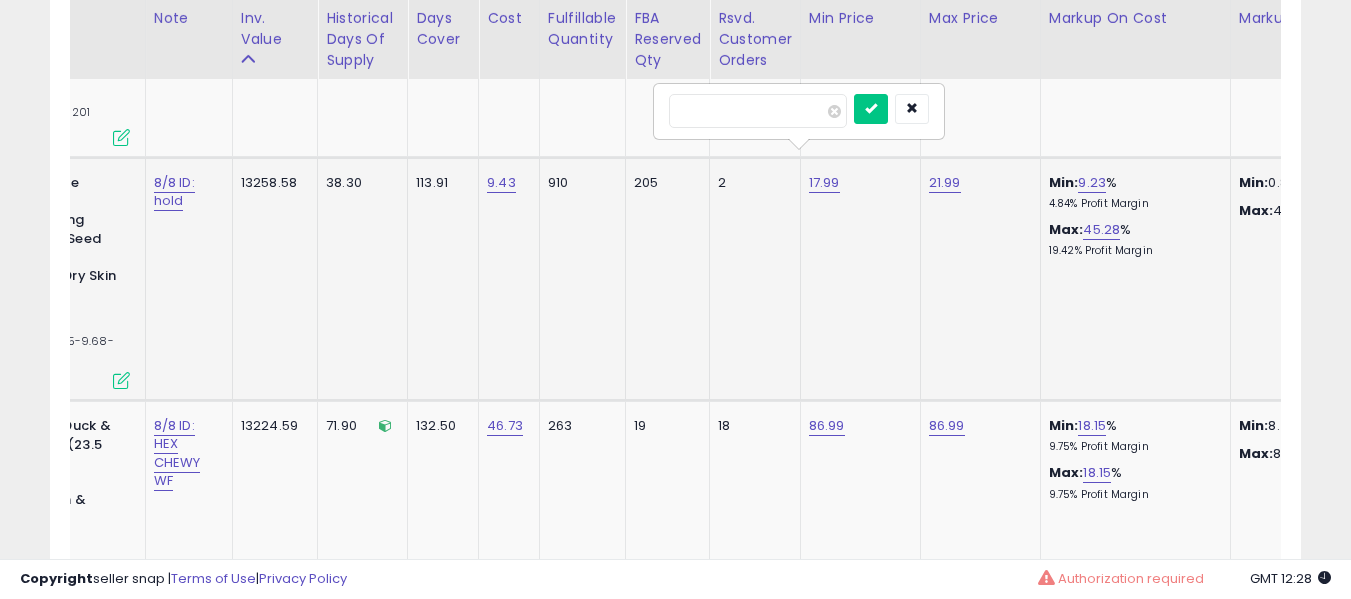 type on "*****" 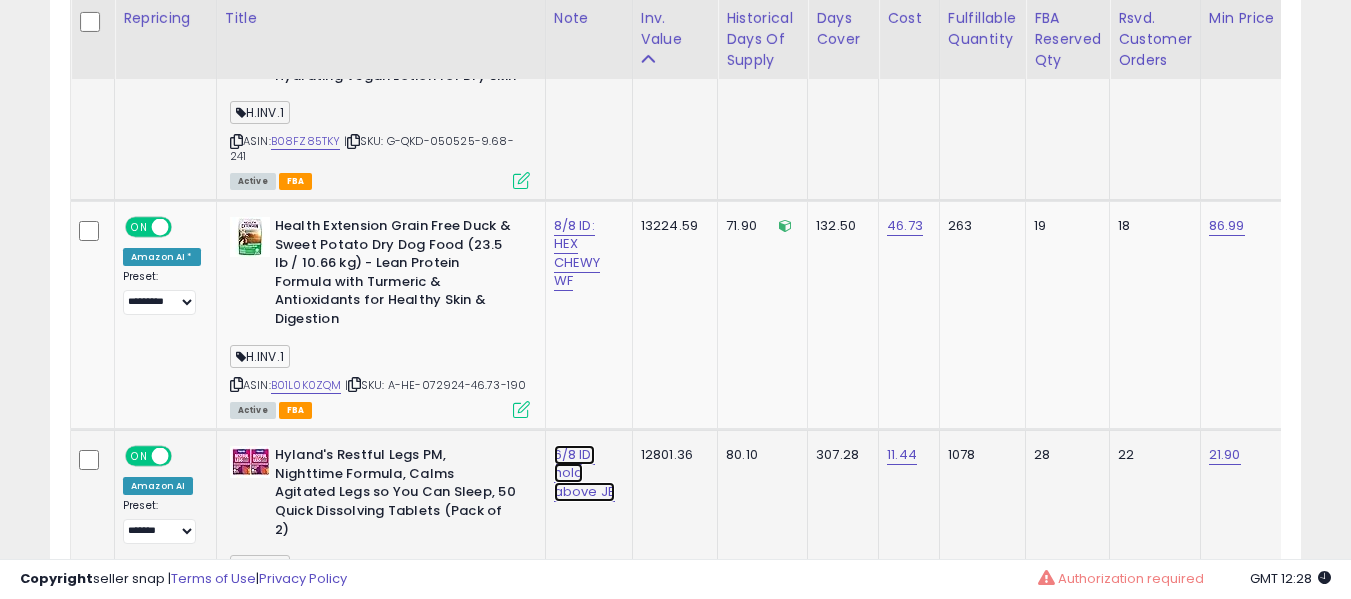 click on "6/8 ID: hold above JE" at bounding box center (577, -4095) 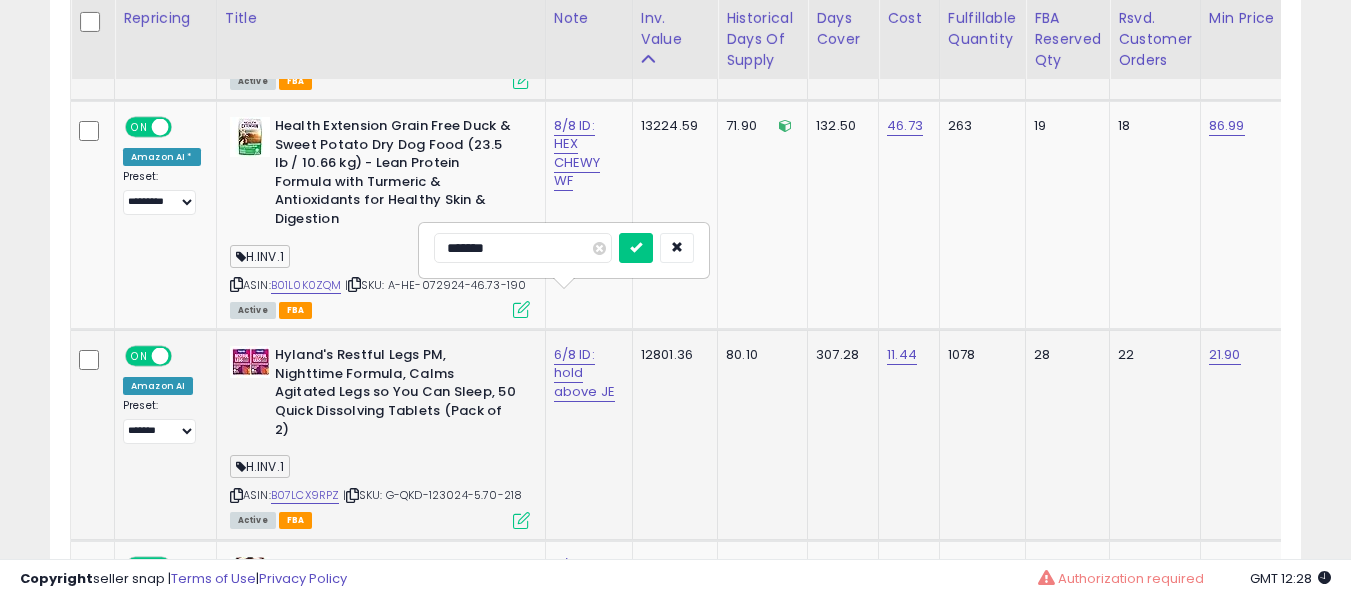 type on "********" 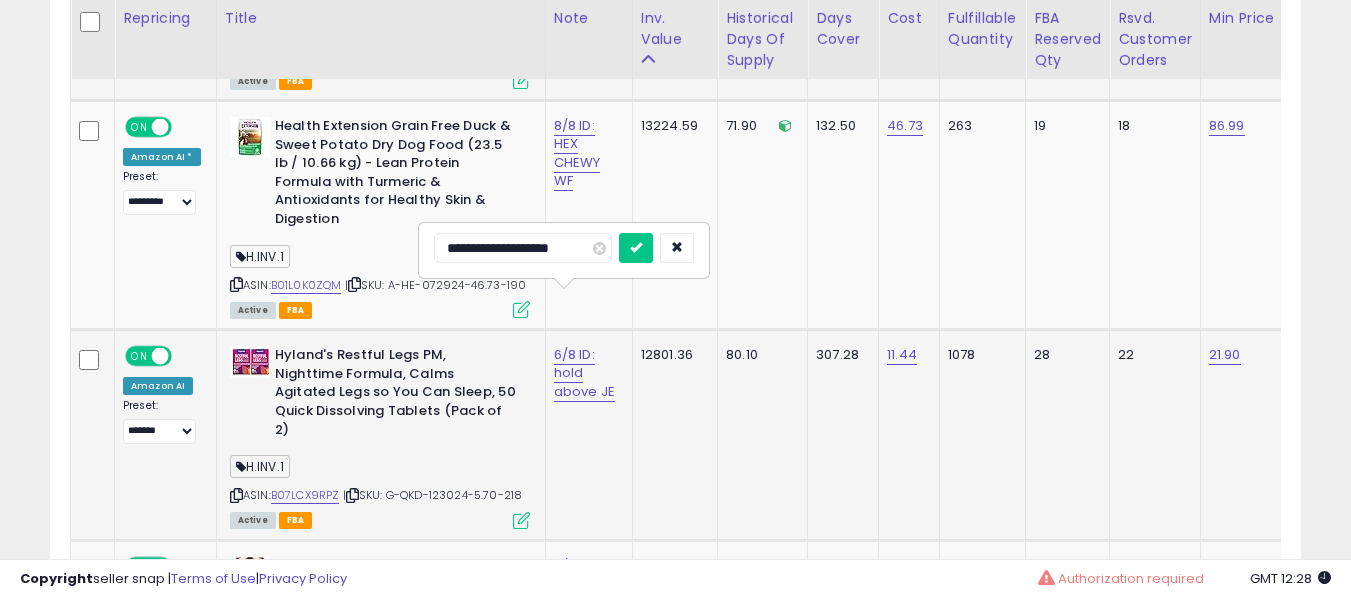 type on "**********" 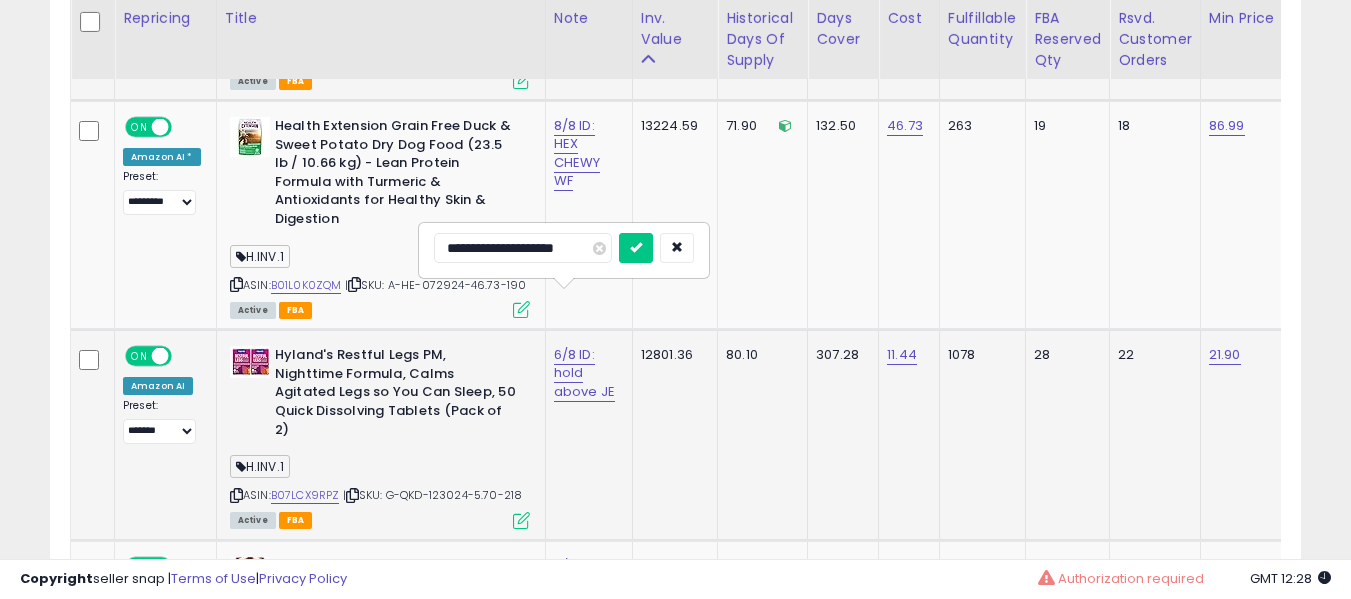 click at bounding box center (636, 248) 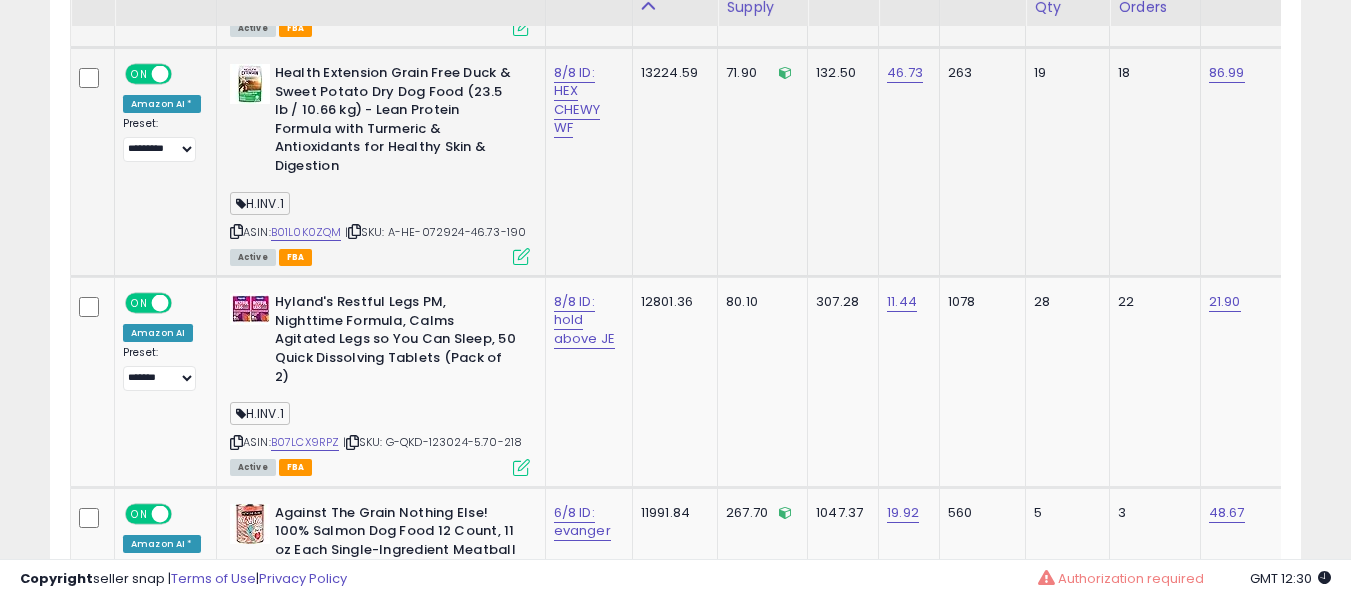 scroll, scrollTop: 5446, scrollLeft: 0, axis: vertical 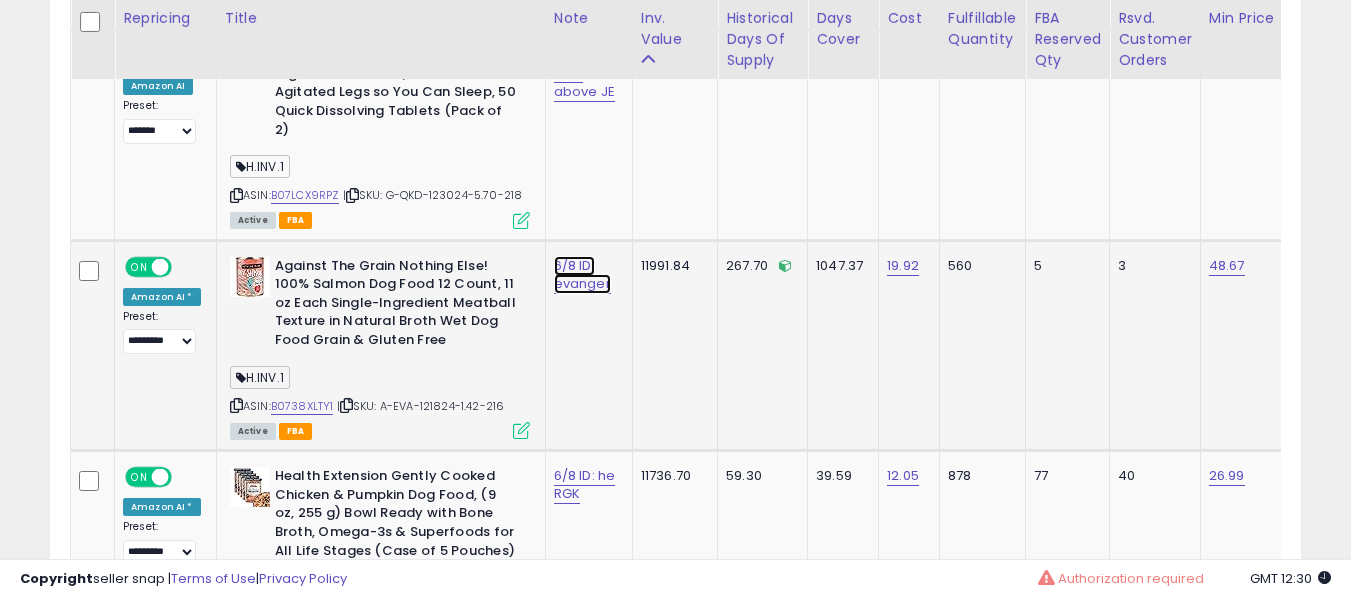 click on "6/8 ID: evanger" at bounding box center (577, -4495) 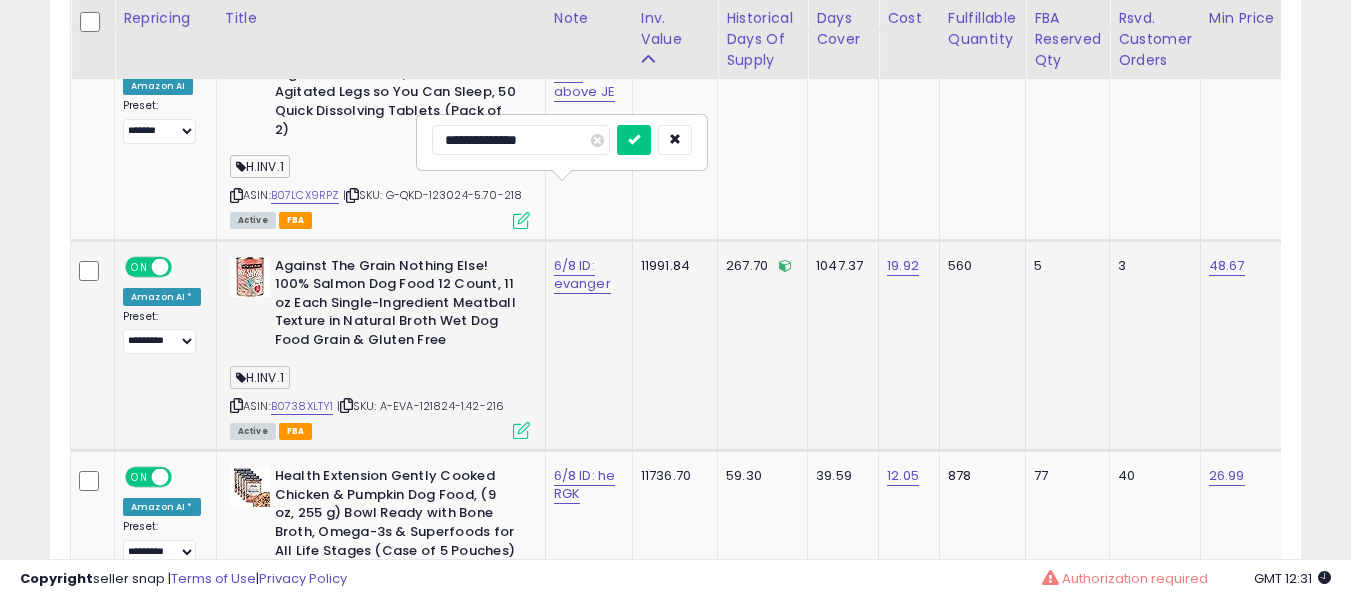 type on "**********" 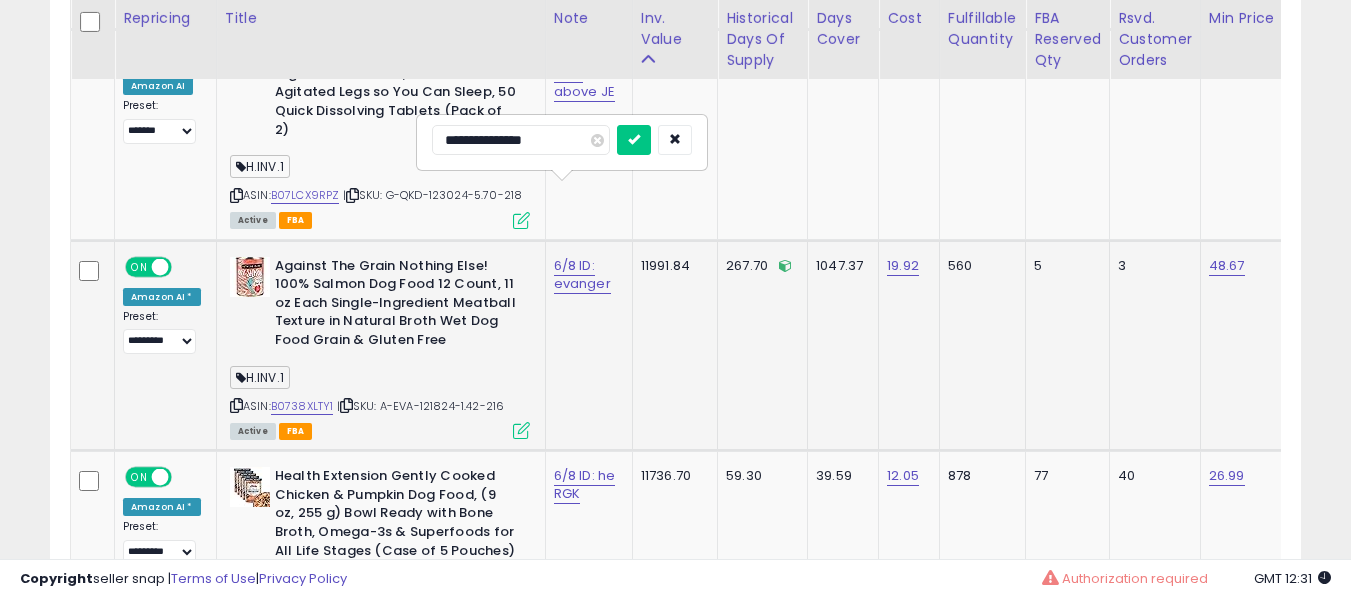 click at bounding box center (634, 140) 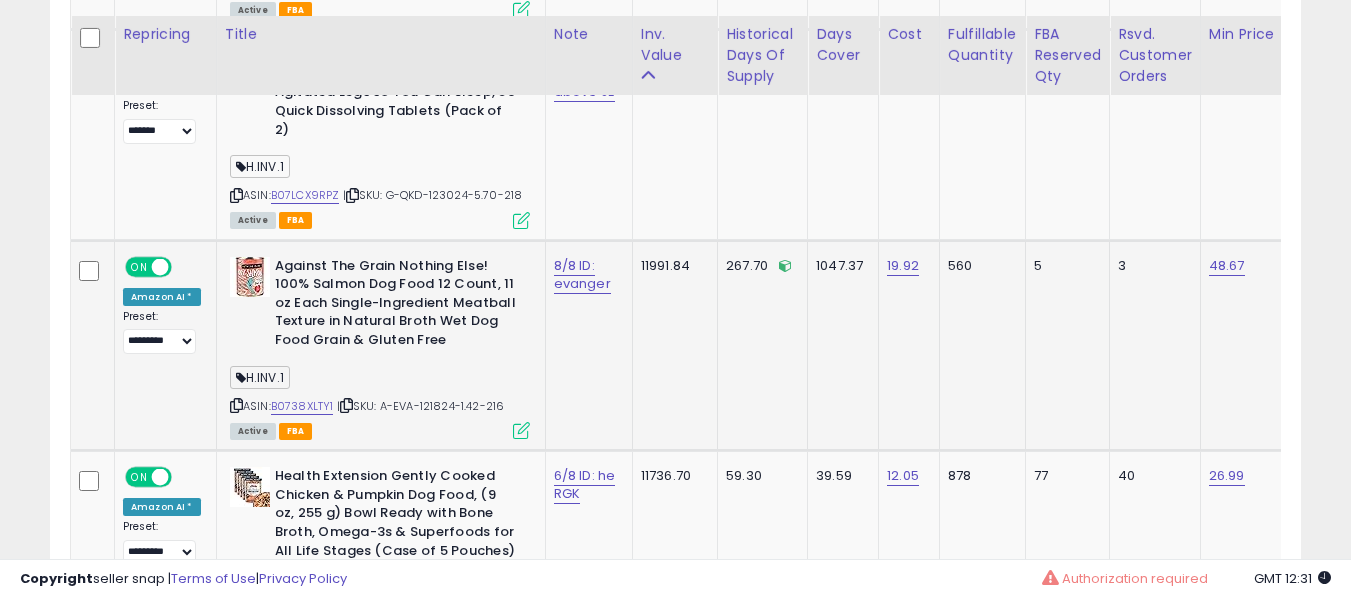 scroll, scrollTop: 5746, scrollLeft: 0, axis: vertical 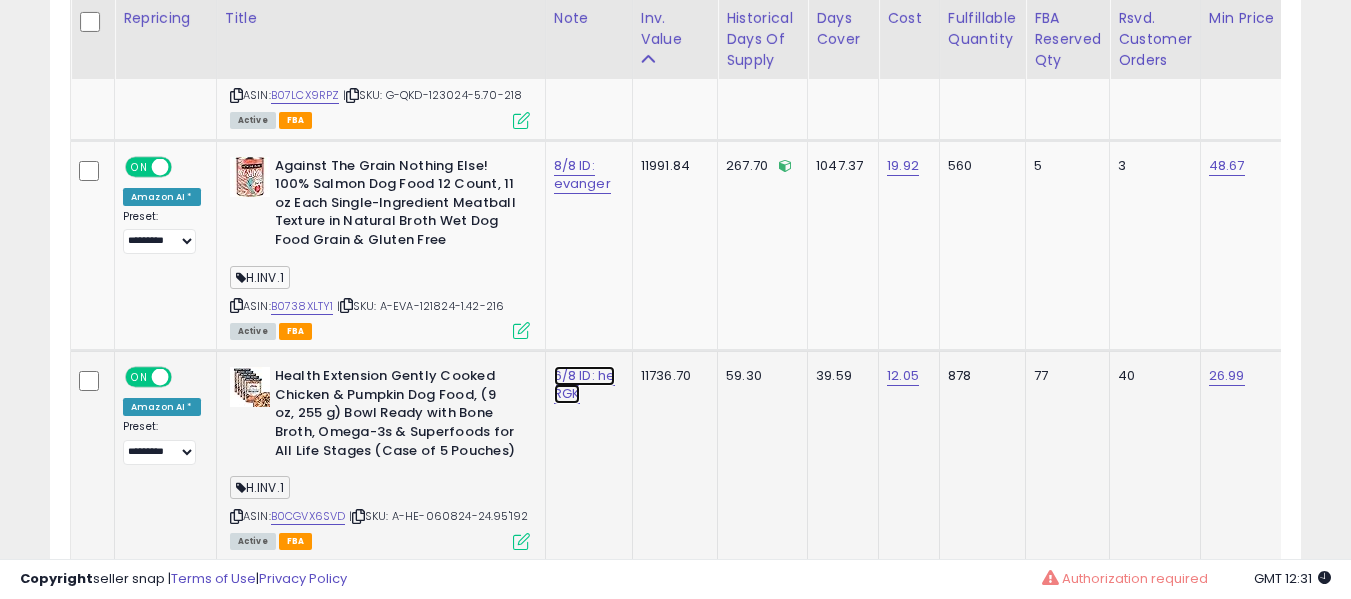 click on "6/8 ID: he RGK" at bounding box center [577, -4595] 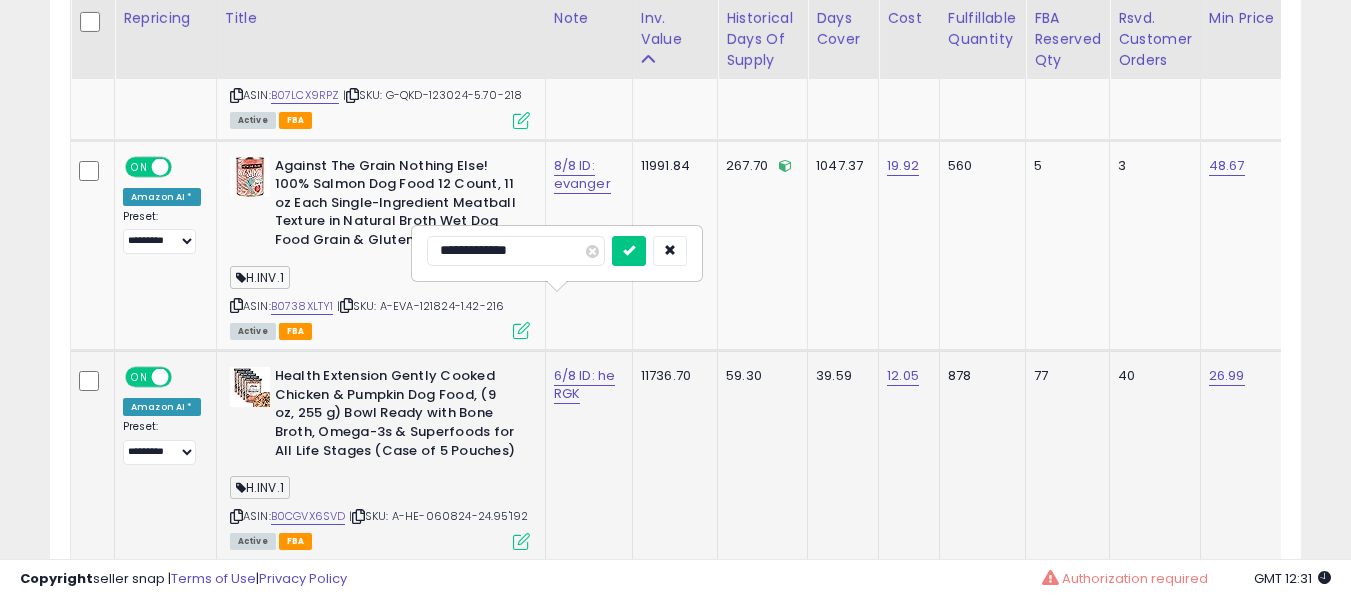 type on "**********" 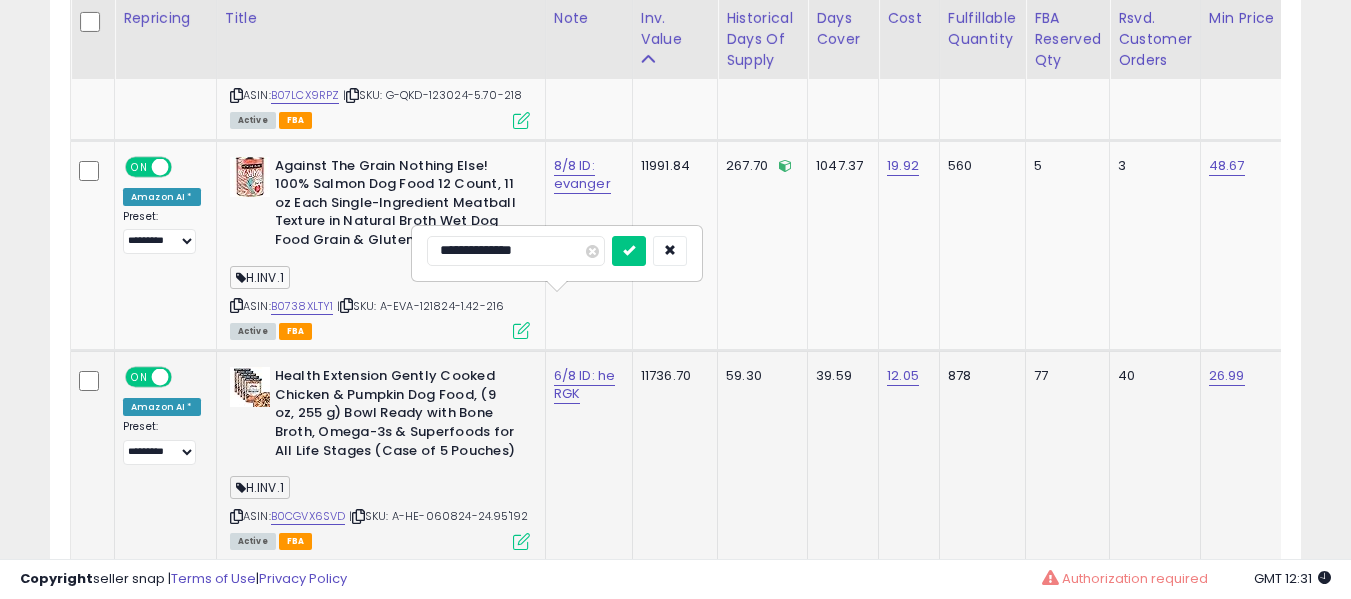 click at bounding box center [629, 251] 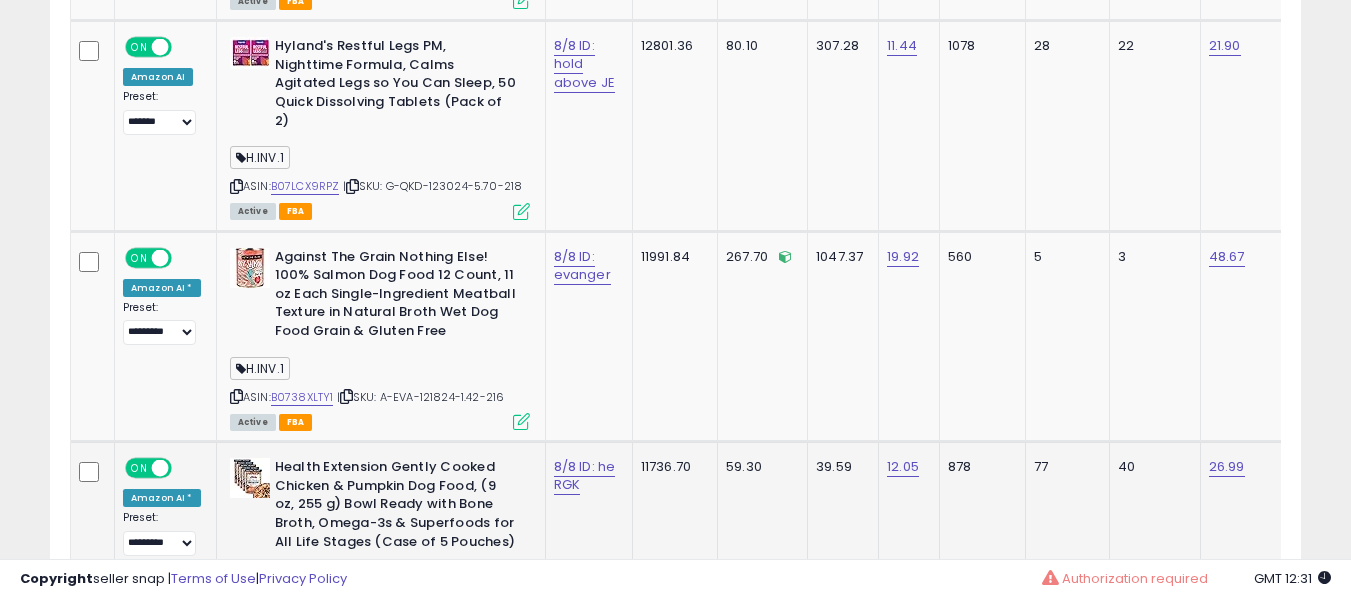 scroll, scrollTop: 5946, scrollLeft: 0, axis: vertical 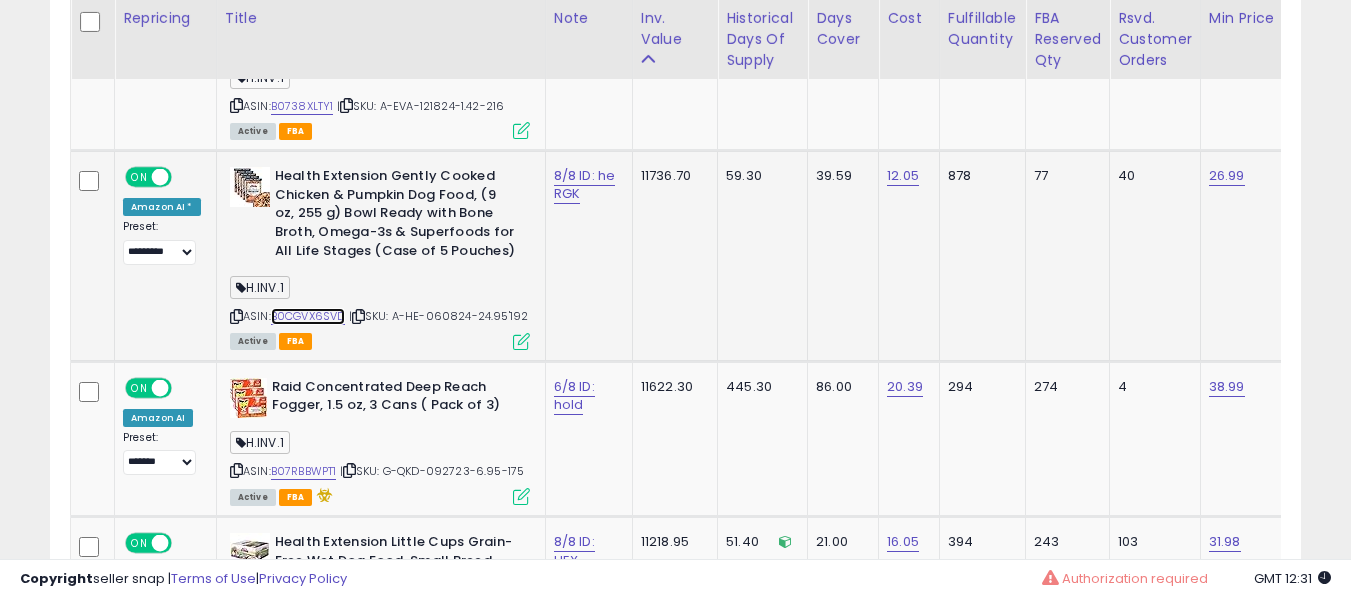 drag, startPoint x: 314, startPoint y: 240, endPoint x: 310, endPoint y: 224, distance: 16.492422 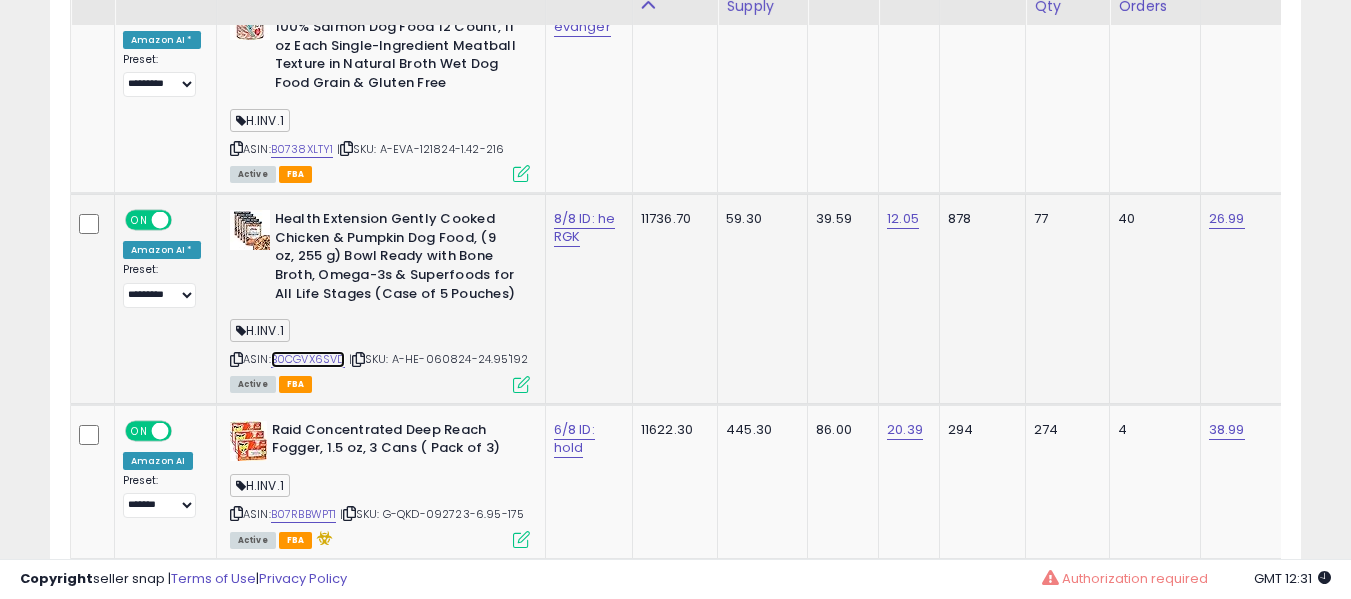 scroll, scrollTop: 5946, scrollLeft: 0, axis: vertical 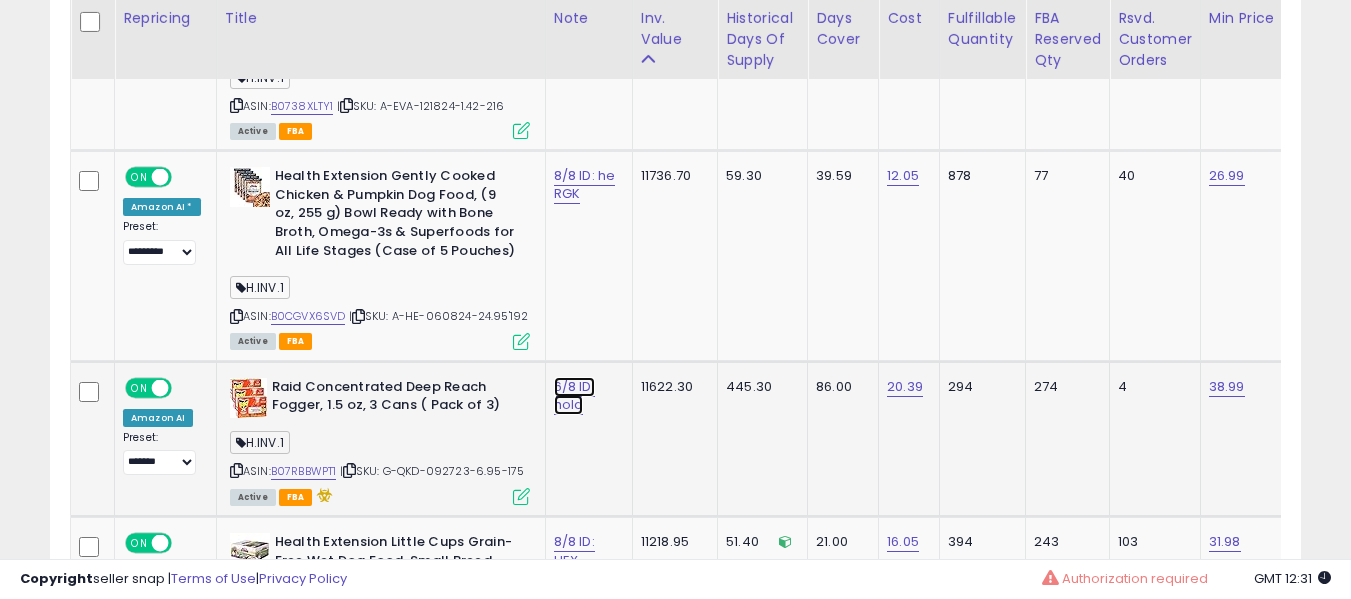 click on "6/8 ID: hold" at bounding box center (577, -4795) 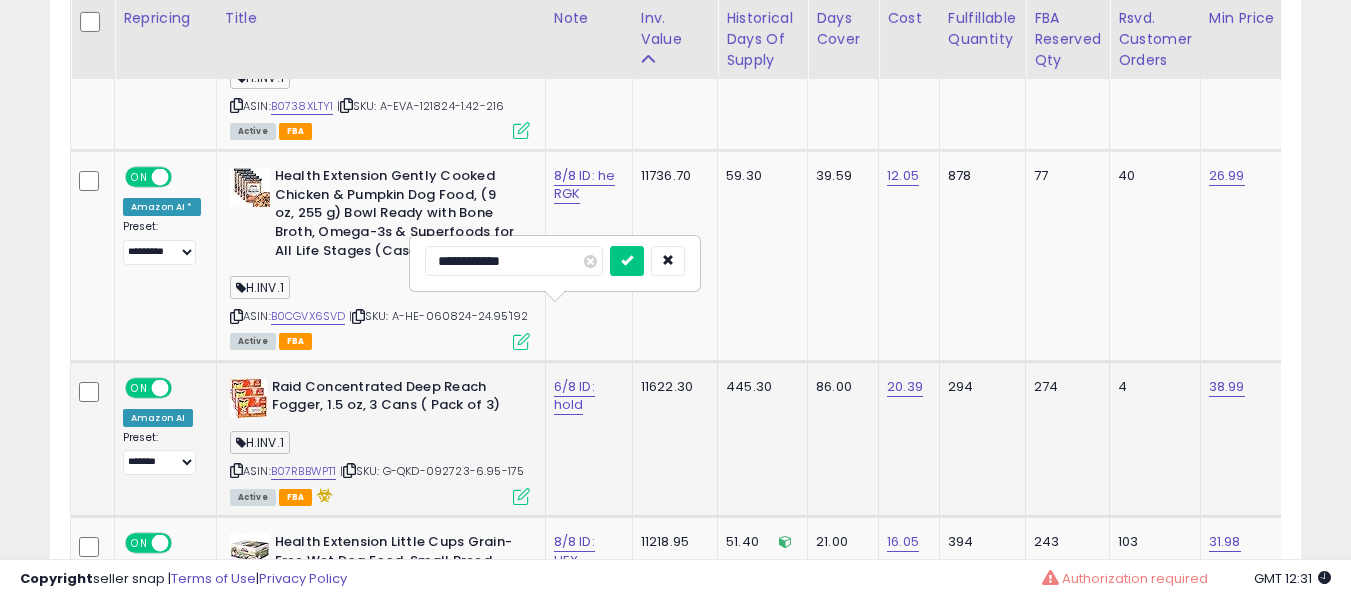 scroll, scrollTop: 6046, scrollLeft: 0, axis: vertical 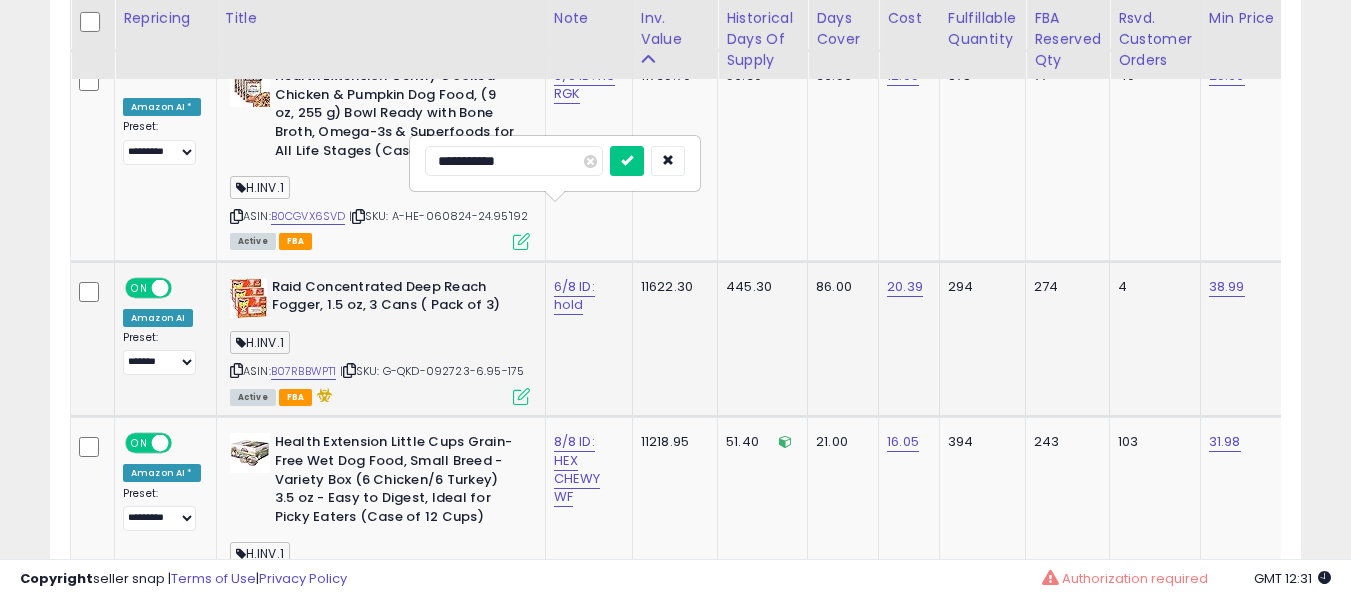 type on "**********" 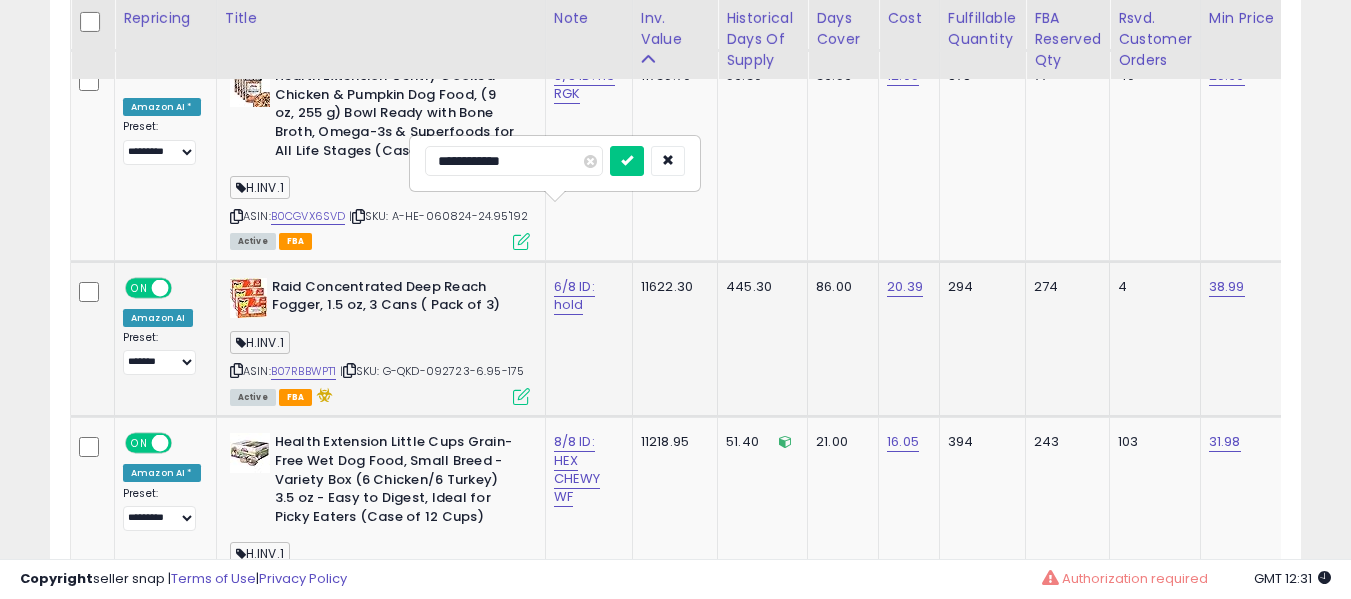 click at bounding box center (627, 161) 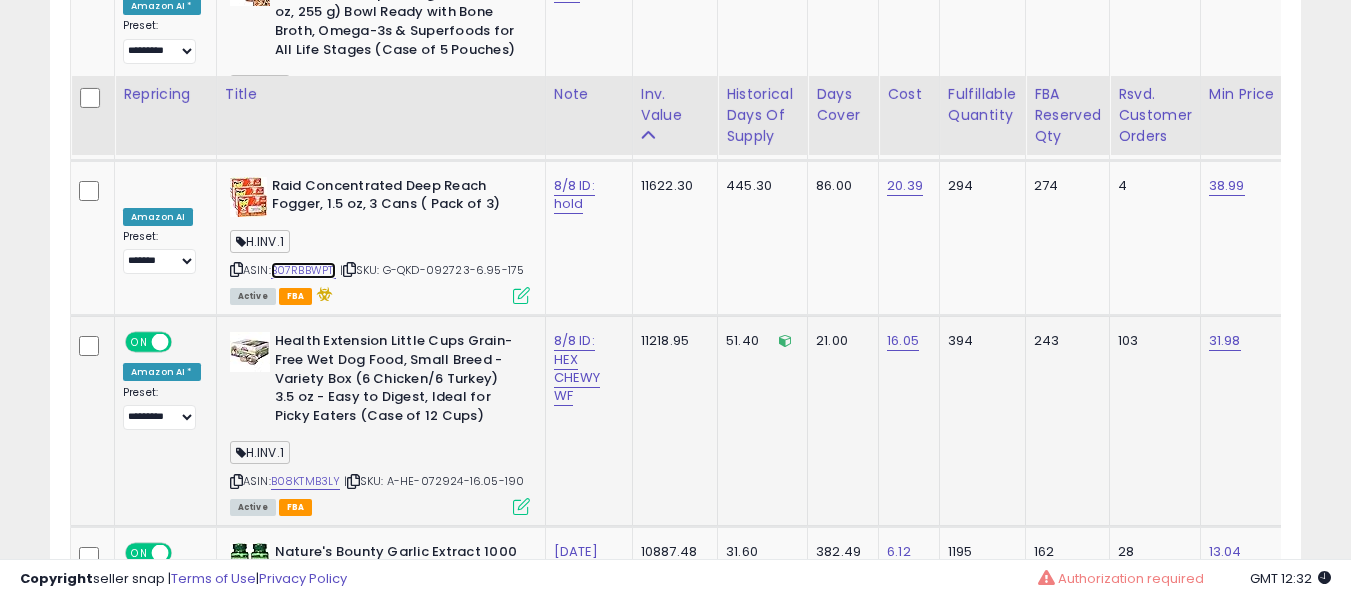 scroll, scrollTop: 6246, scrollLeft: 0, axis: vertical 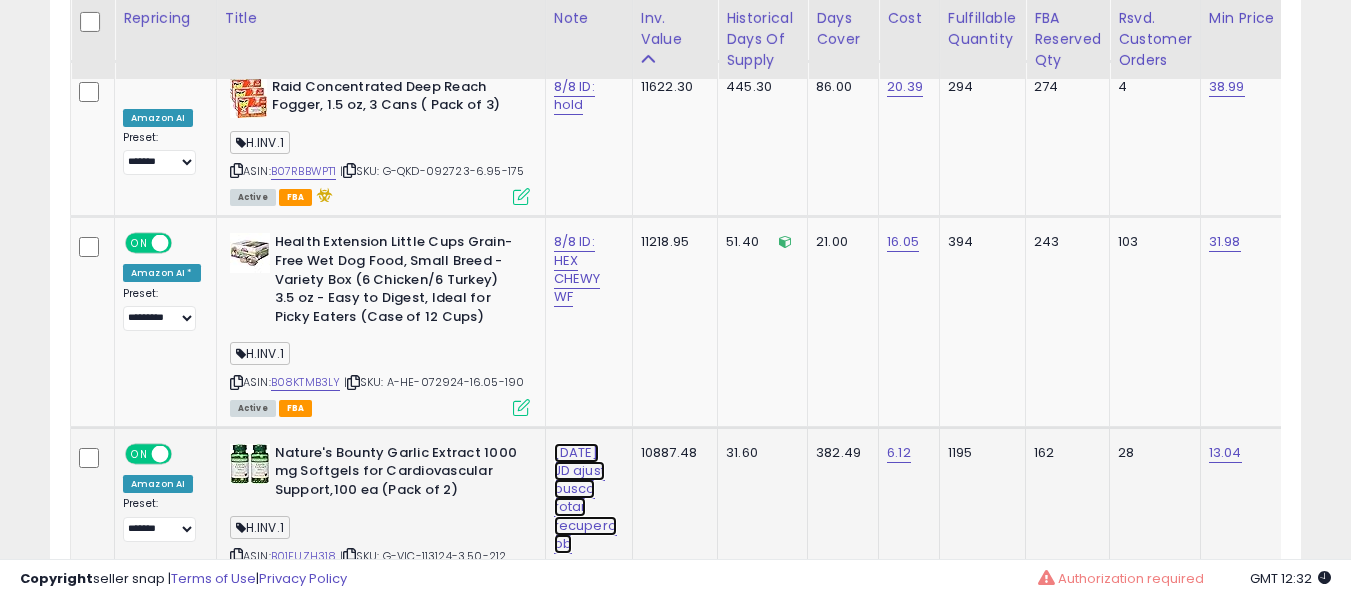 click on "[DATE] JD ajust busco rotar recupero bb" at bounding box center (577, -5095) 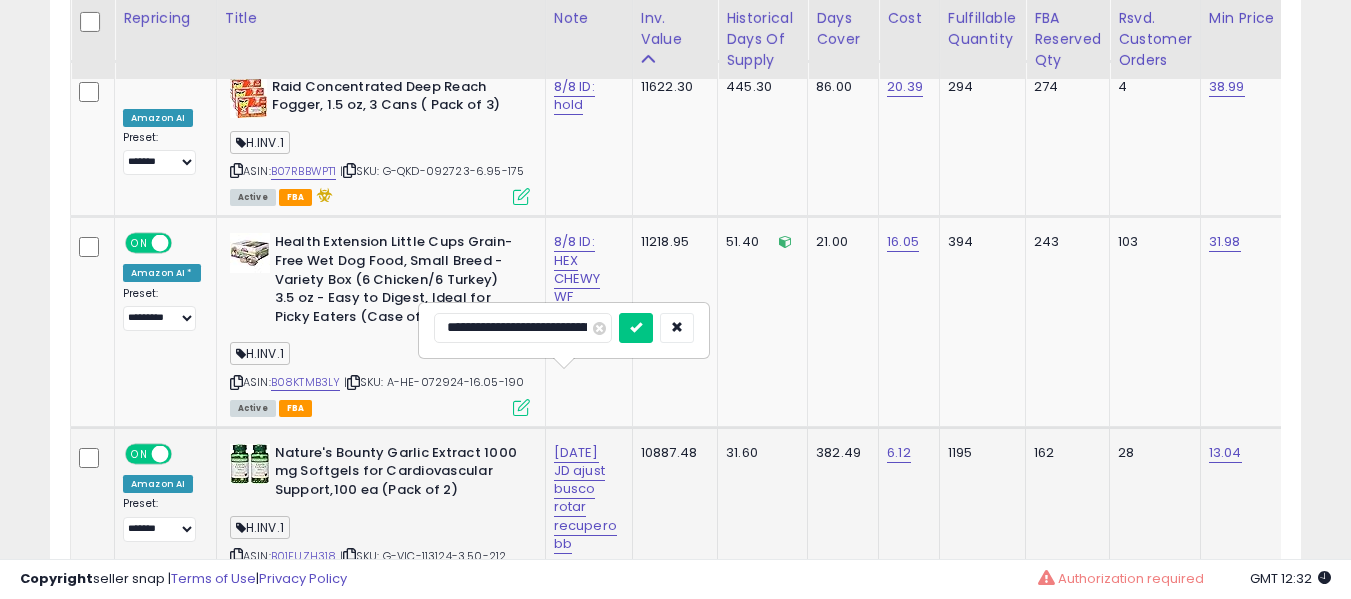 scroll, scrollTop: 0, scrollLeft: 0, axis: both 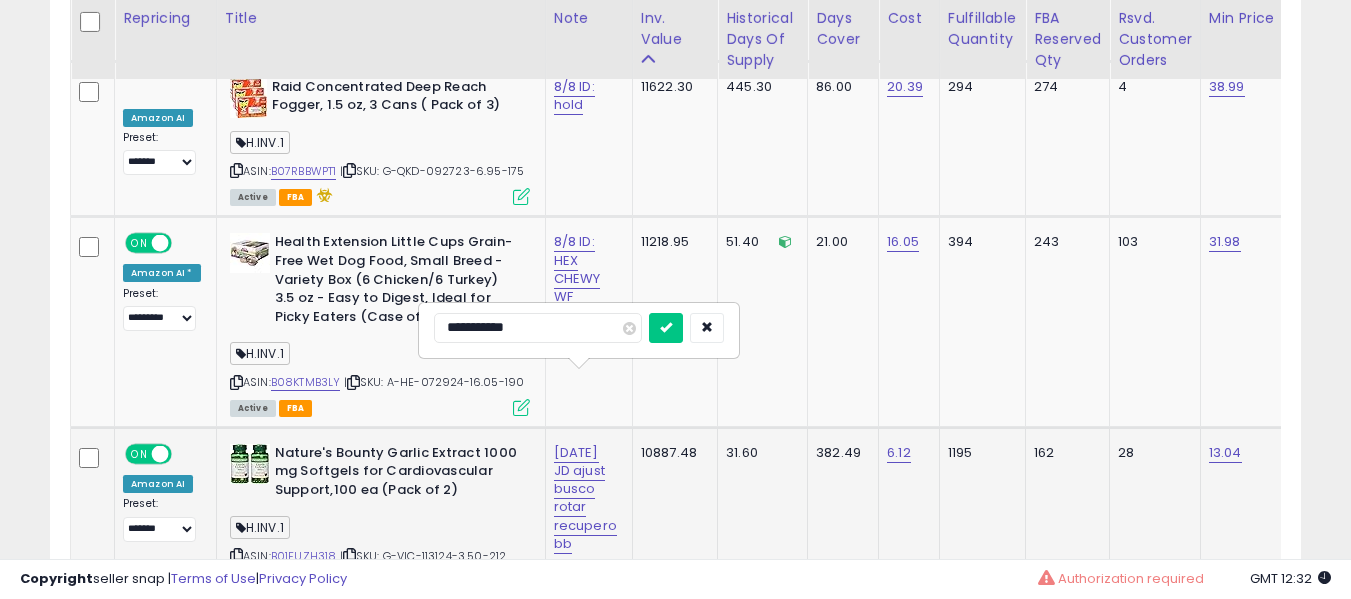 type on "**********" 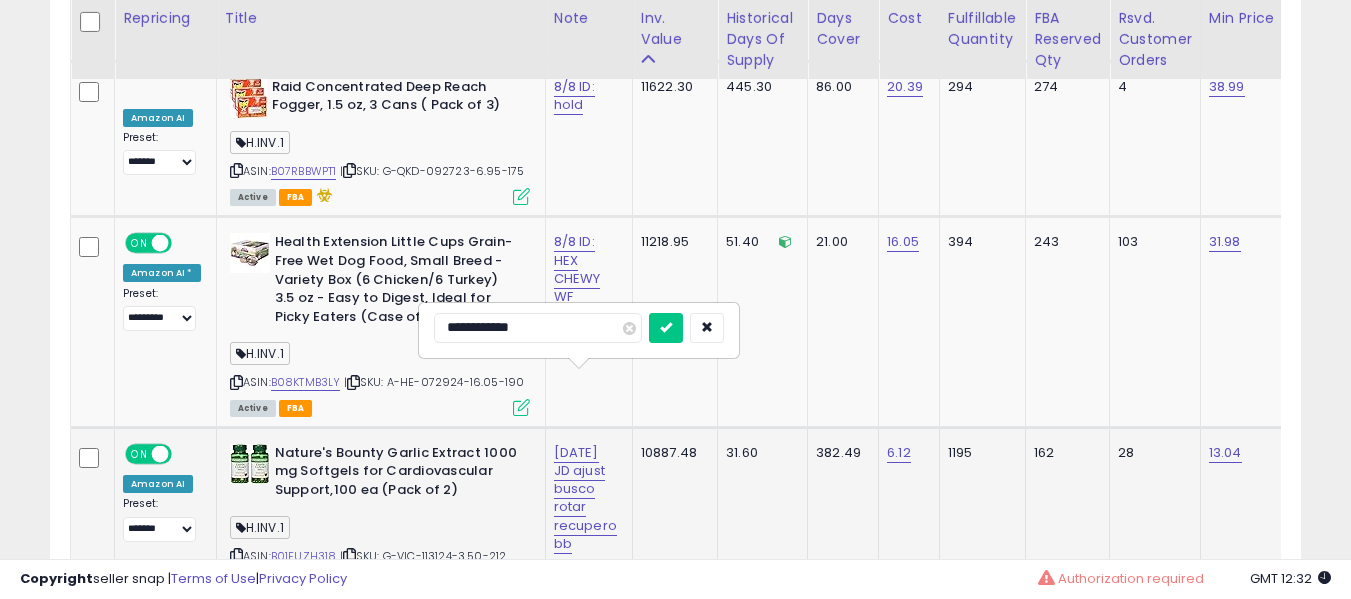 click at bounding box center [666, 328] 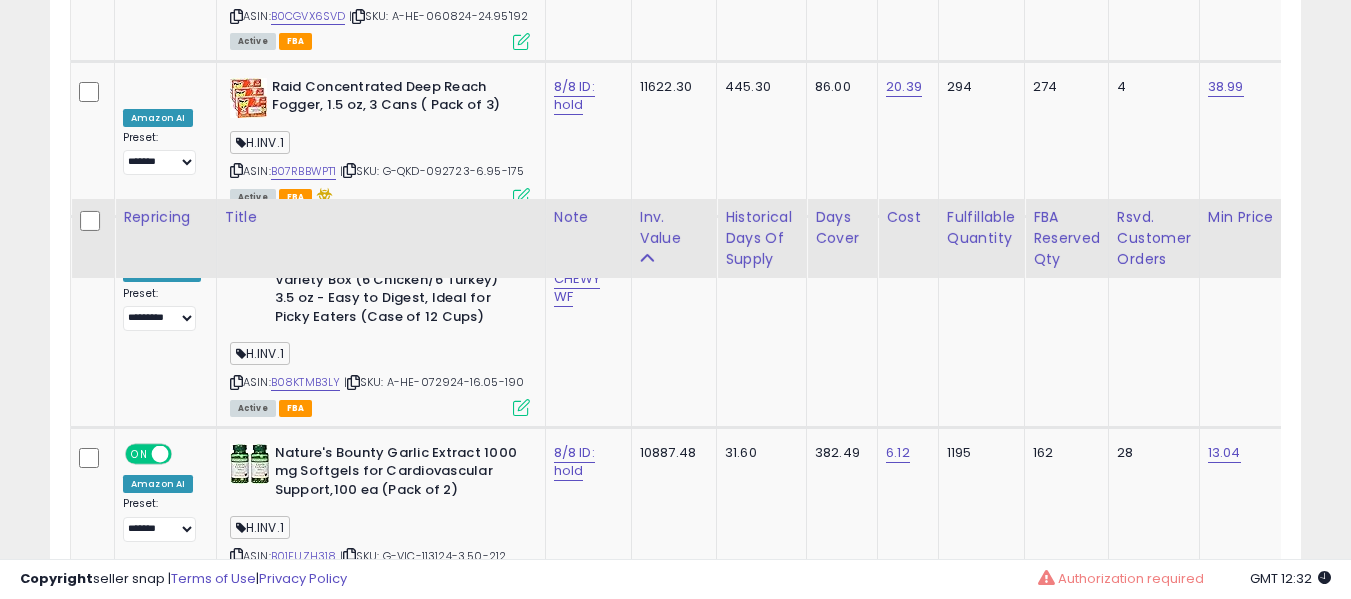 scroll, scrollTop: 6446, scrollLeft: 0, axis: vertical 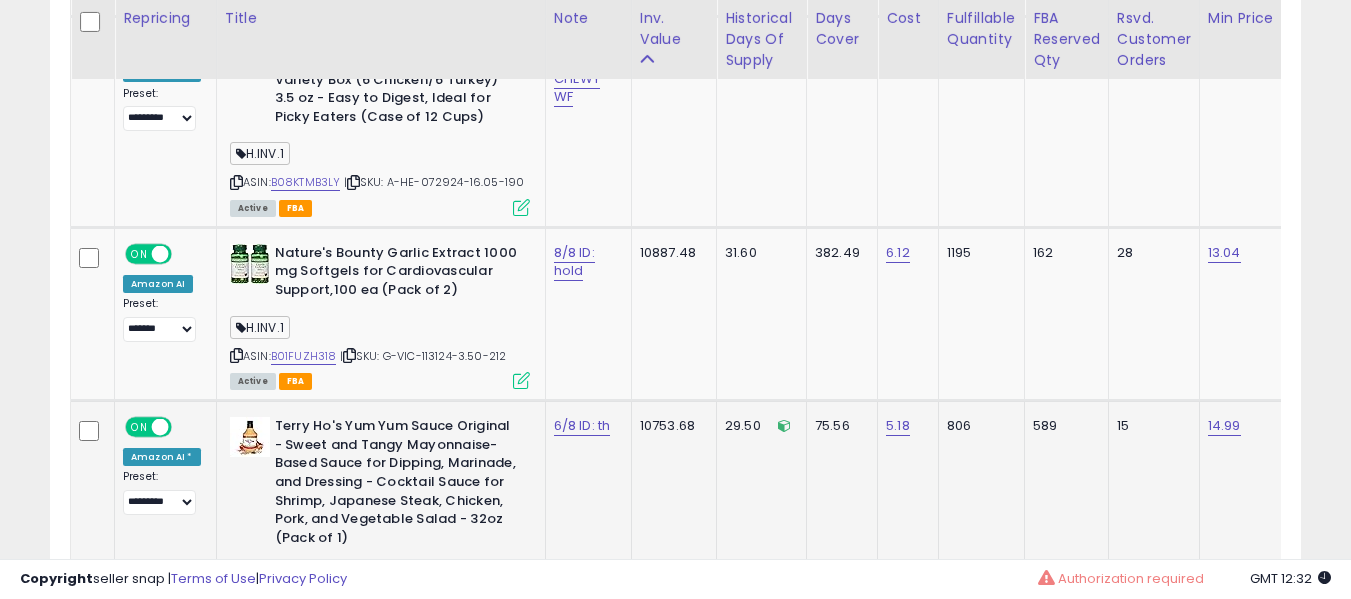 click on "6/8 ID: th" 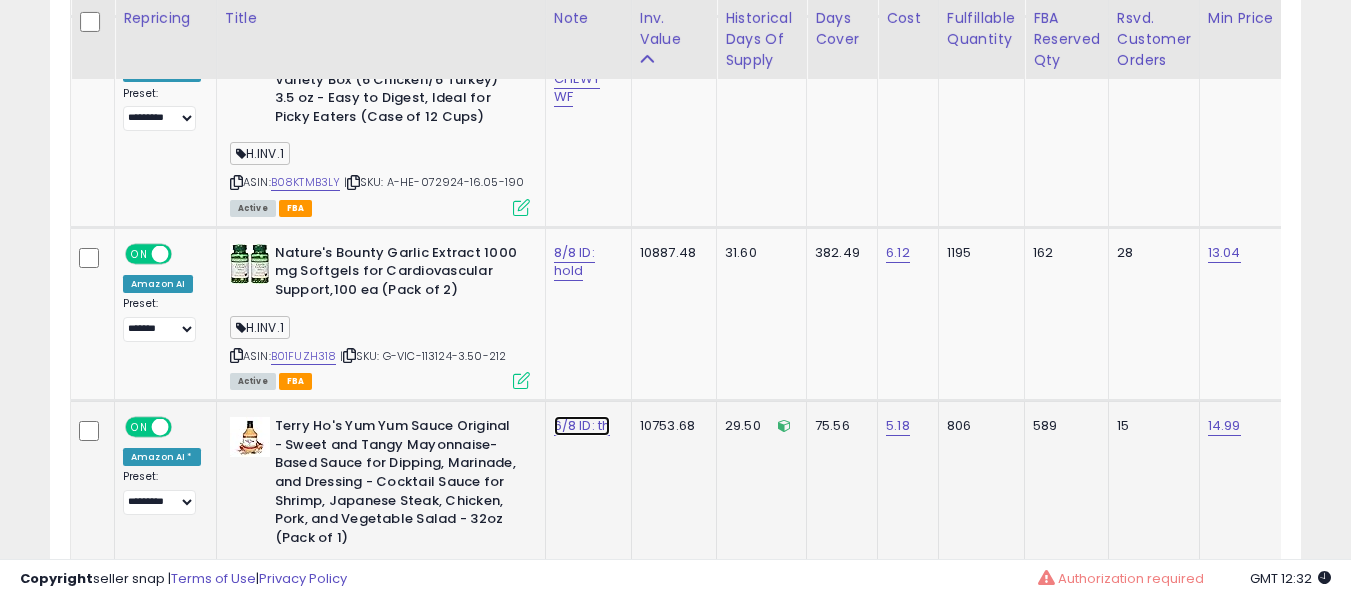 click on "6/8 ID: th" at bounding box center [577, -5295] 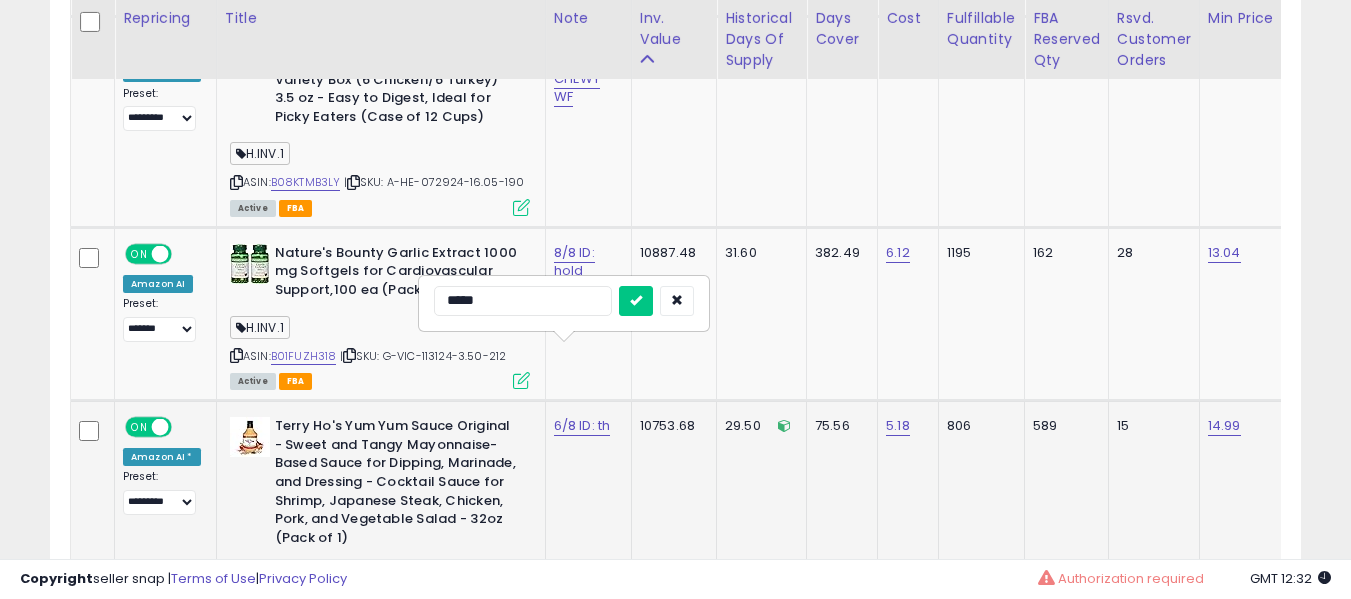 type on "*****" 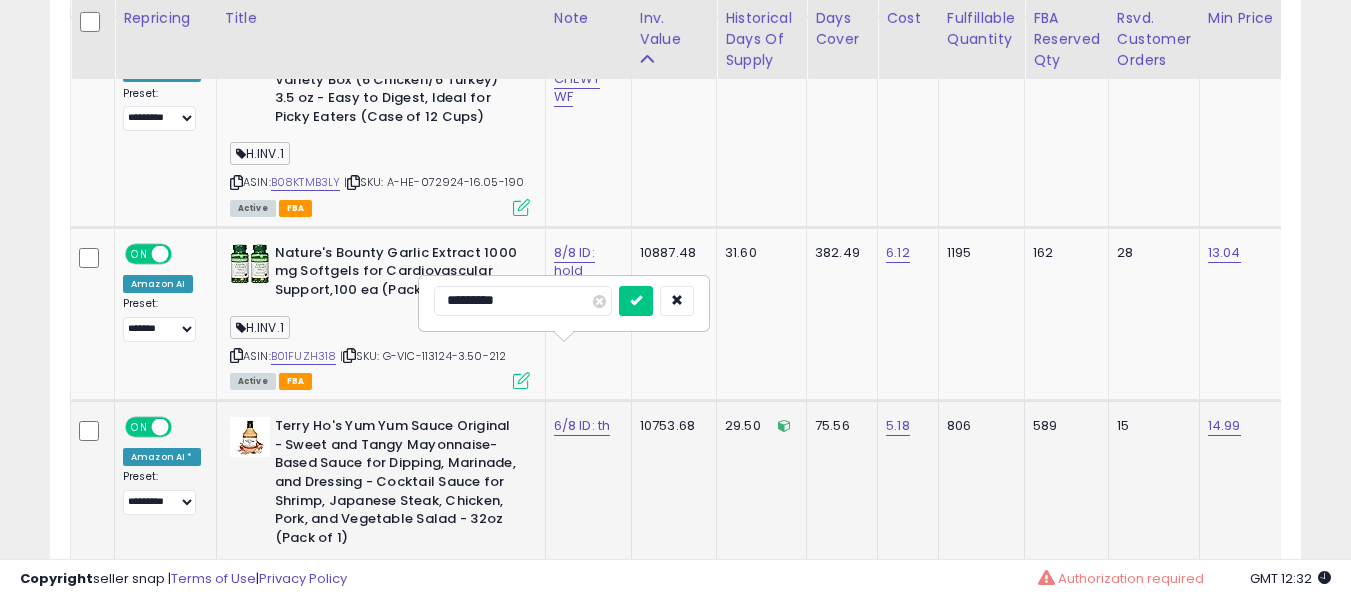 type on "**********" 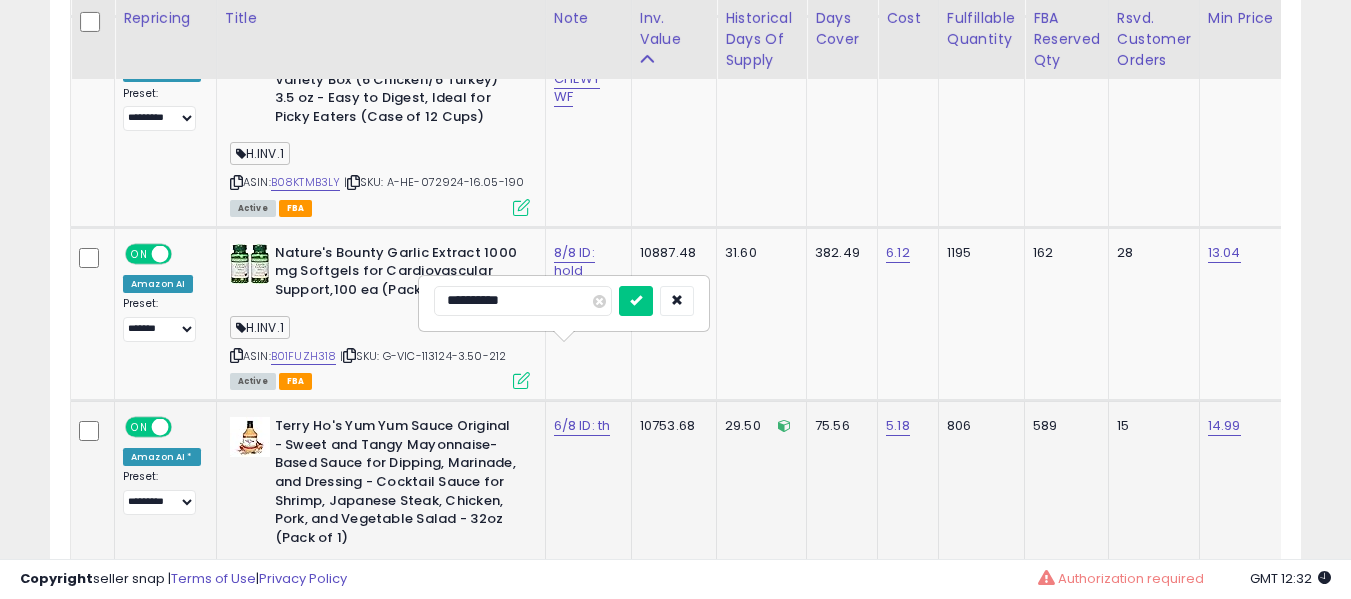 click at bounding box center (636, 301) 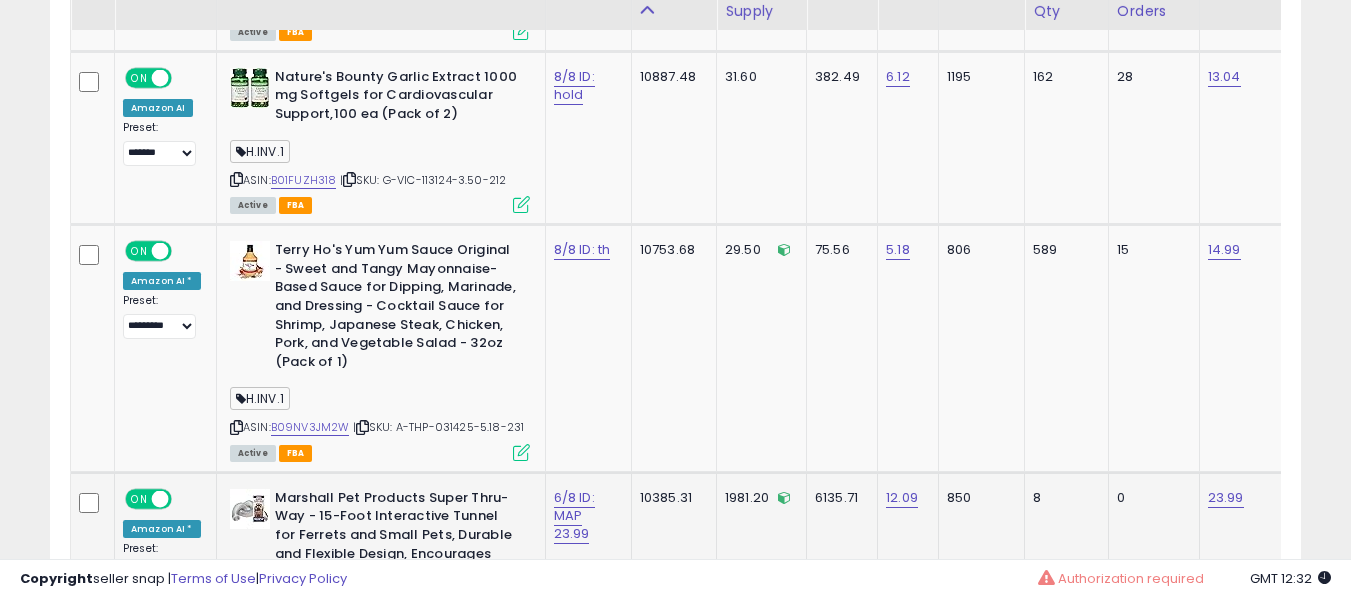scroll, scrollTop: 6646, scrollLeft: 0, axis: vertical 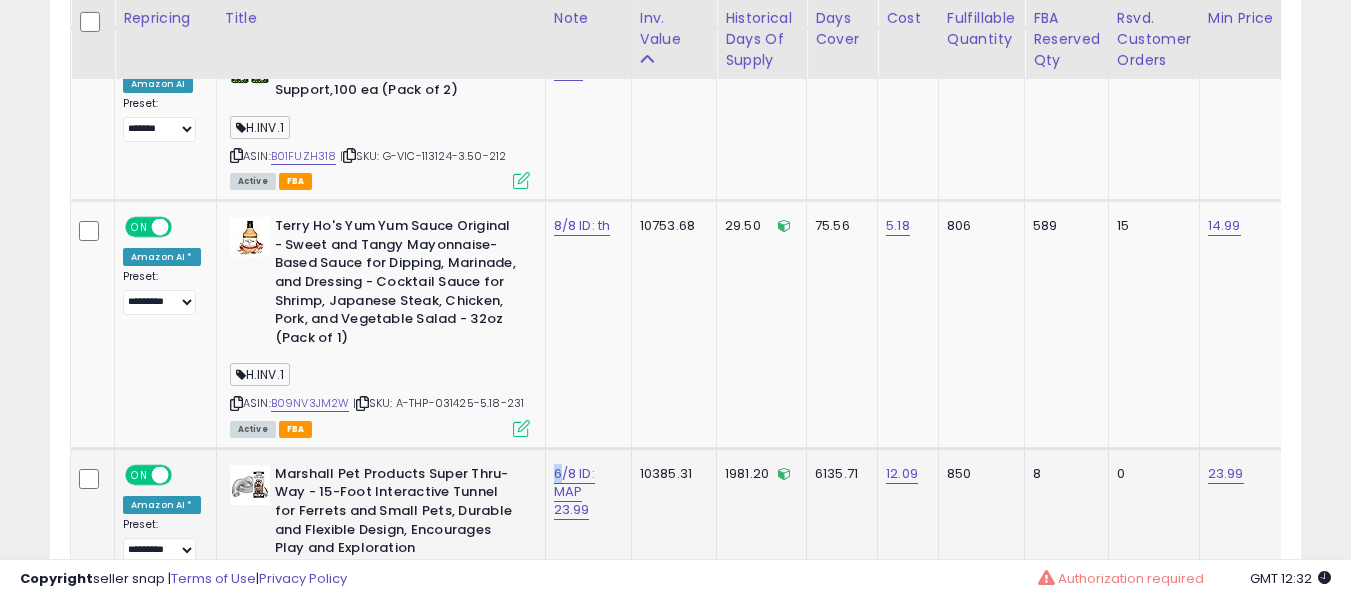 click on "6/8 ID: MAP 23.99" 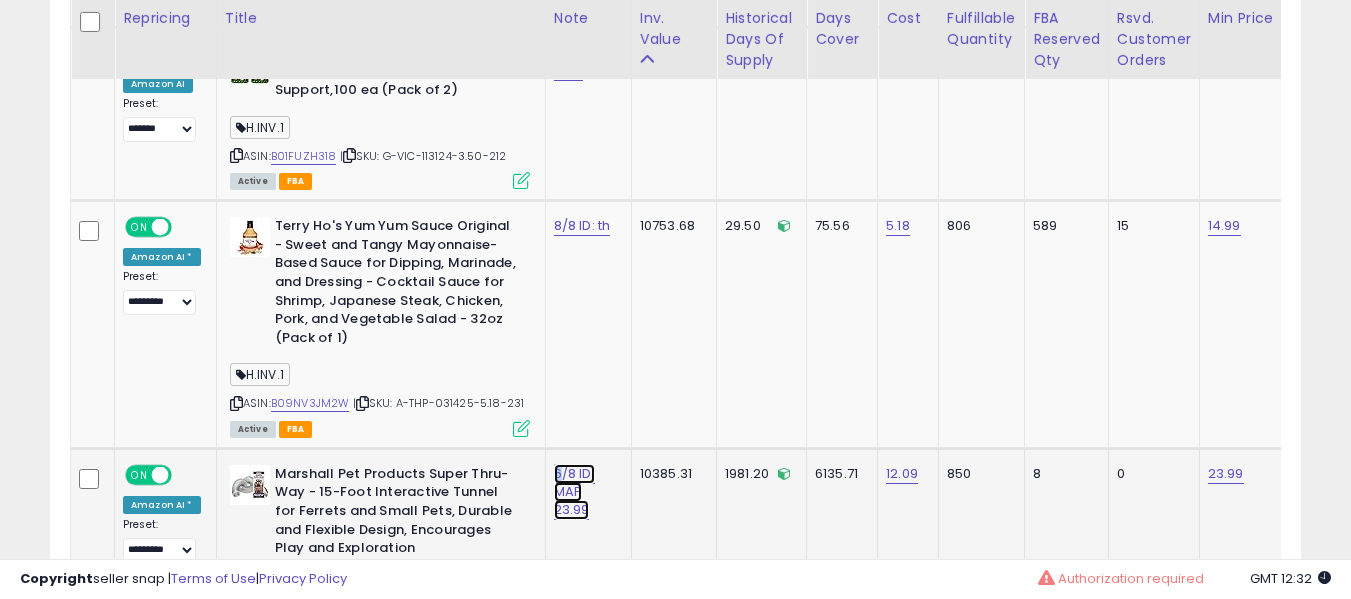 click on "6/8 ID: MAP 23.99" at bounding box center (577, -5495) 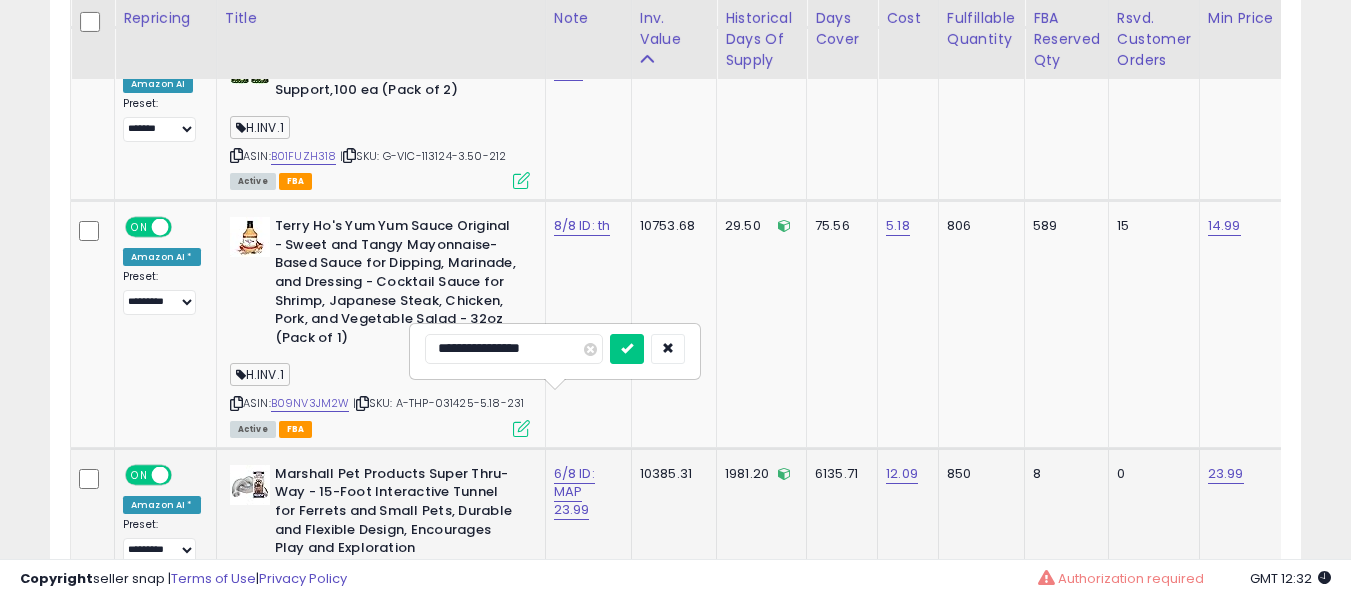 type on "**********" 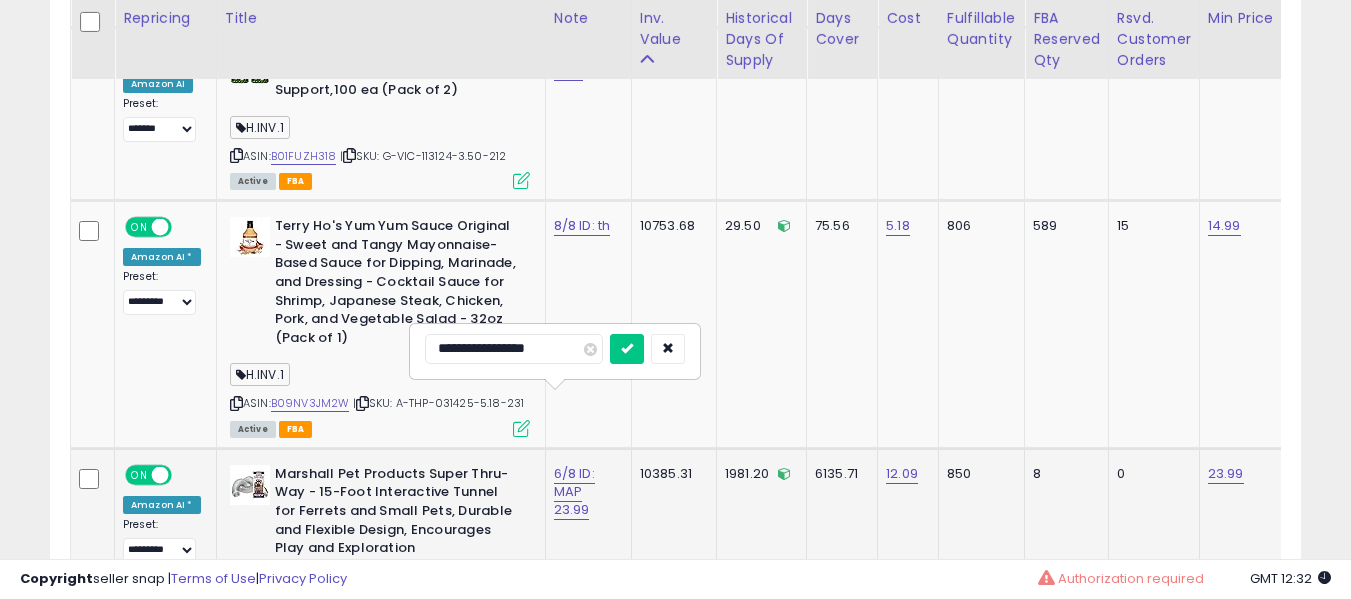 click at bounding box center [627, 349] 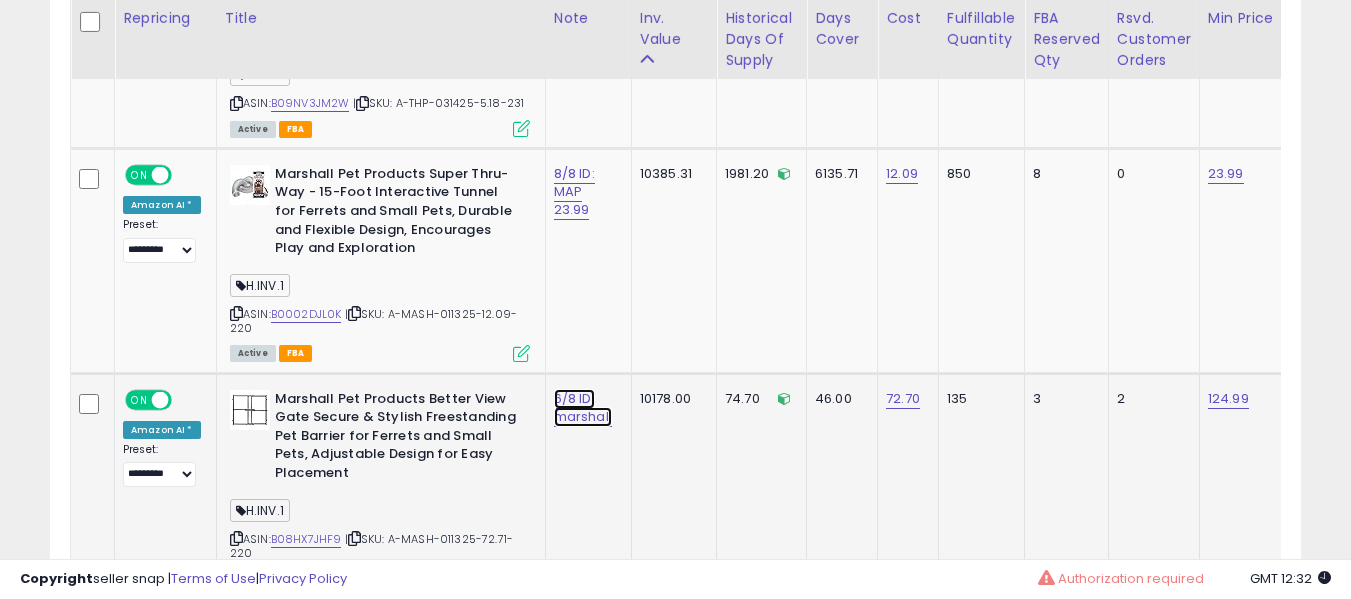 click on "6/8 ID: marshall" at bounding box center (577, -5795) 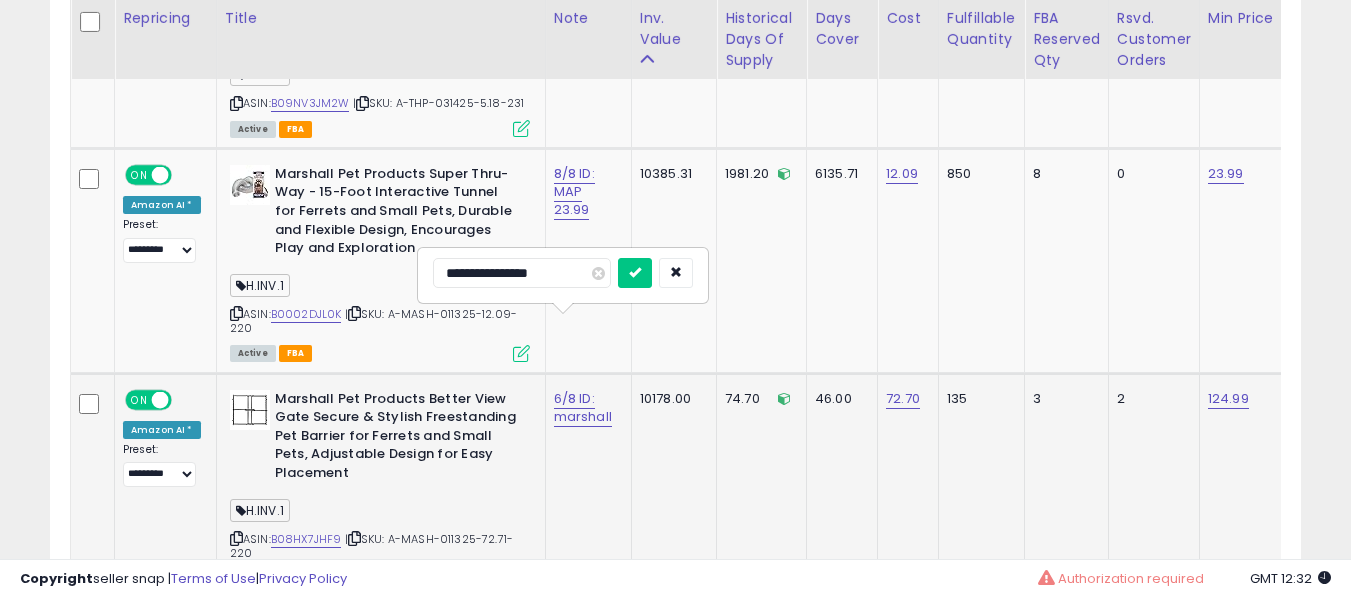 scroll, scrollTop: 7046, scrollLeft: 0, axis: vertical 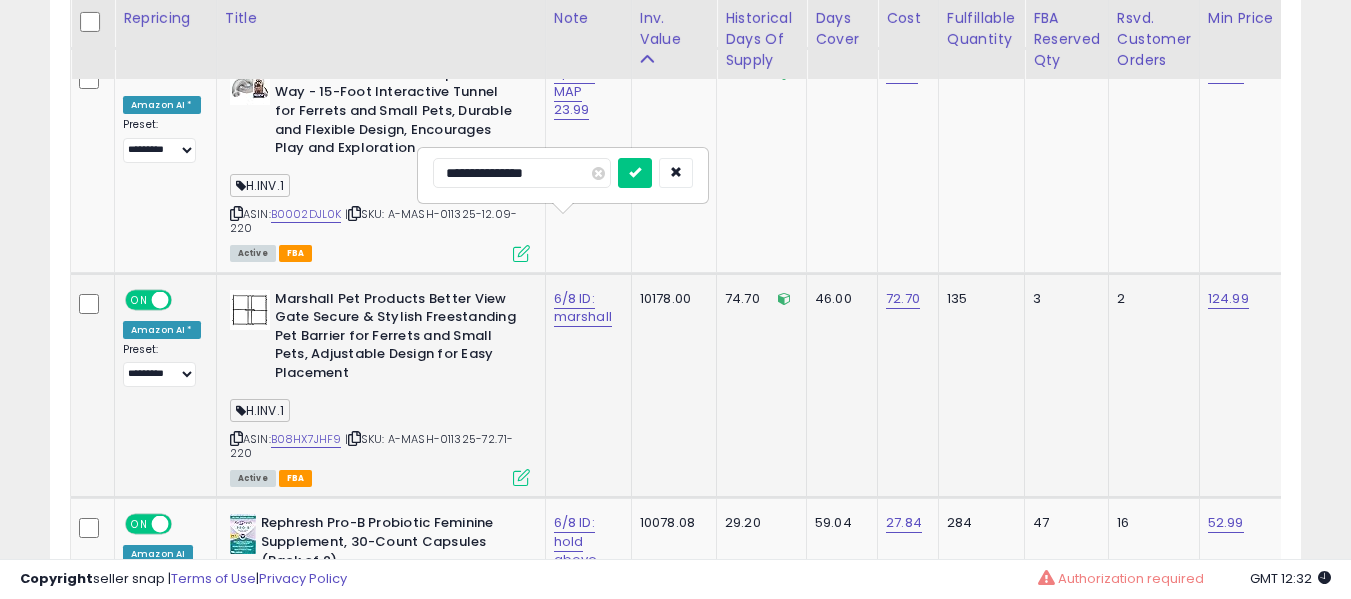 type on "**********" 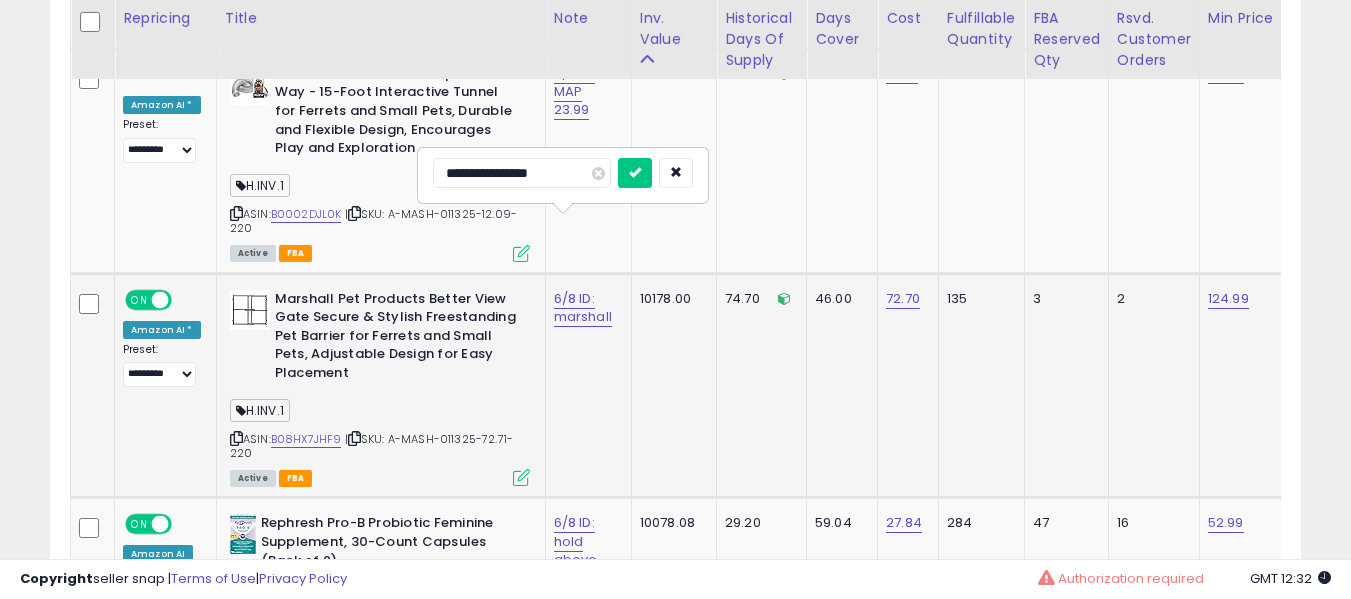 click at bounding box center (635, 173) 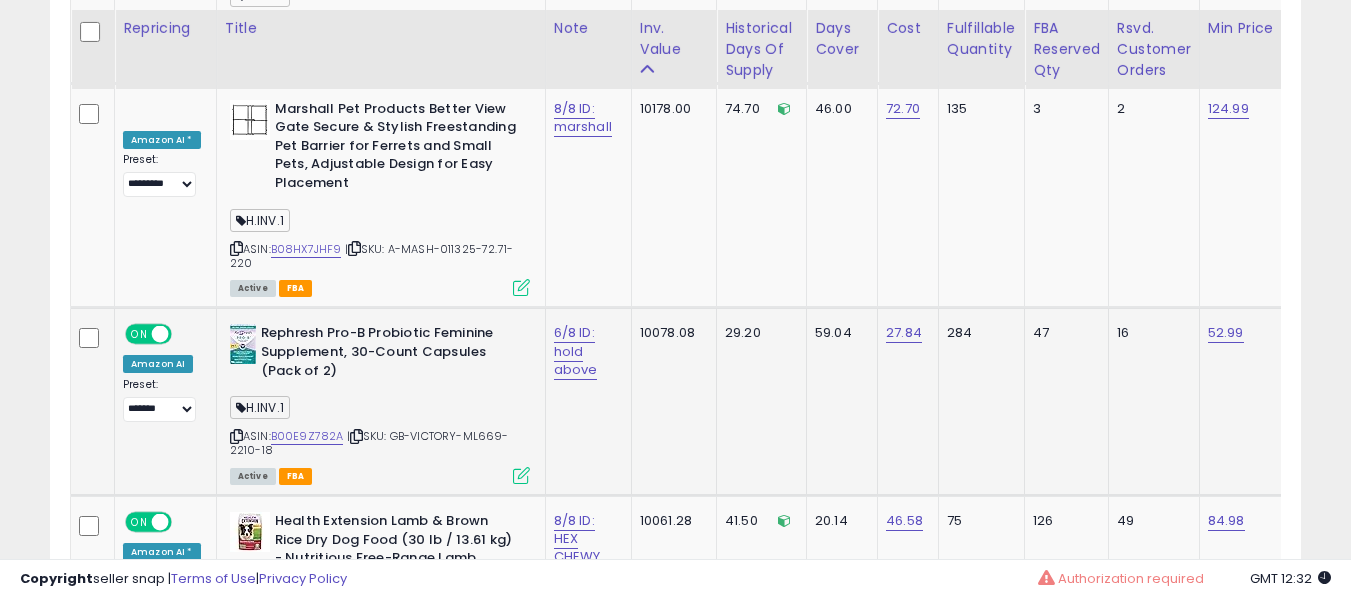 scroll, scrollTop: 7246, scrollLeft: 0, axis: vertical 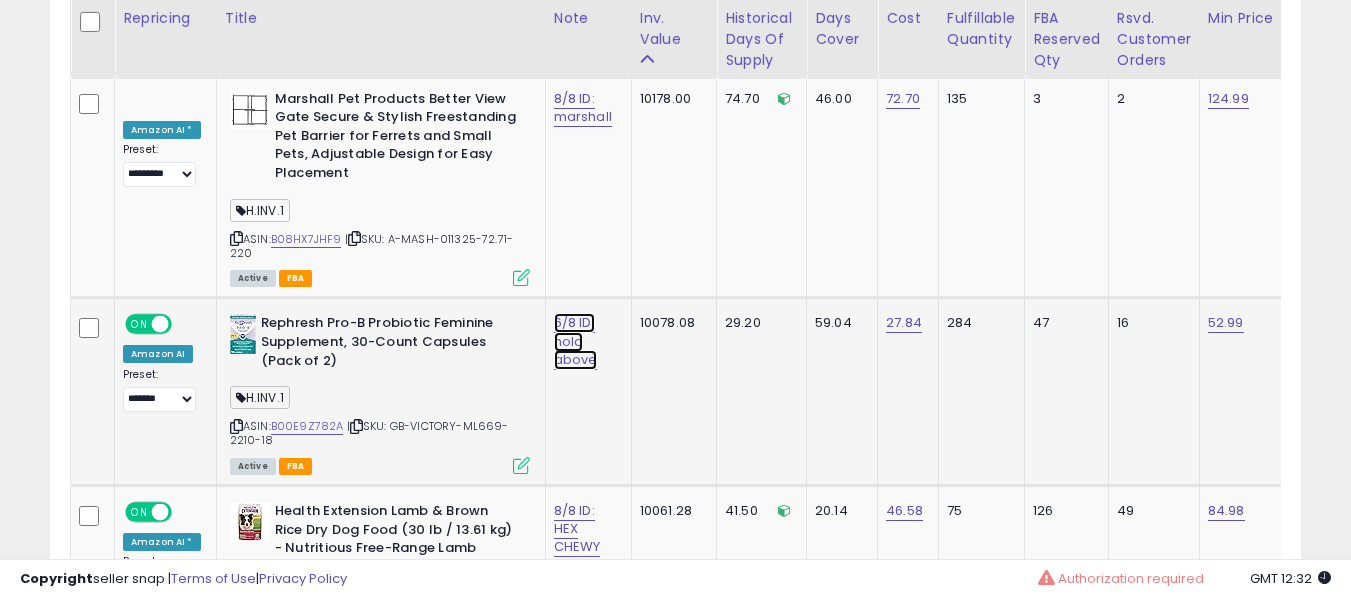 click on "6/8 ID: hold above" at bounding box center [577, -6095] 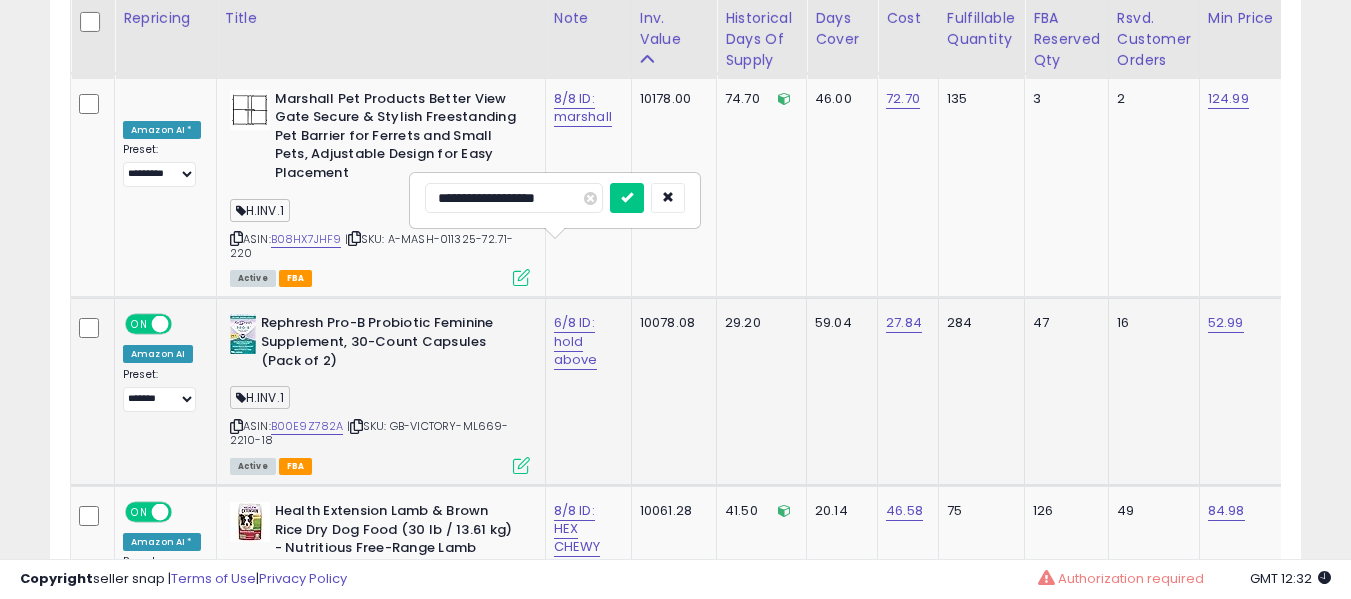 type on "**********" 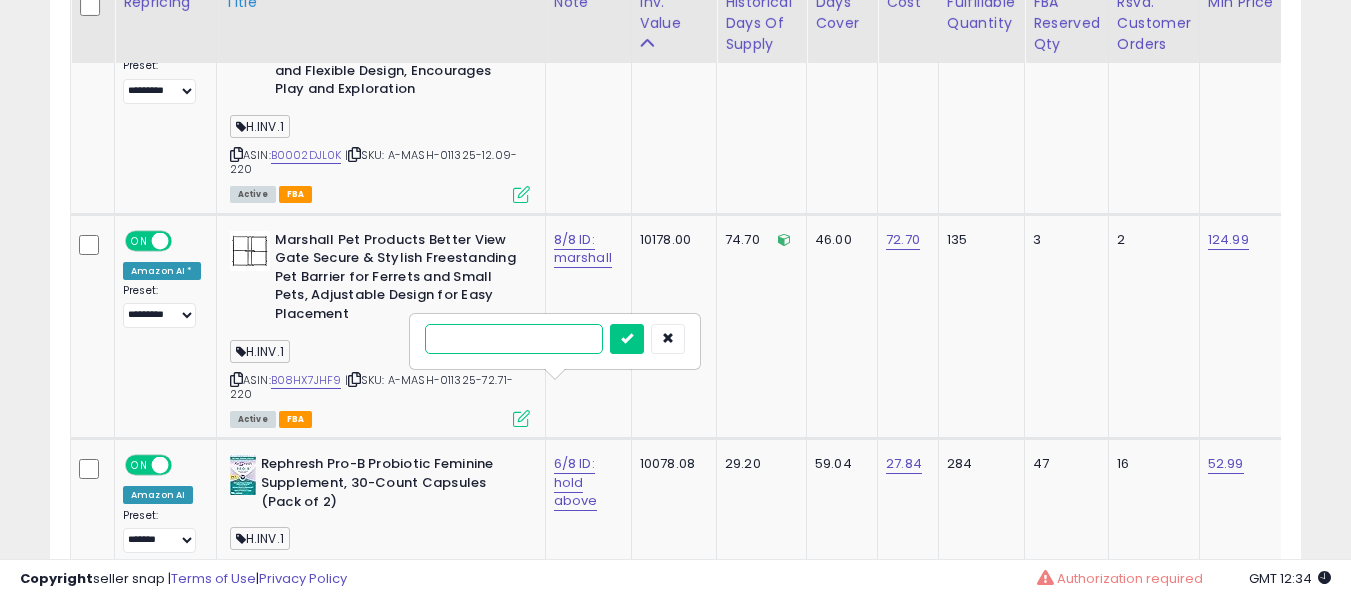 scroll, scrollTop: 7146, scrollLeft: 0, axis: vertical 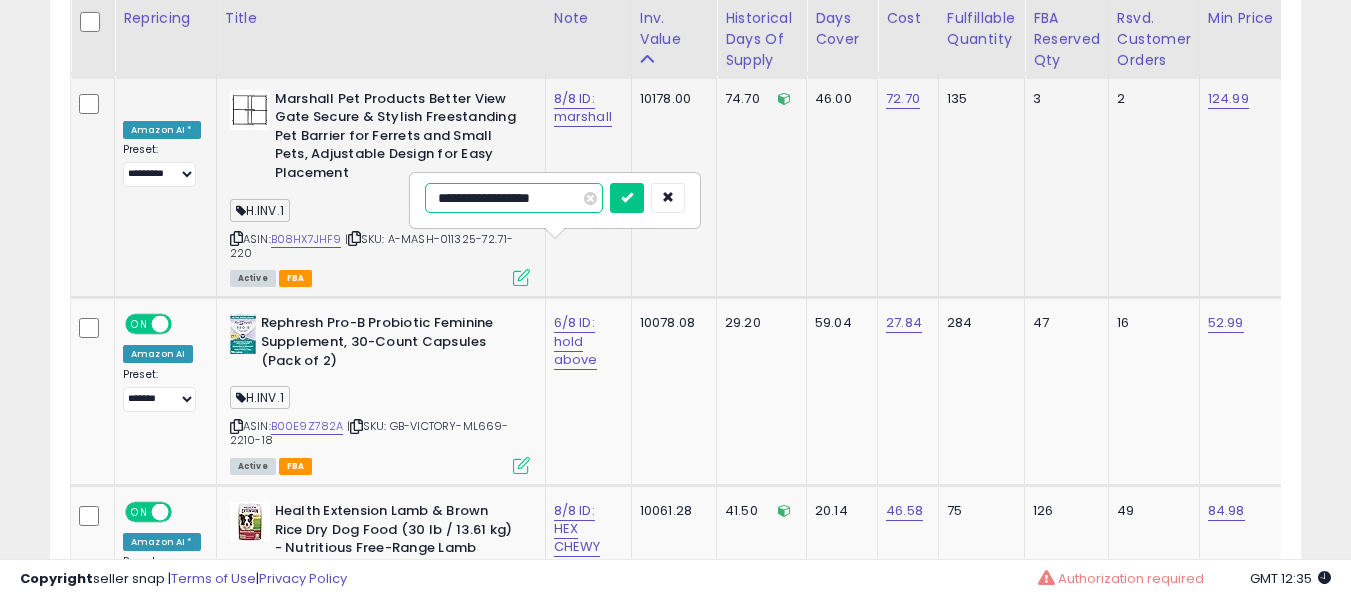 type on "**********" 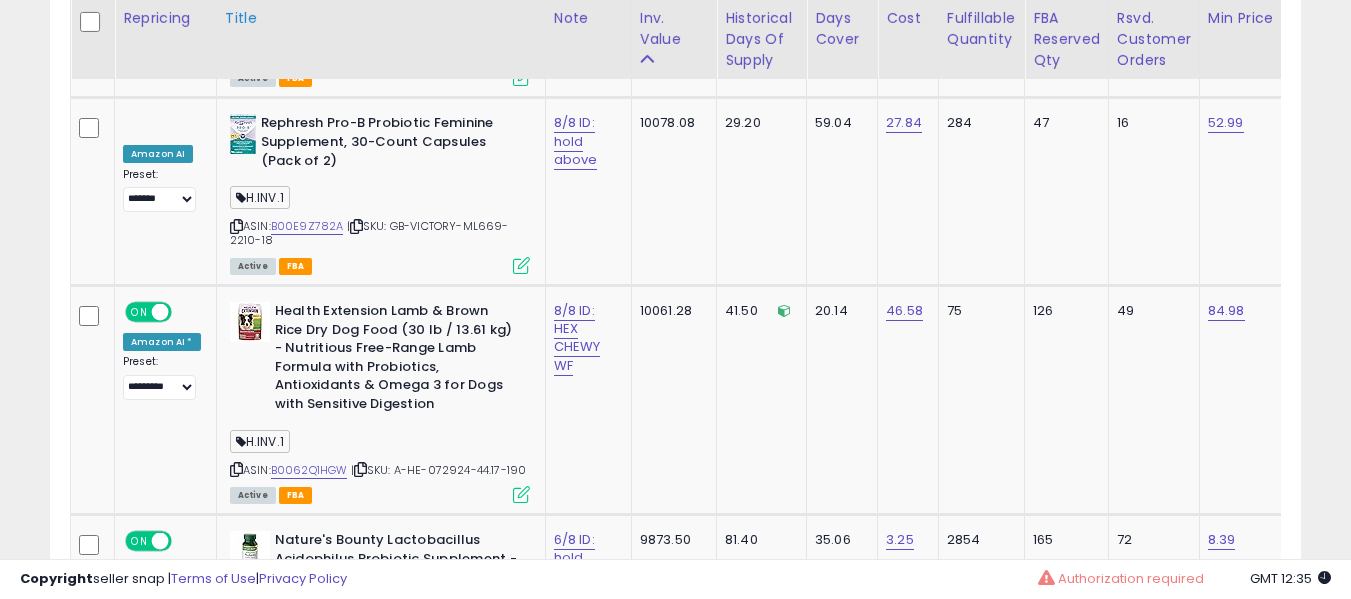 scroll, scrollTop: 6255, scrollLeft: 0, axis: vertical 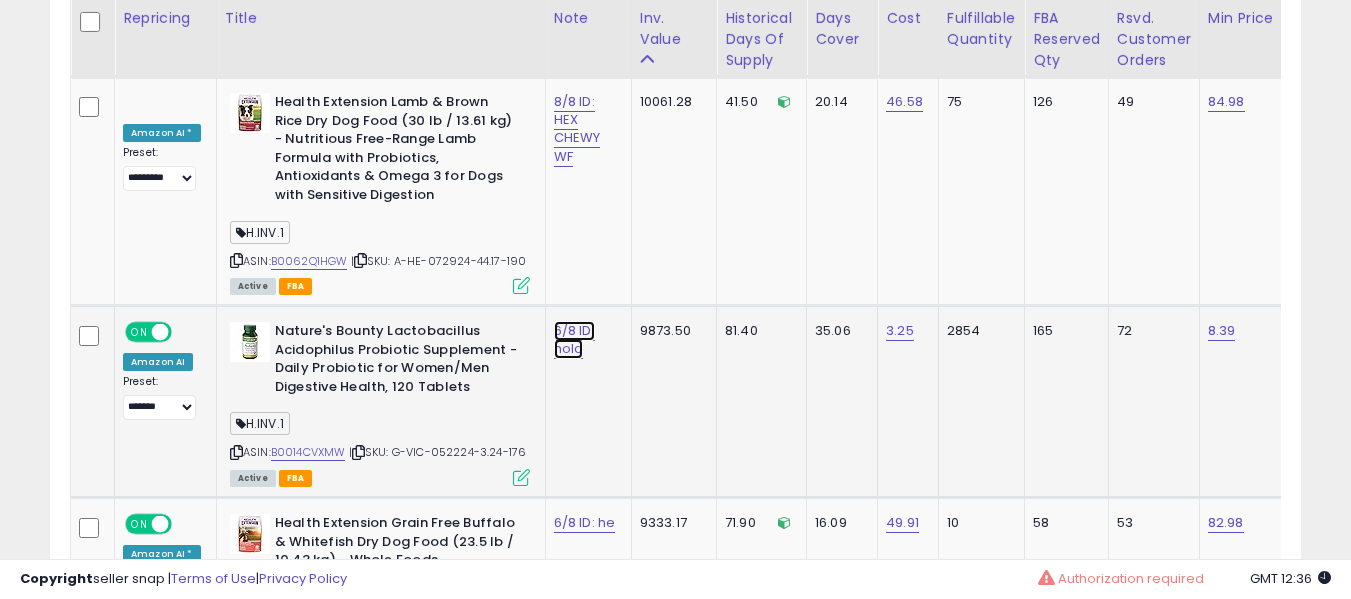 click on "6/8 ID: hold" at bounding box center [577, -6504] 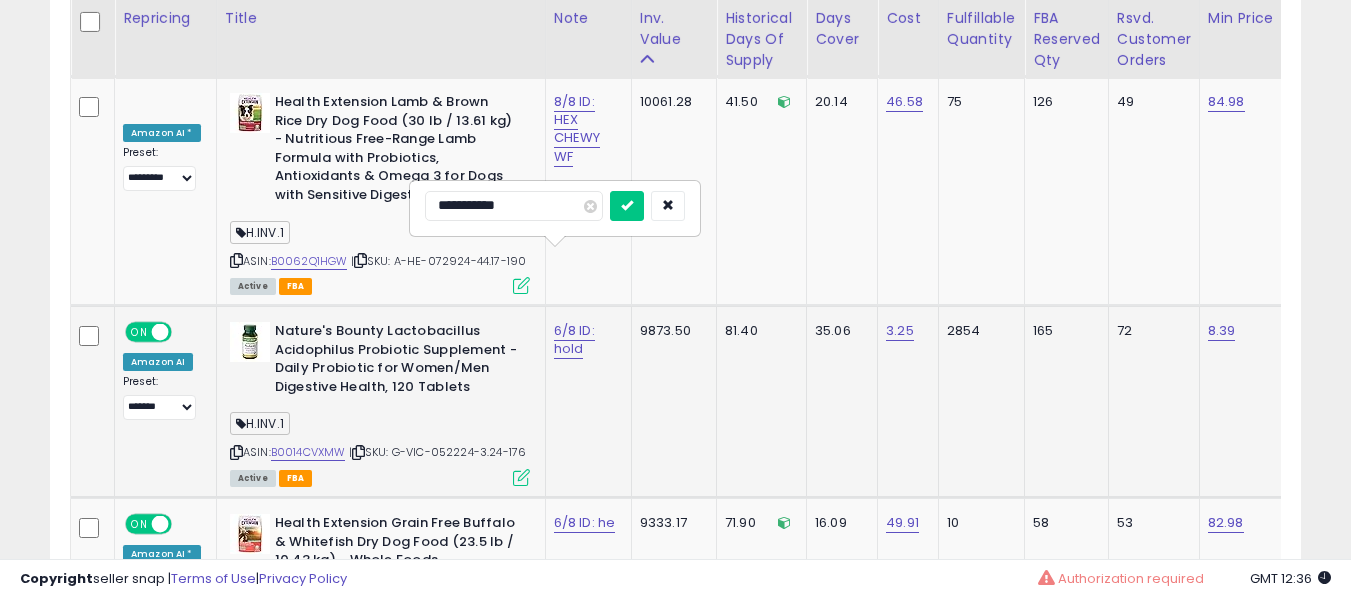 type on "**********" 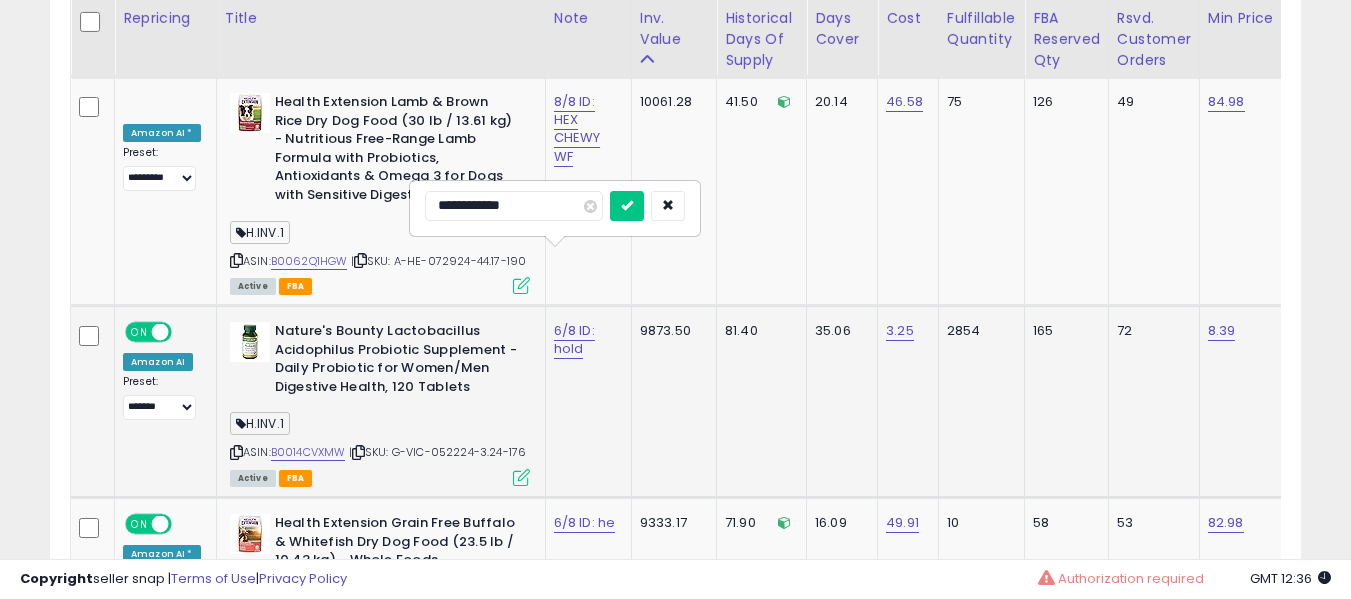 click at bounding box center (627, 206) 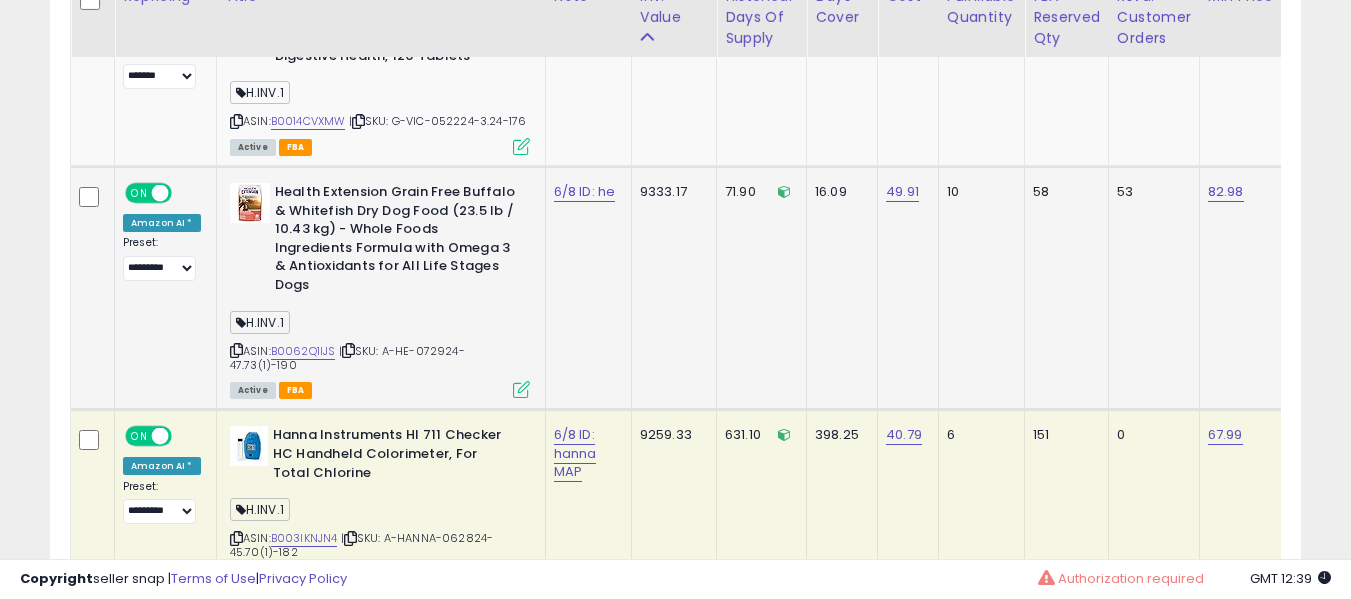 scroll, scrollTop: 7955, scrollLeft: 0, axis: vertical 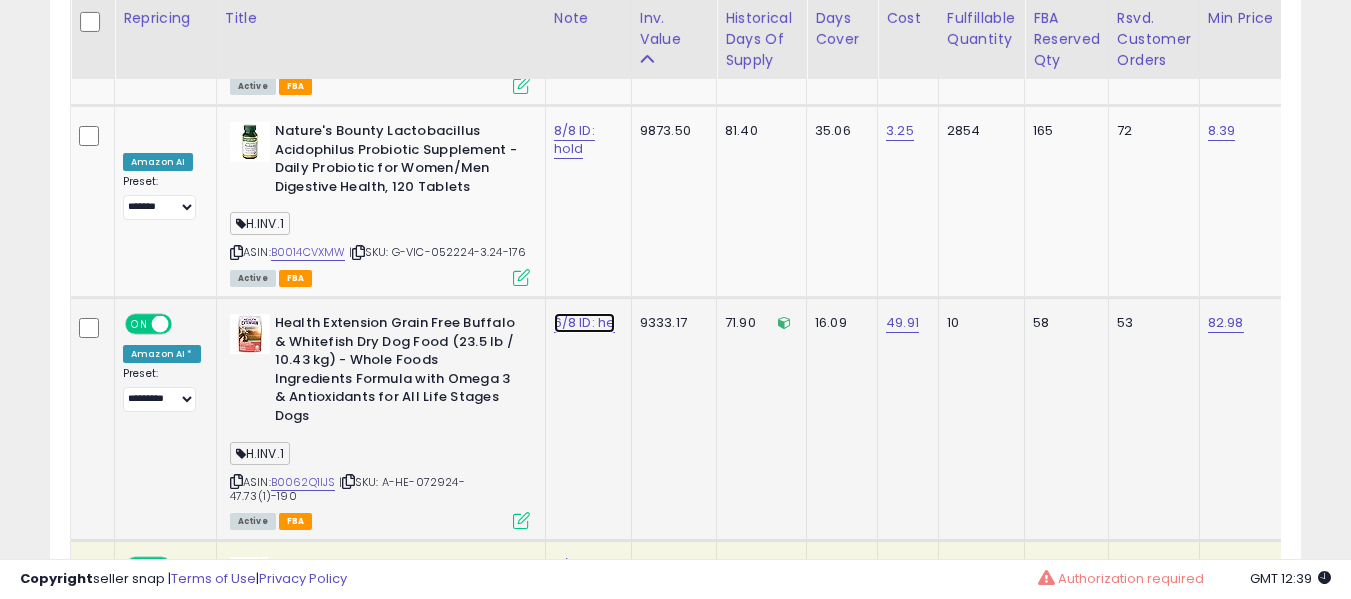 click on "6/8 ID: he" at bounding box center (577, -6704) 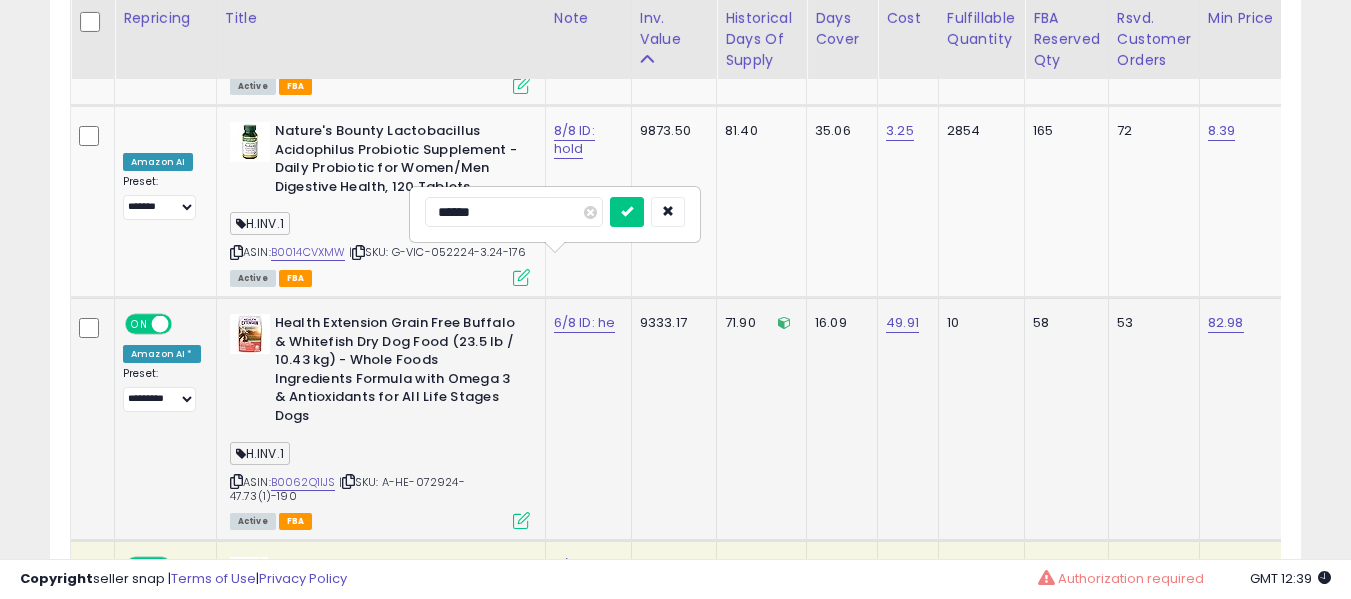 type on "*******" 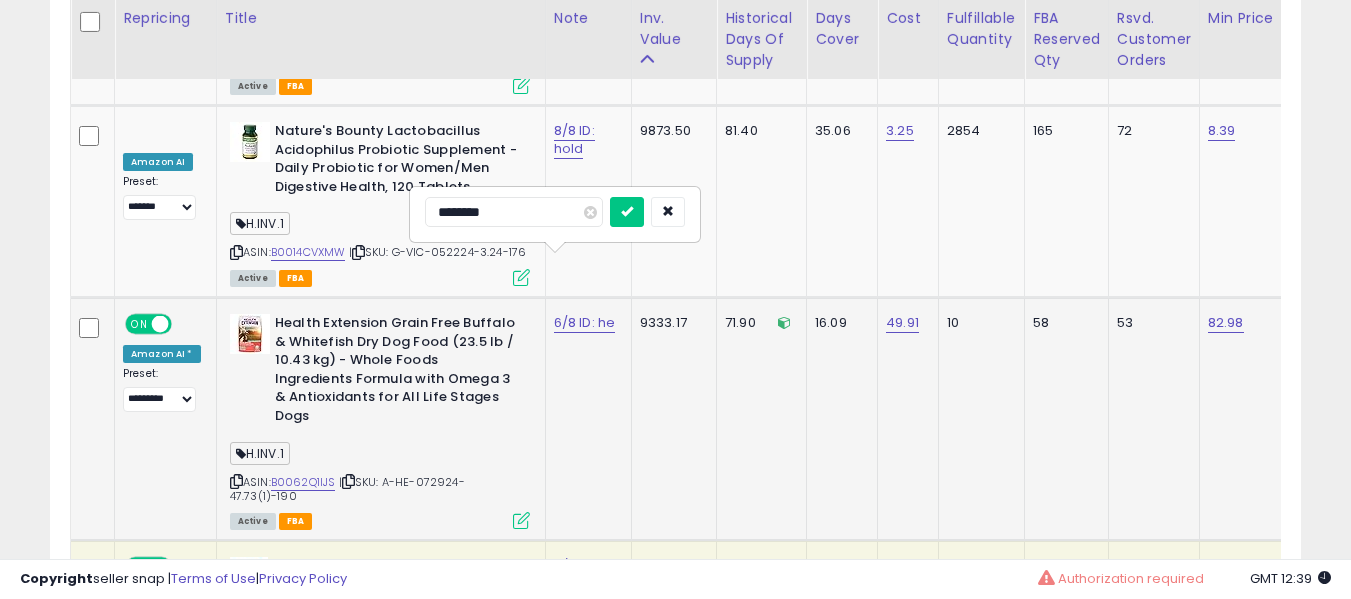 type on "*********" 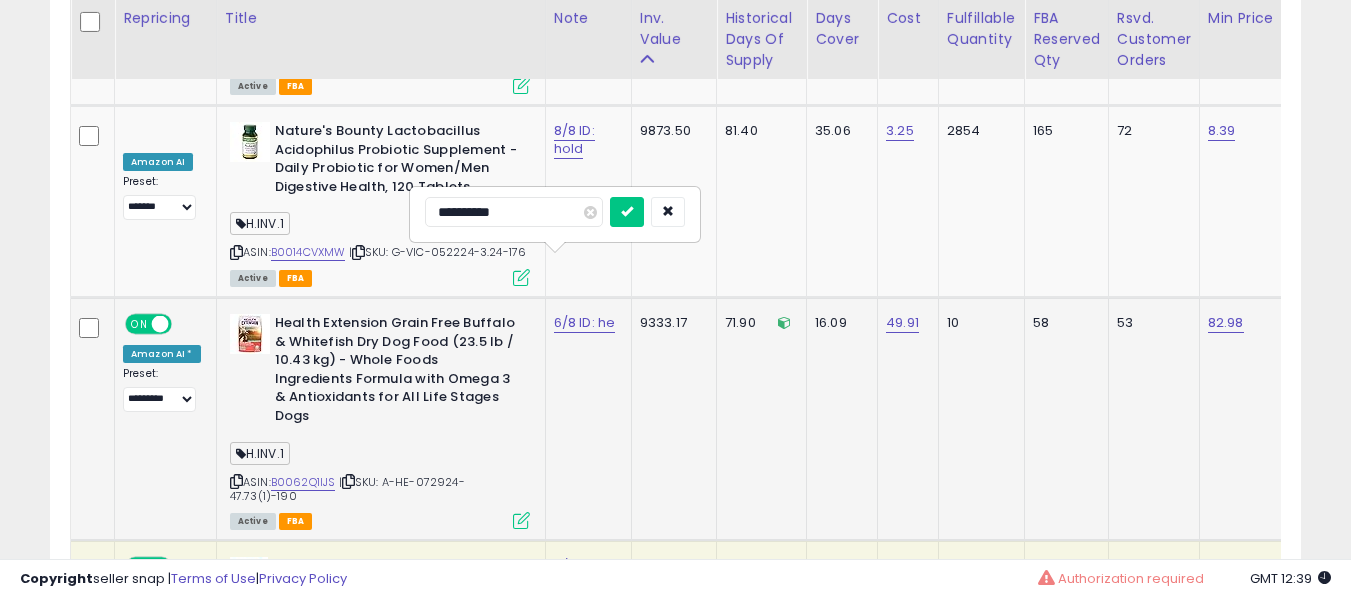 click at bounding box center (627, 212) 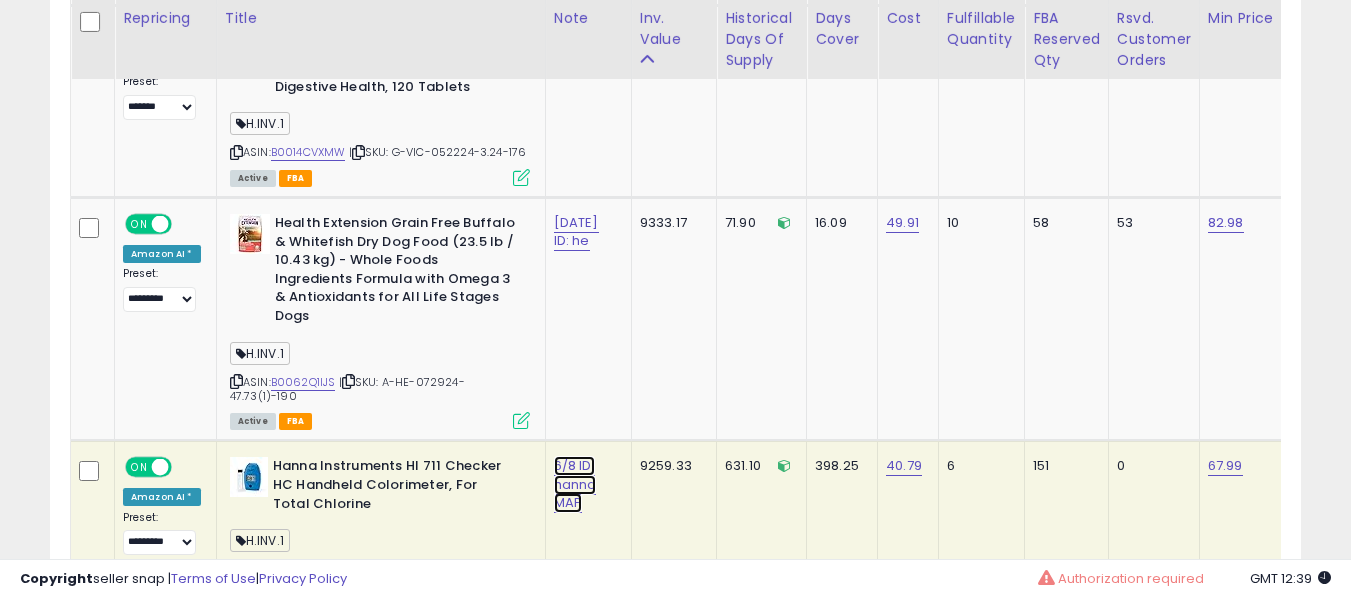 click on "6/8 ID: hanna MAP" at bounding box center (575, 484) 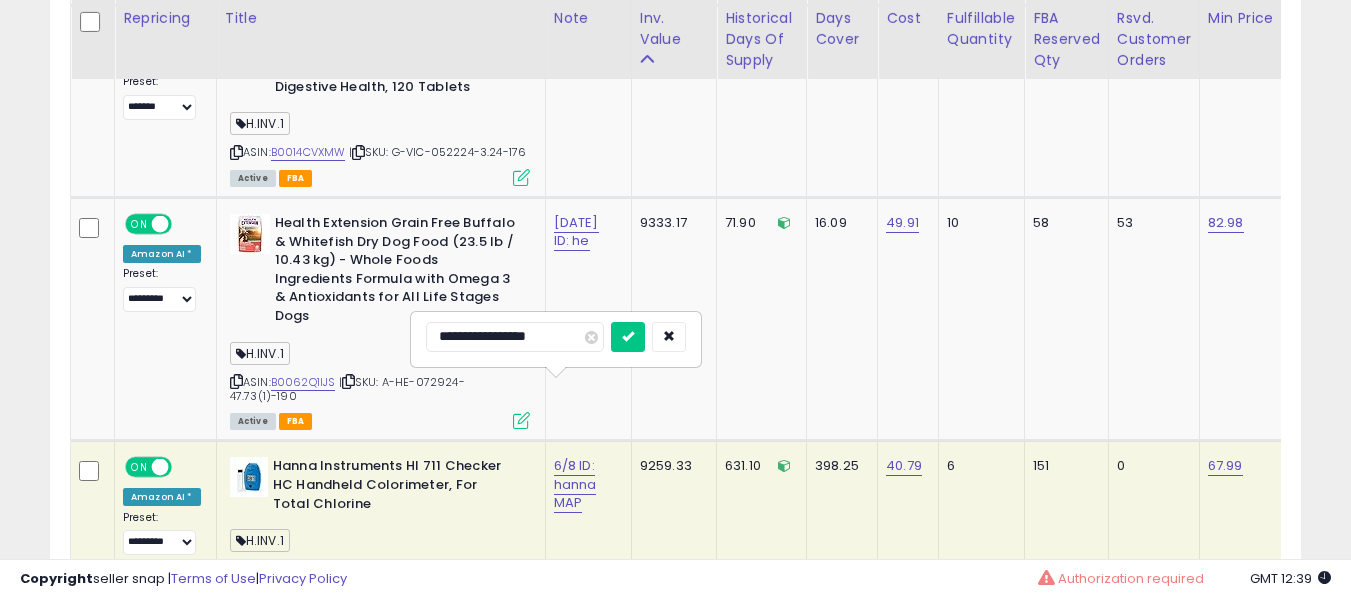 scroll, scrollTop: 8055, scrollLeft: 0, axis: vertical 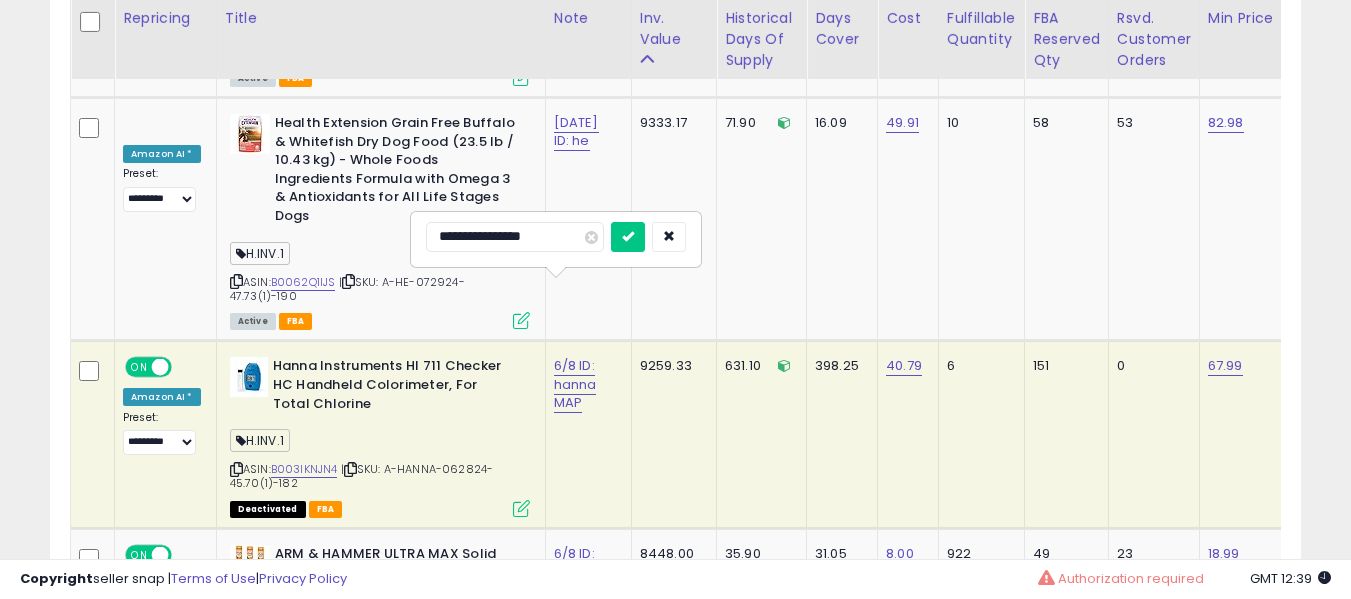 type on "**********" 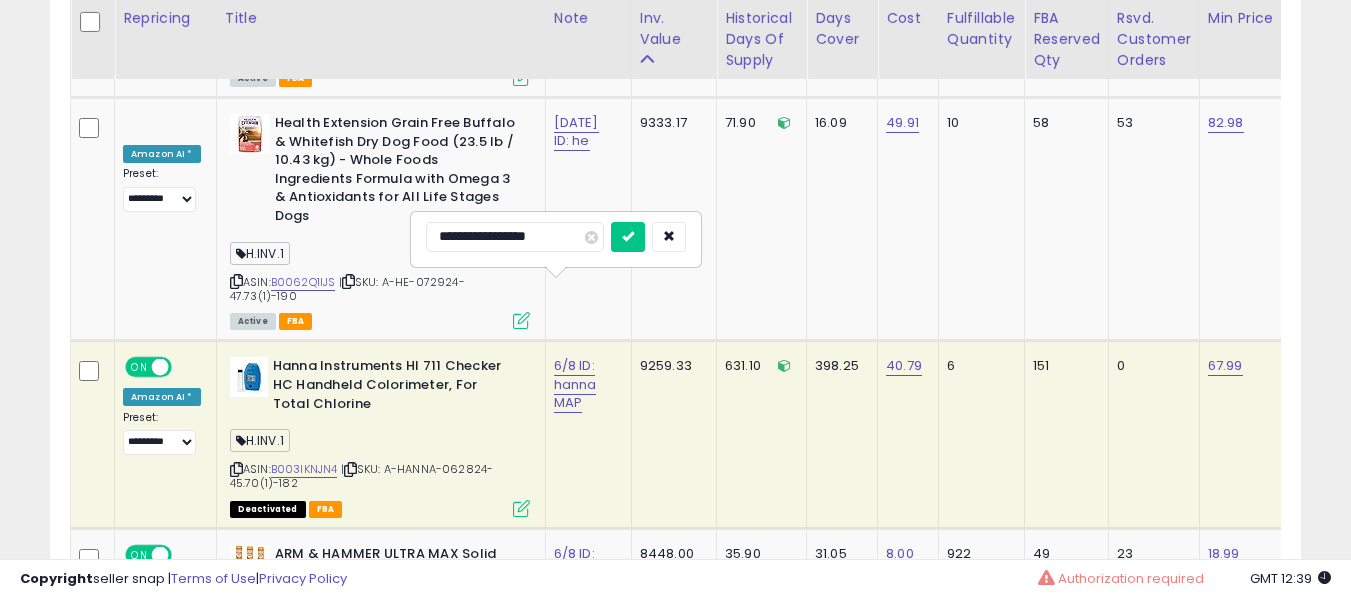 click at bounding box center [628, 237] 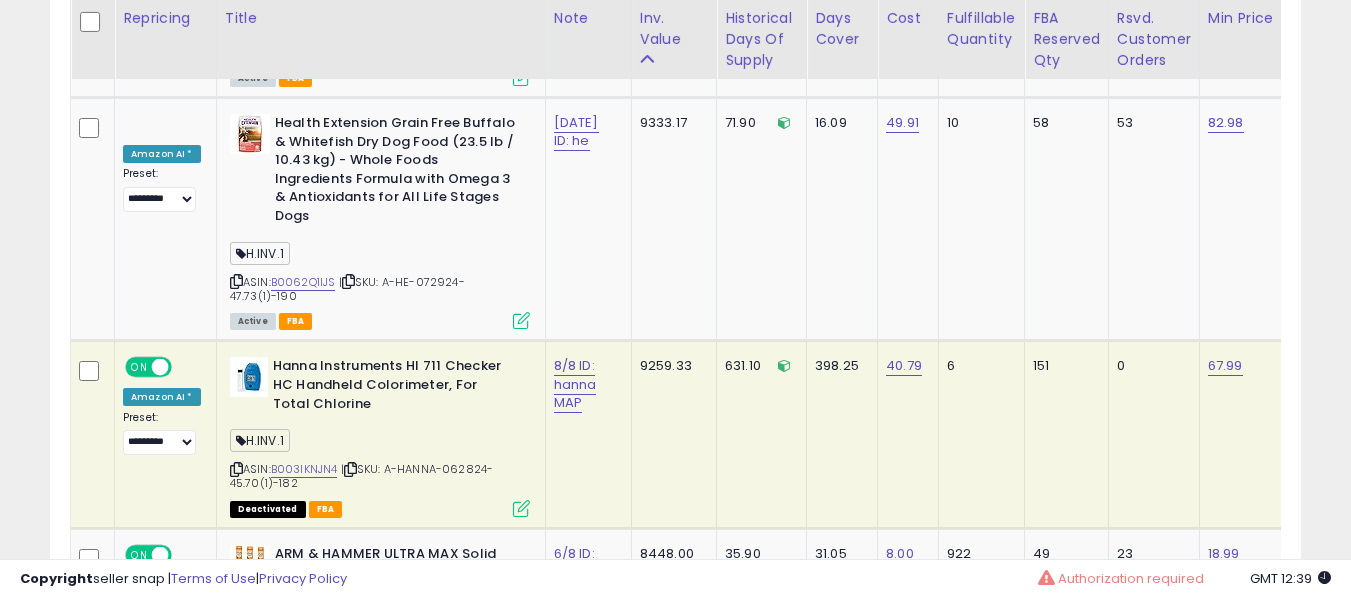 scroll, scrollTop: 8155, scrollLeft: 0, axis: vertical 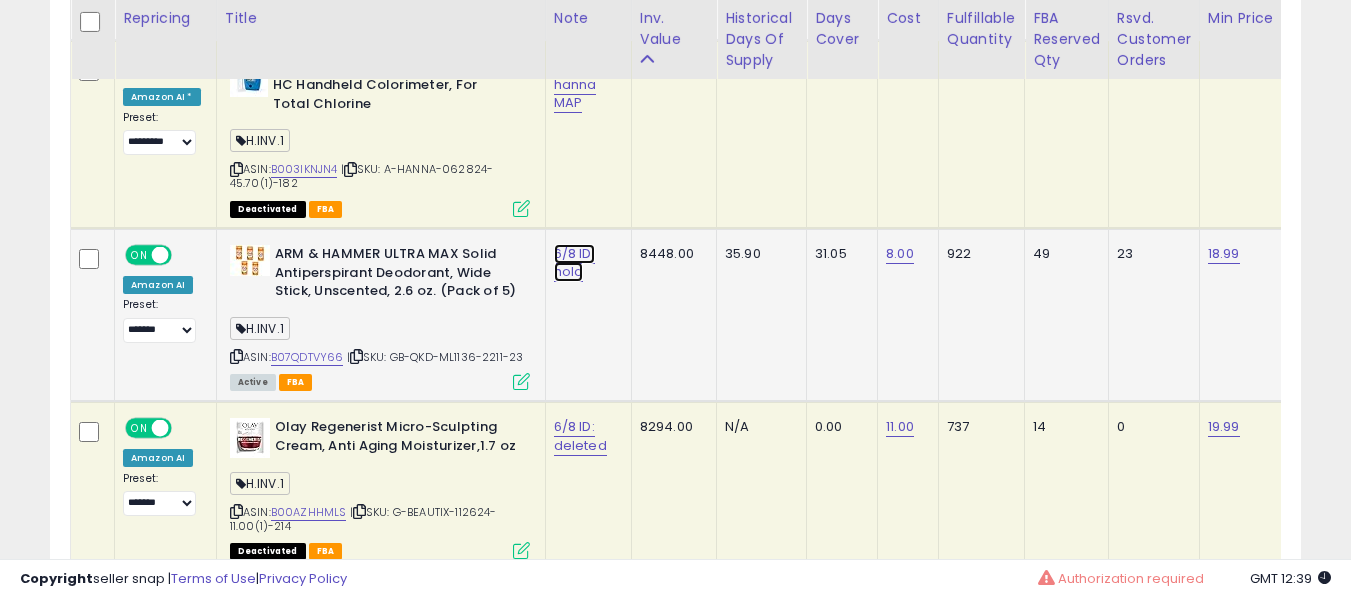 click on "6/8 ID: hold" at bounding box center (577, -7204) 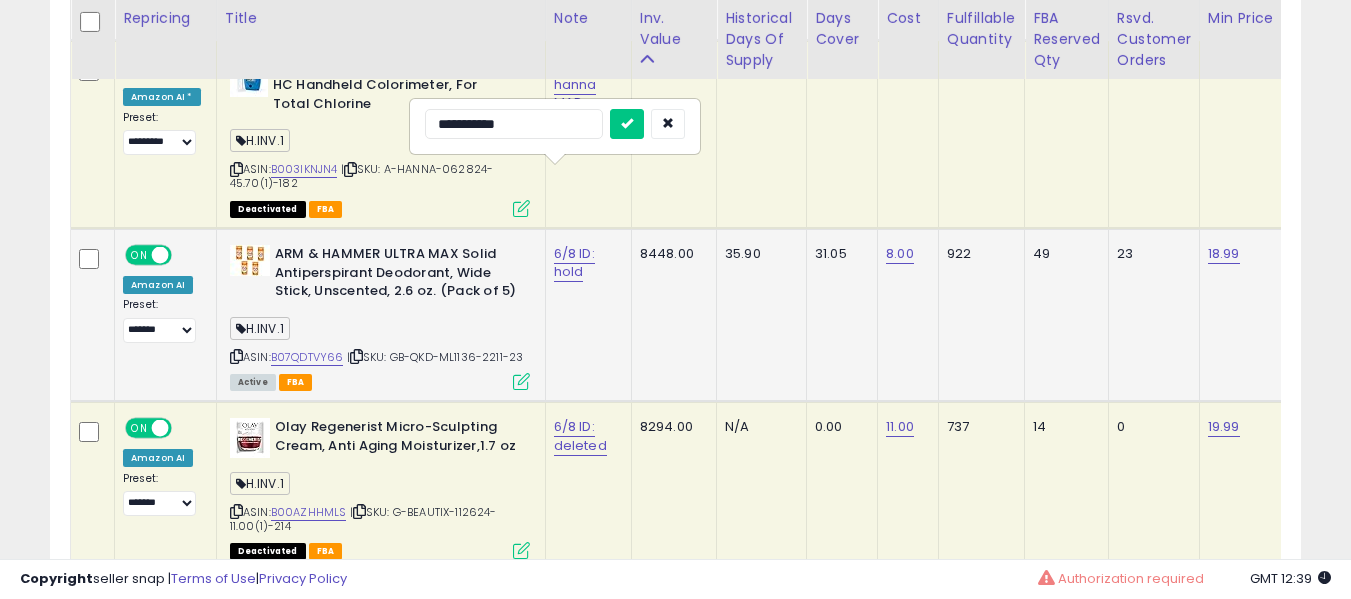 type on "**********" 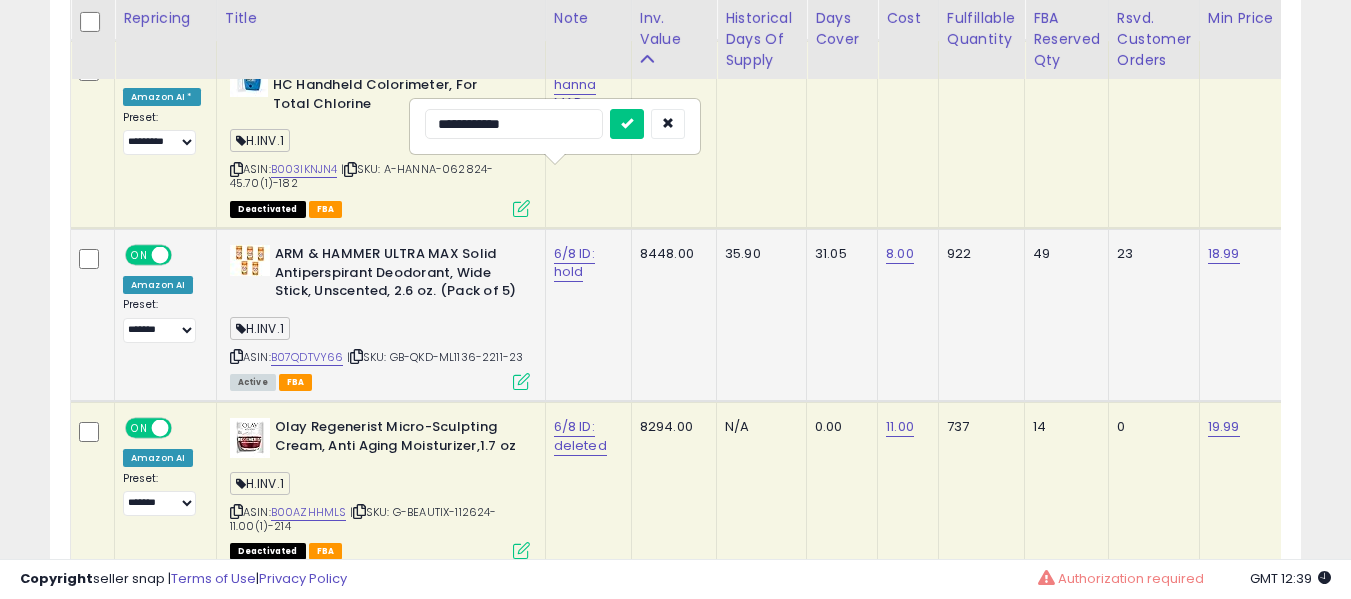 click at bounding box center (627, 124) 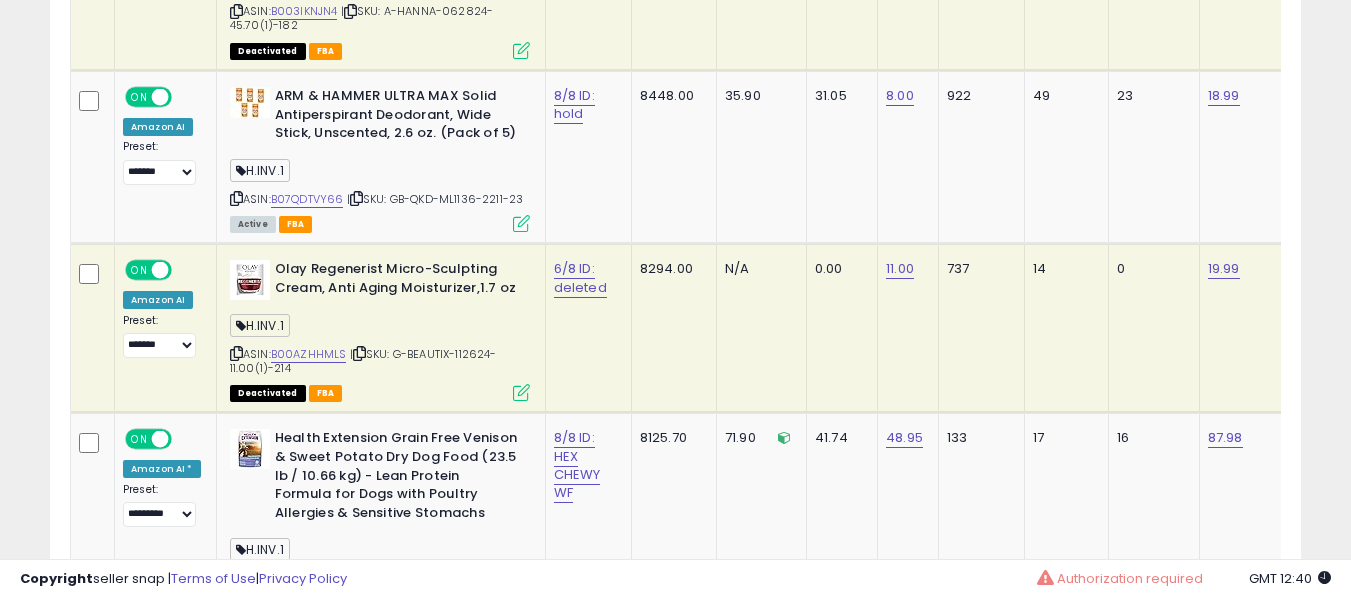 scroll, scrollTop: 8555, scrollLeft: 0, axis: vertical 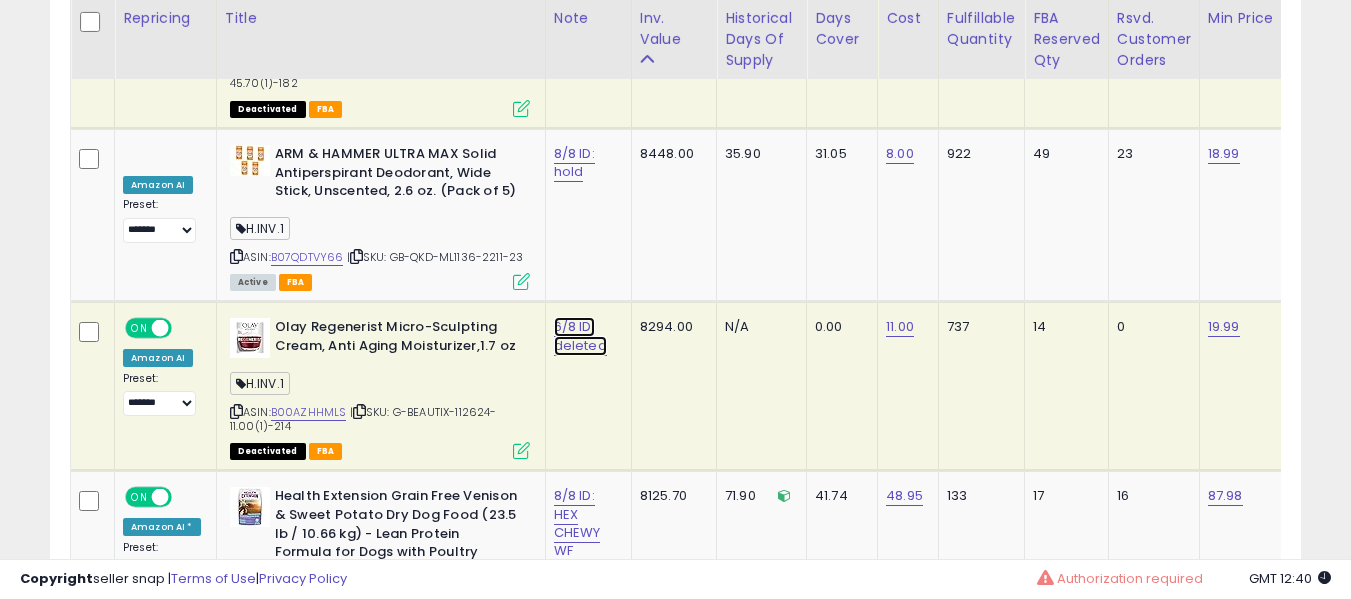 click on "6/8 ID: deleted" at bounding box center (575, -16) 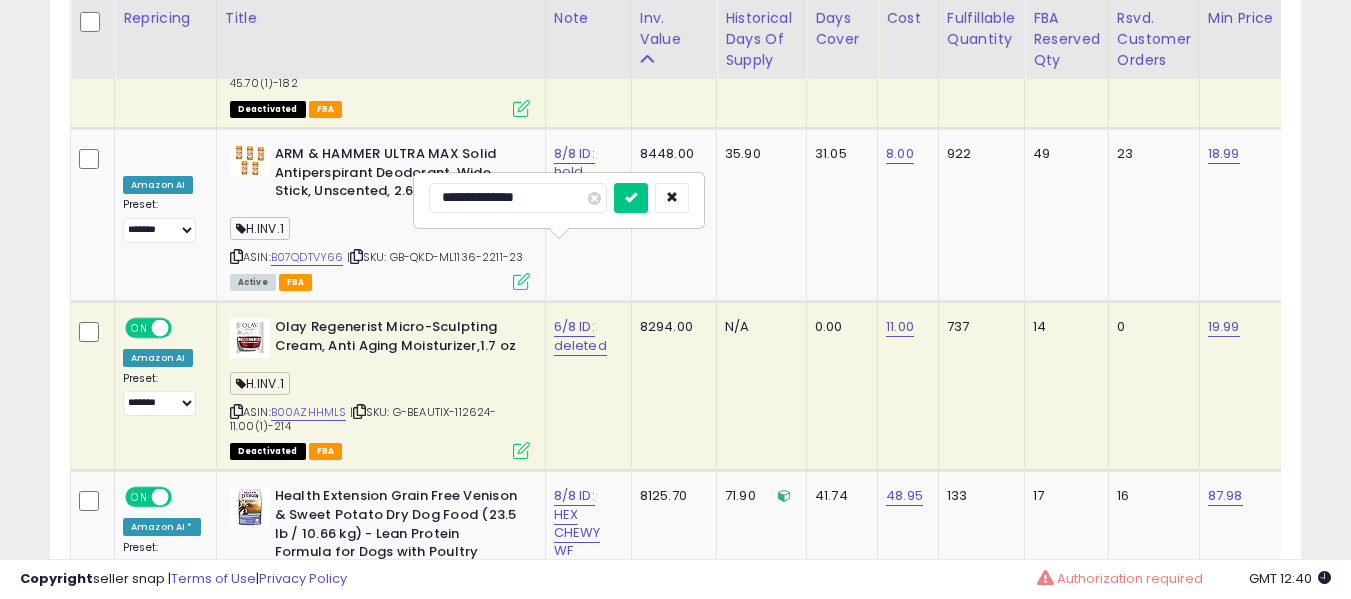type on "**********" 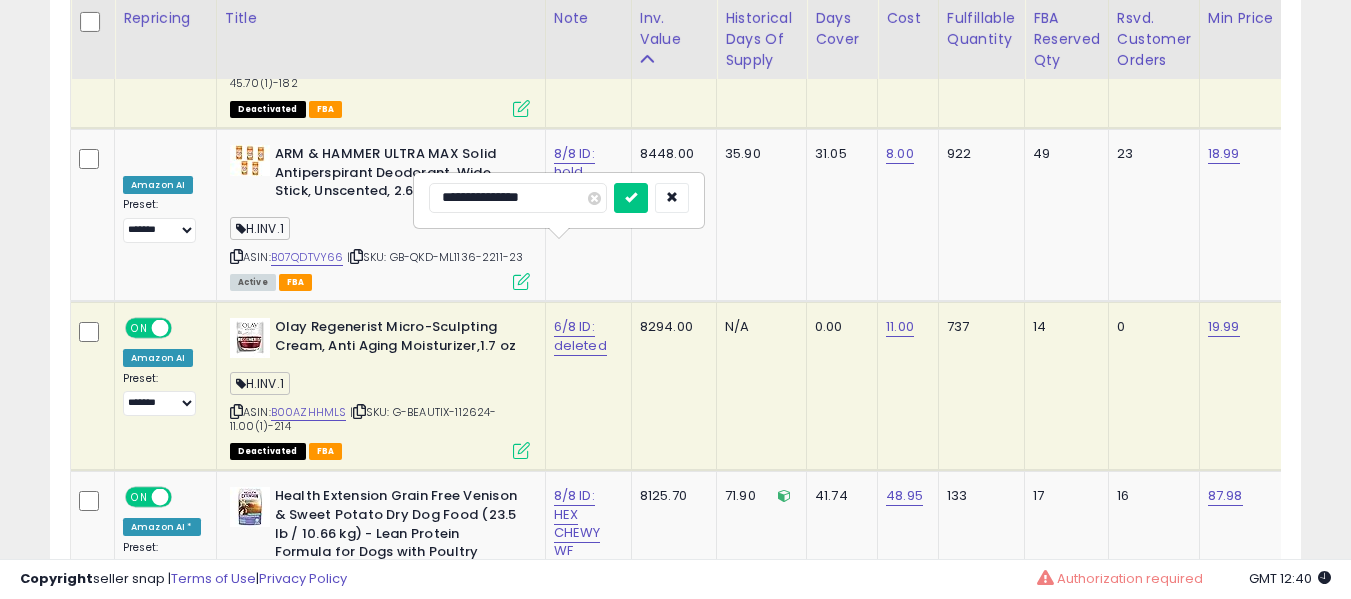 click at bounding box center (631, 198) 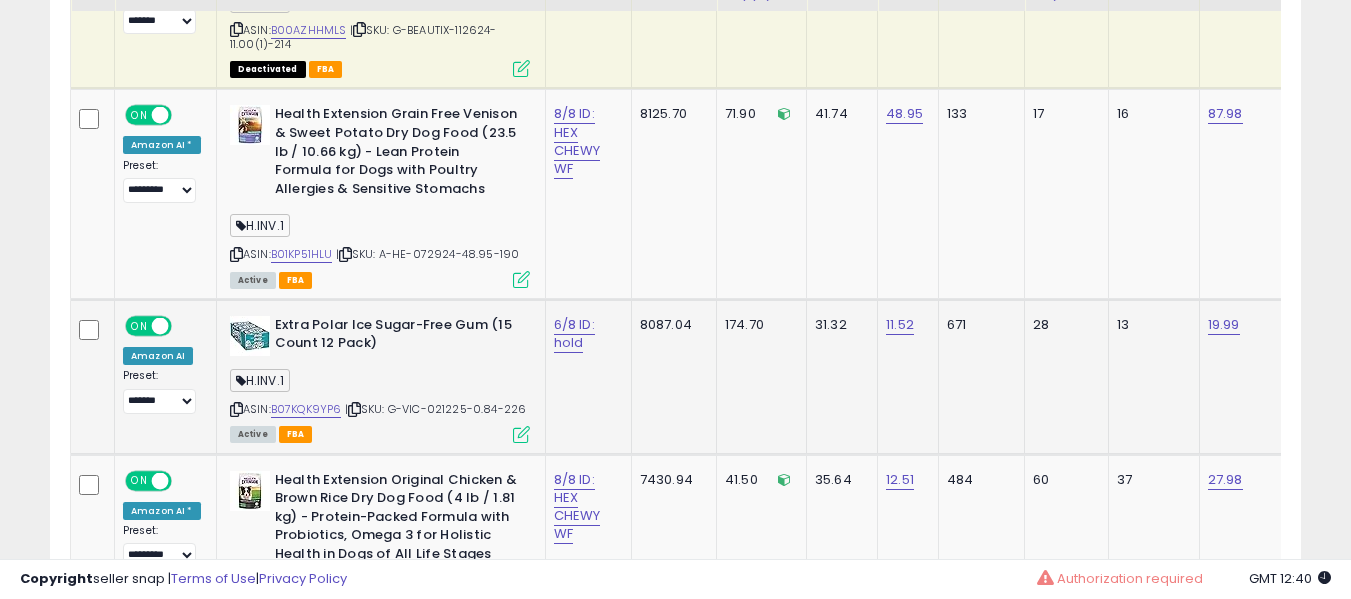 scroll, scrollTop: 8855, scrollLeft: 0, axis: vertical 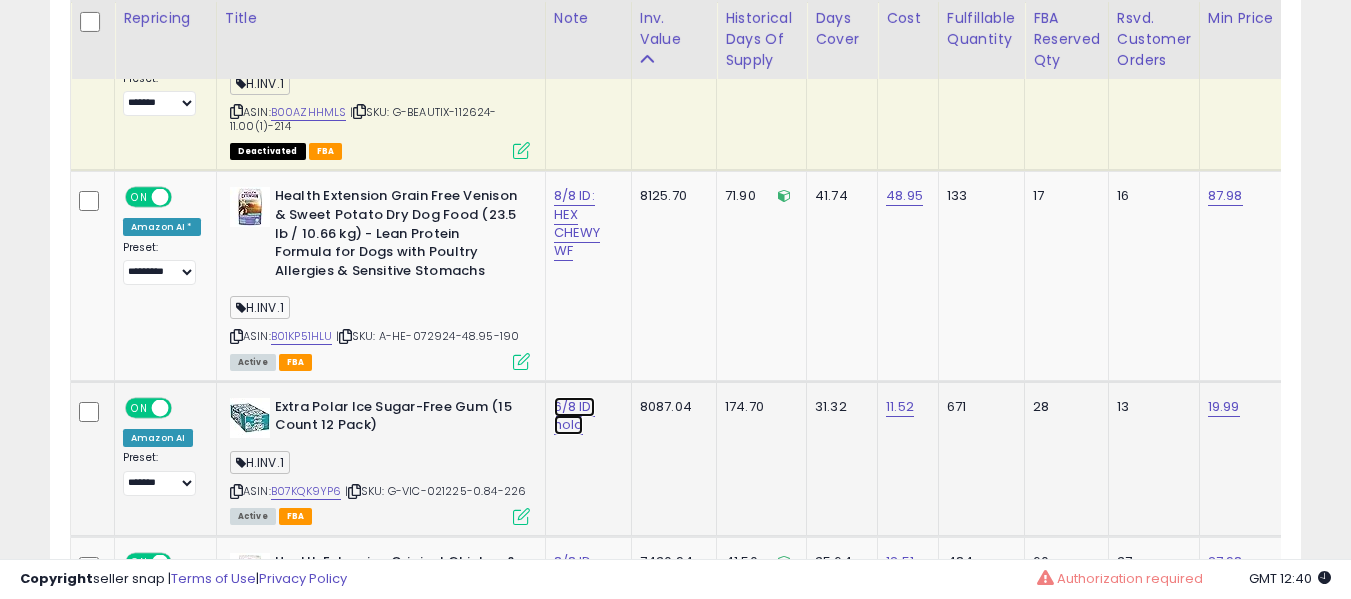 click on "6/8 ID: hold" at bounding box center [577, -7604] 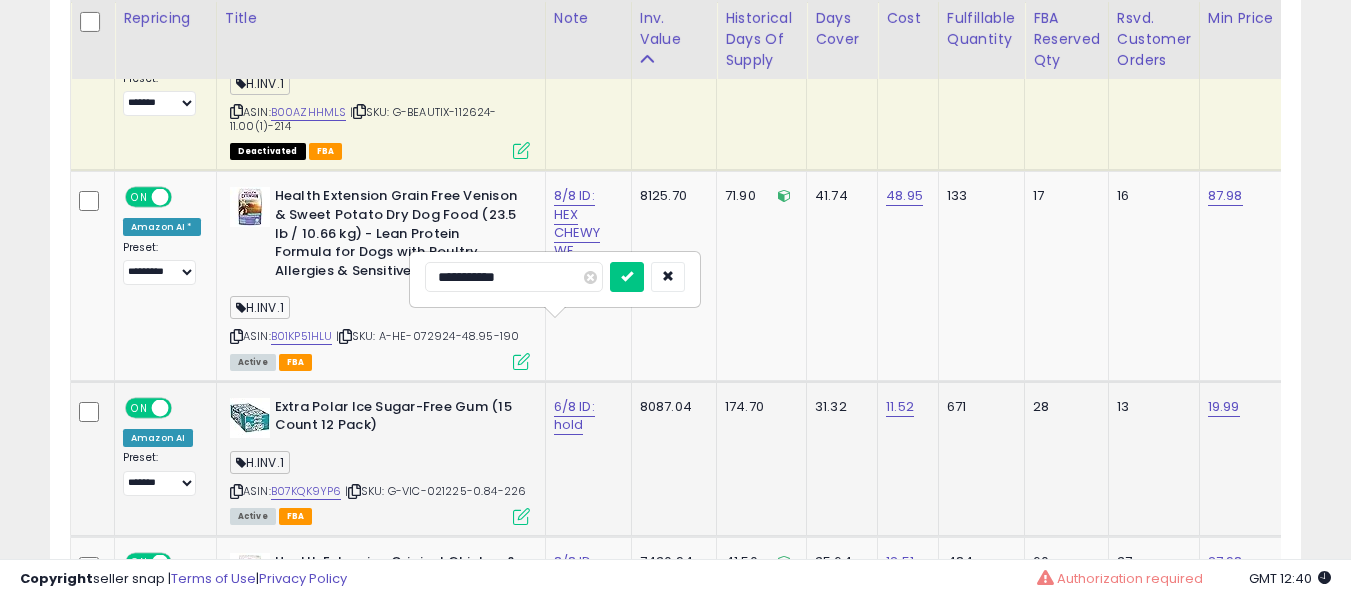type on "**********" 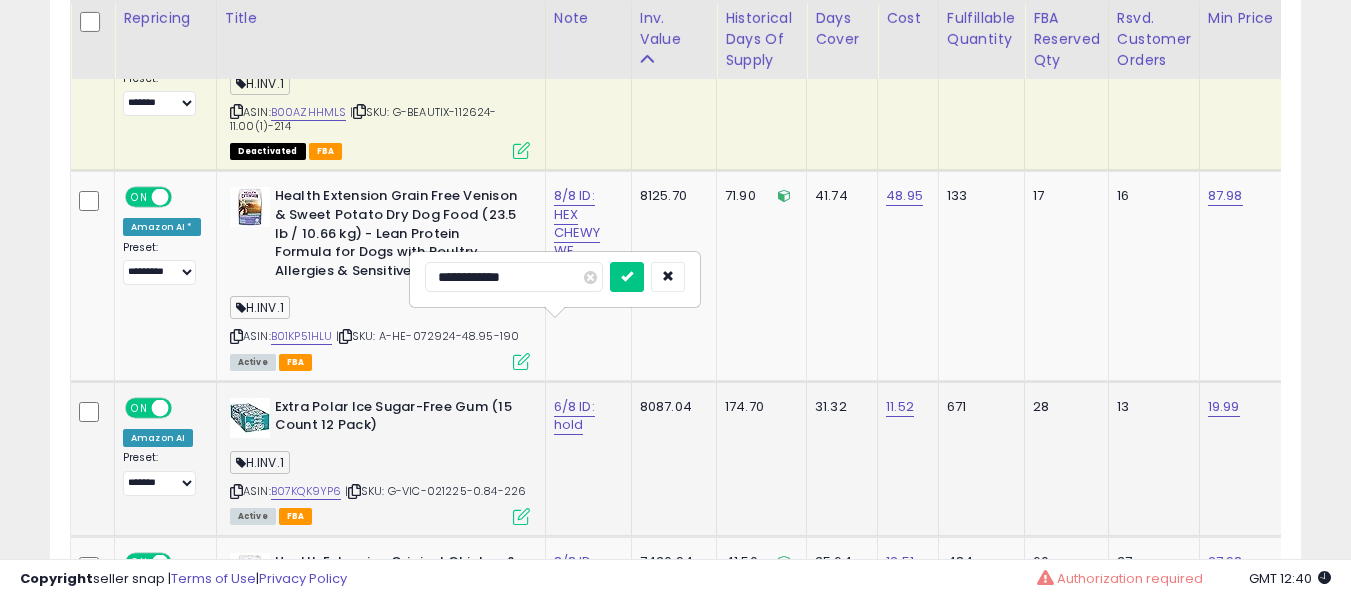 click at bounding box center (627, 277) 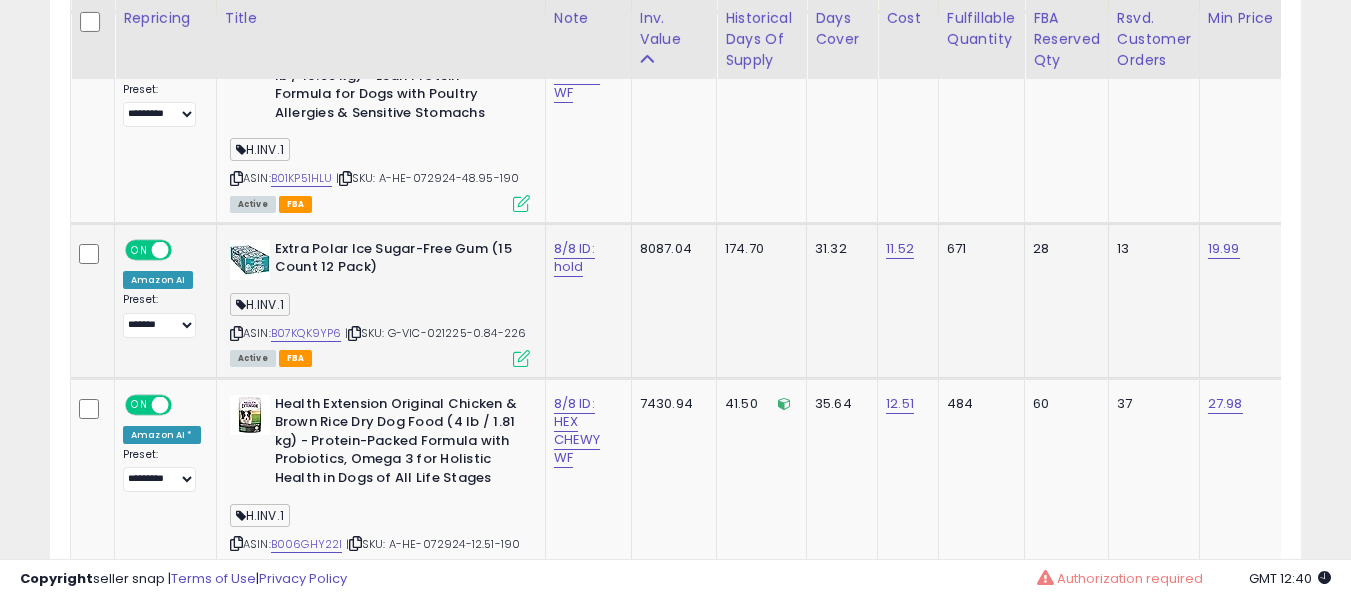 scroll, scrollTop: 8955, scrollLeft: 0, axis: vertical 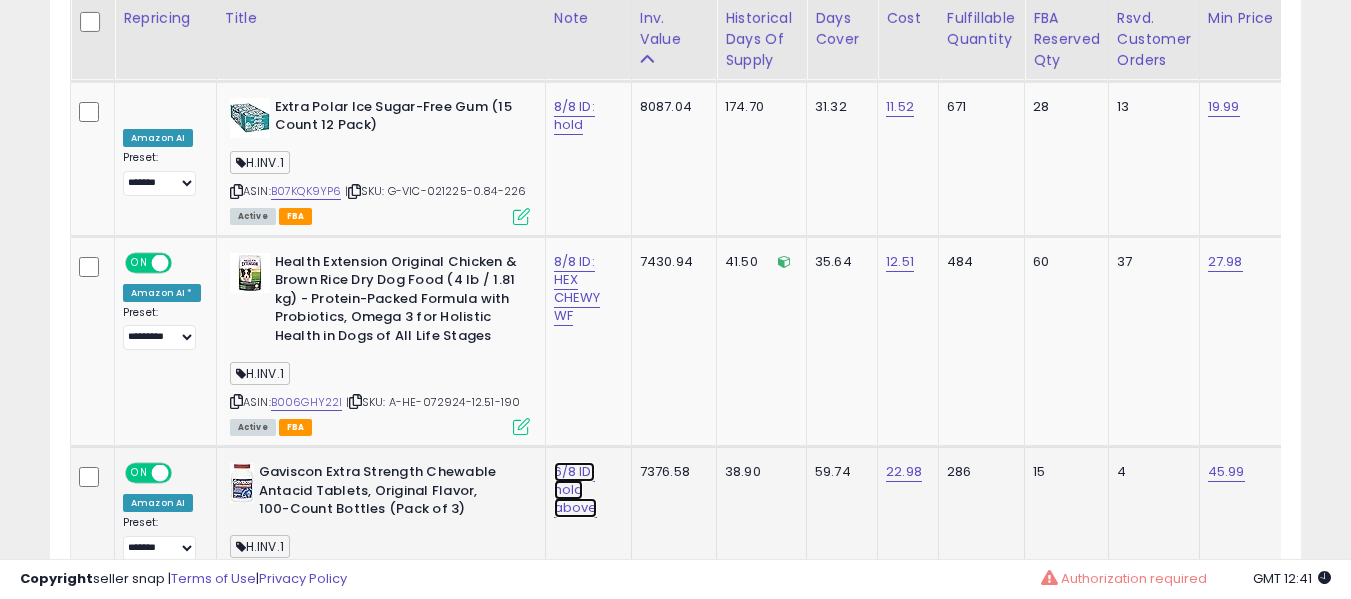 click on "6/8 ID: hold above" at bounding box center [577, -7904] 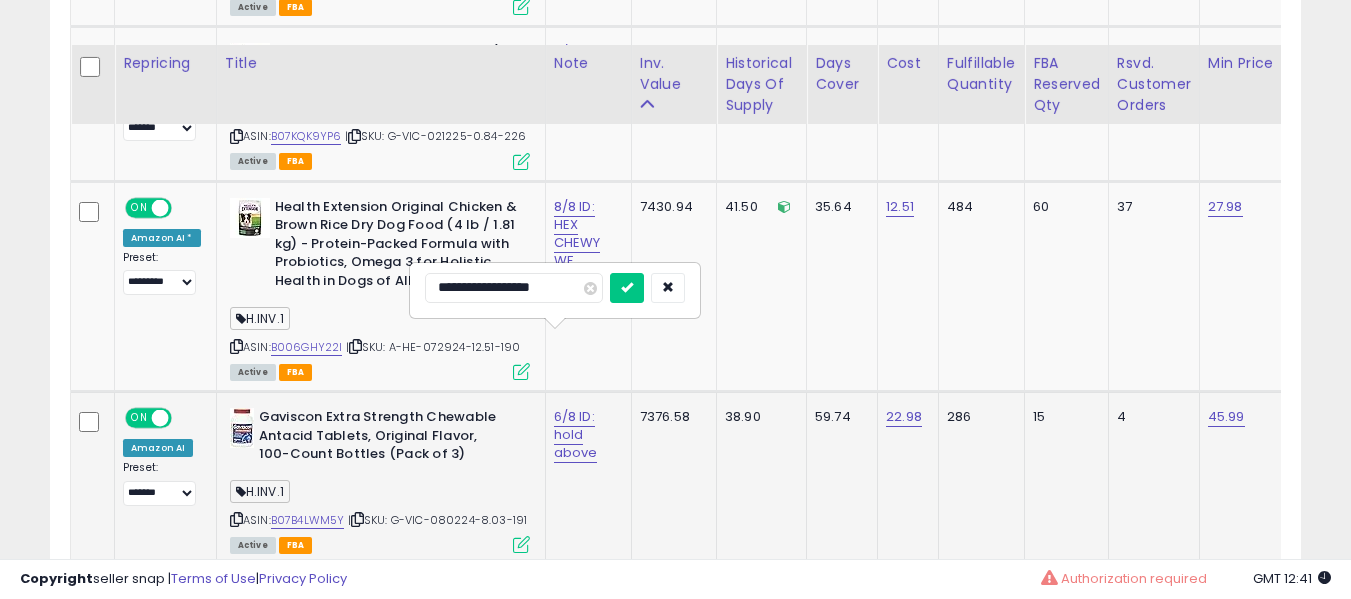 scroll, scrollTop: 9155, scrollLeft: 0, axis: vertical 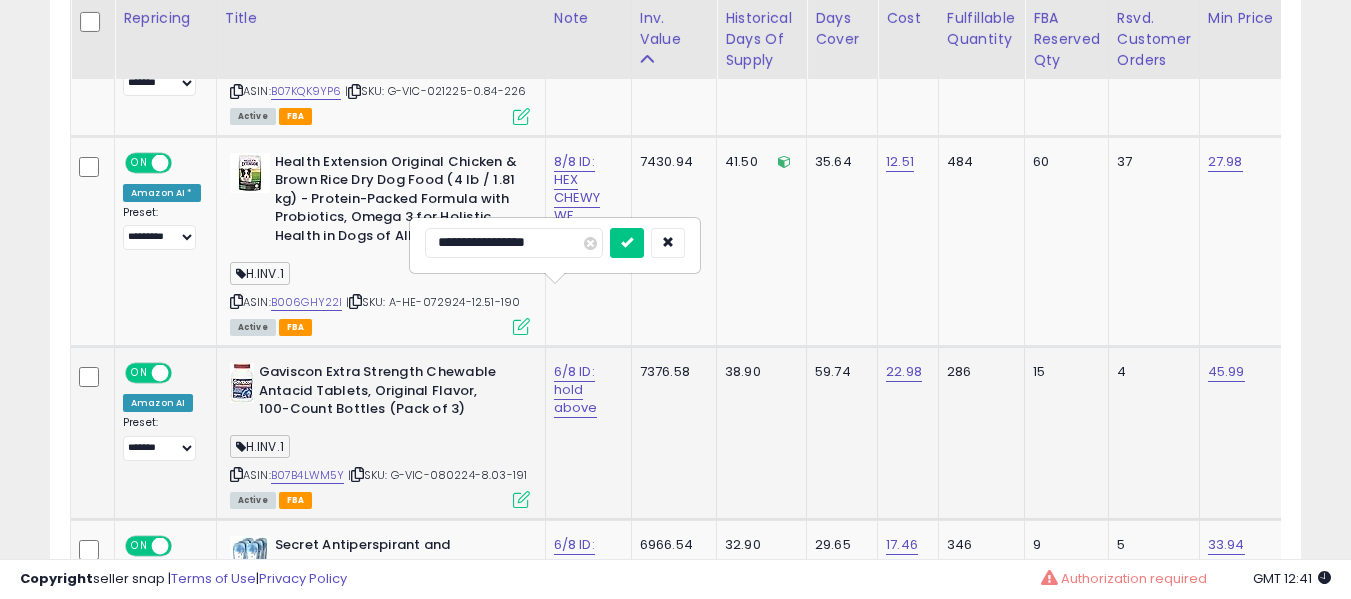 type on "**********" 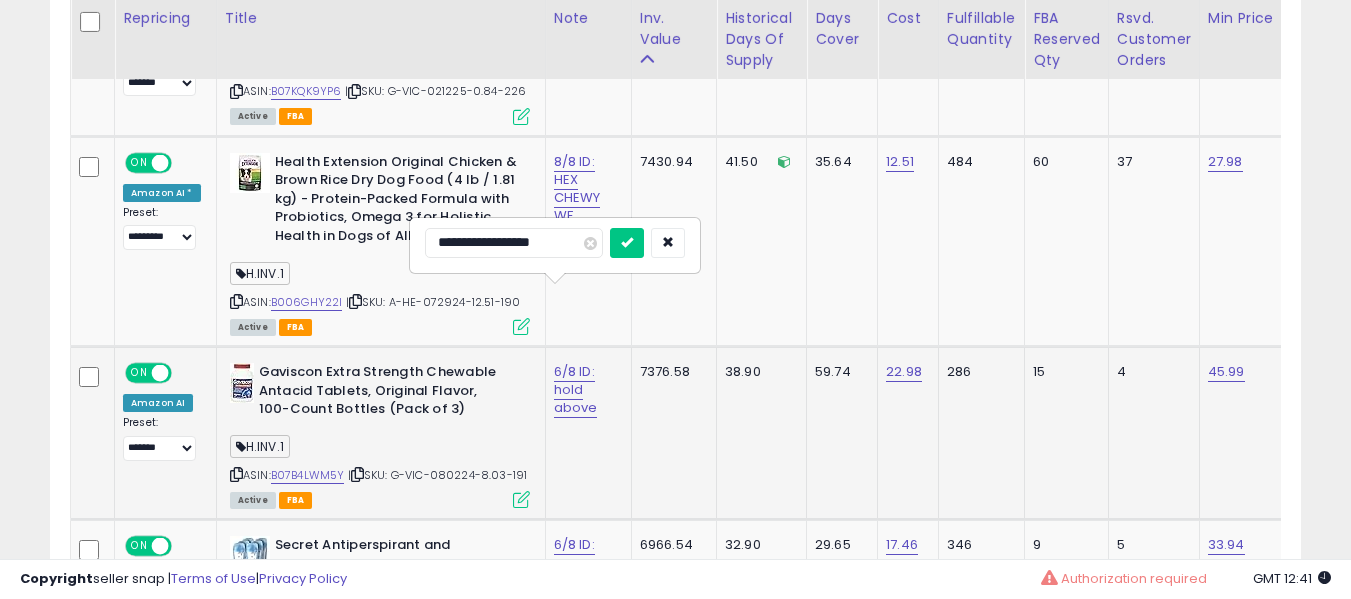 click at bounding box center [627, 243] 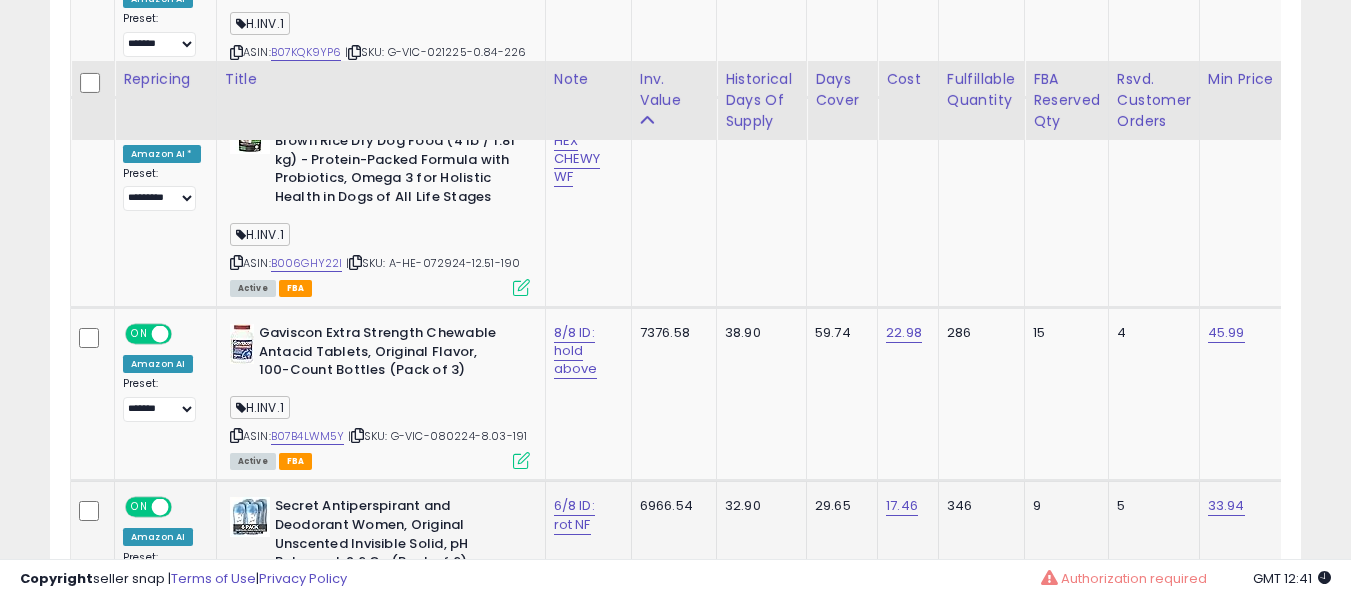 scroll, scrollTop: 9255, scrollLeft: 0, axis: vertical 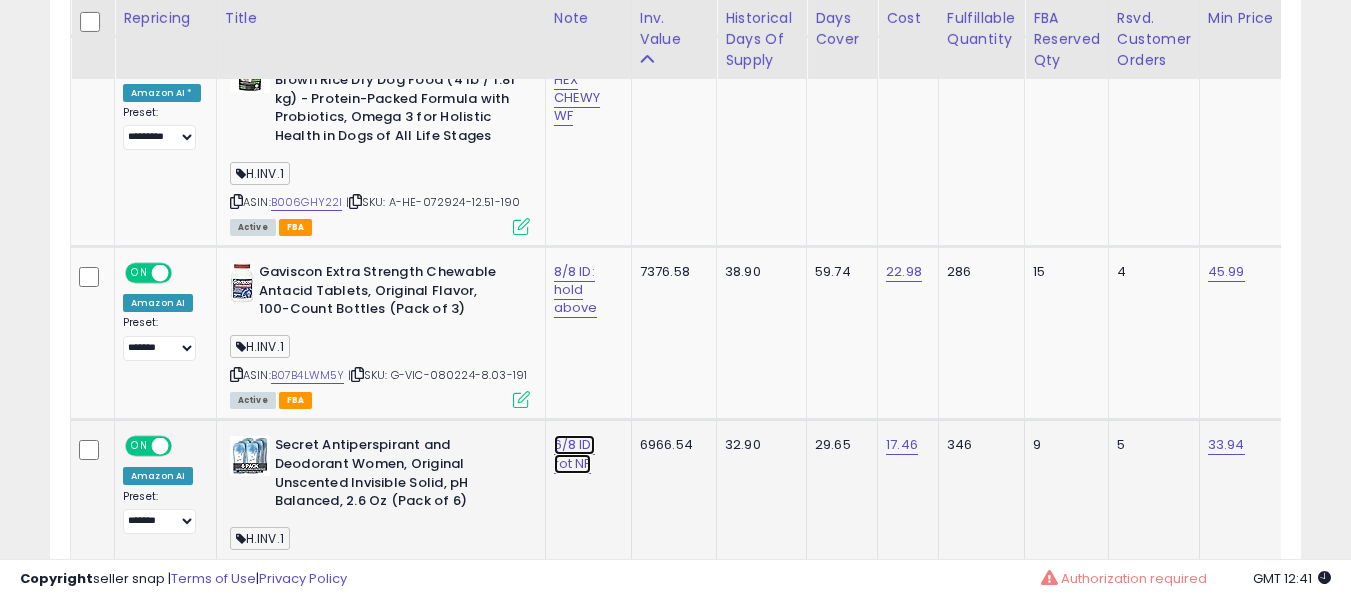 click on "6/8 ID: rot NF" at bounding box center [577, -8104] 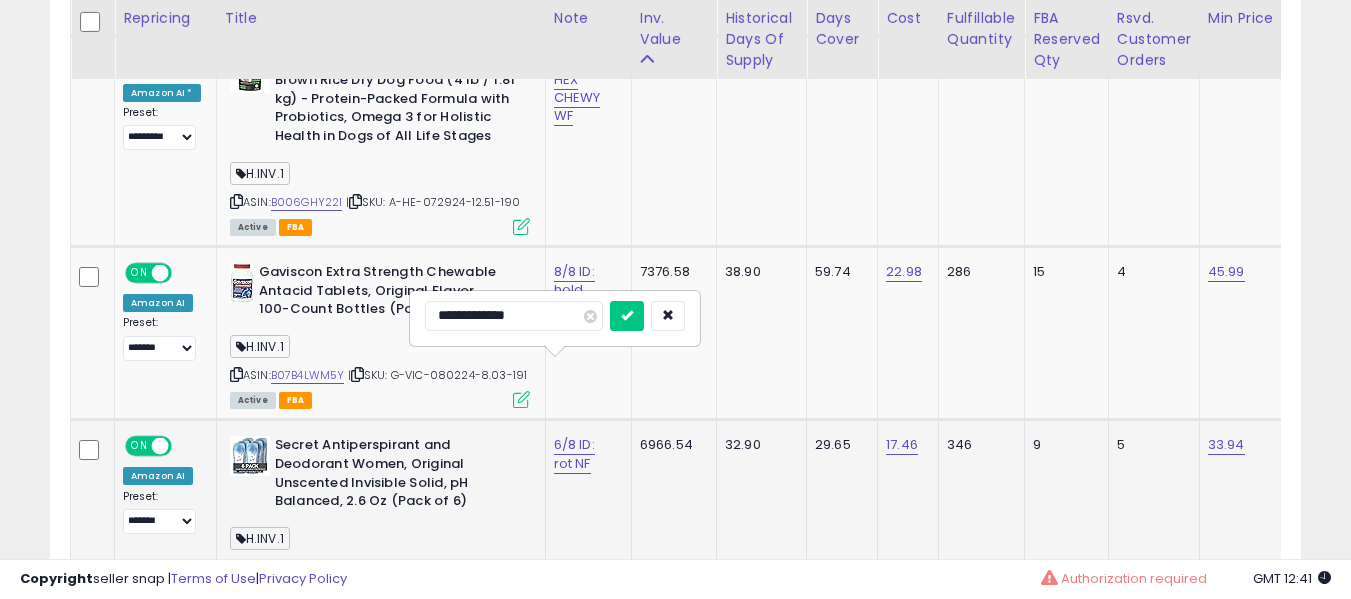 type on "**********" 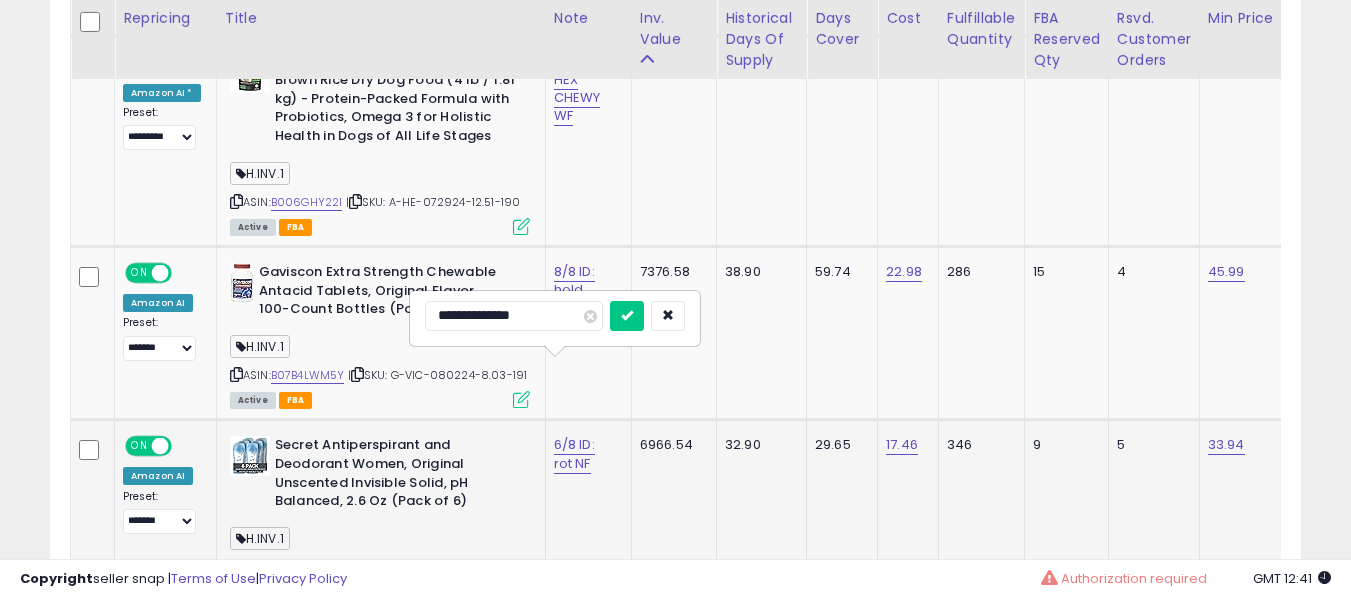 click at bounding box center (627, 316) 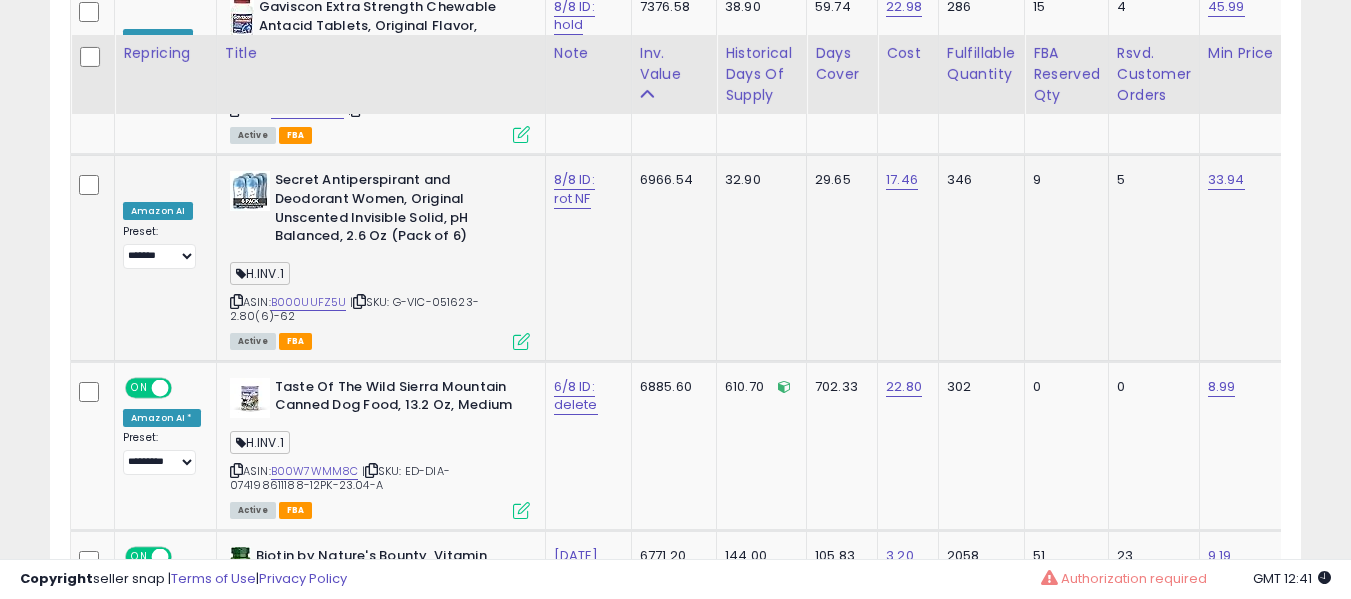 scroll, scrollTop: 9555, scrollLeft: 0, axis: vertical 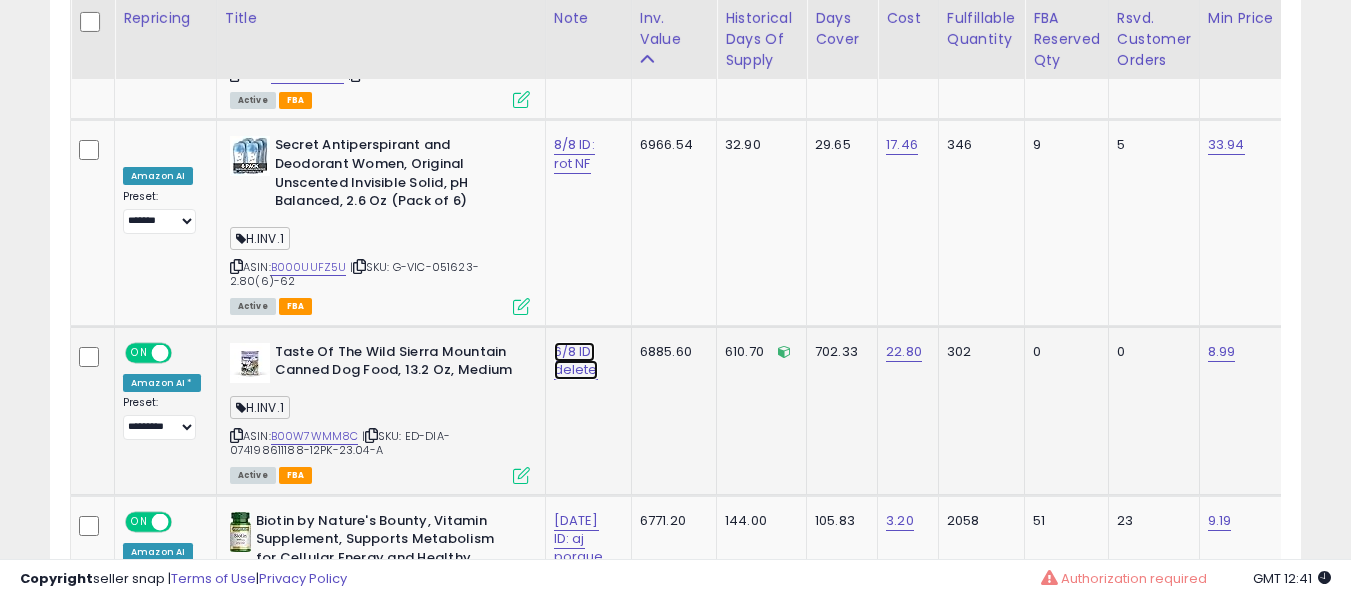 click on "6/8 ID: delete" at bounding box center (577, -8404) 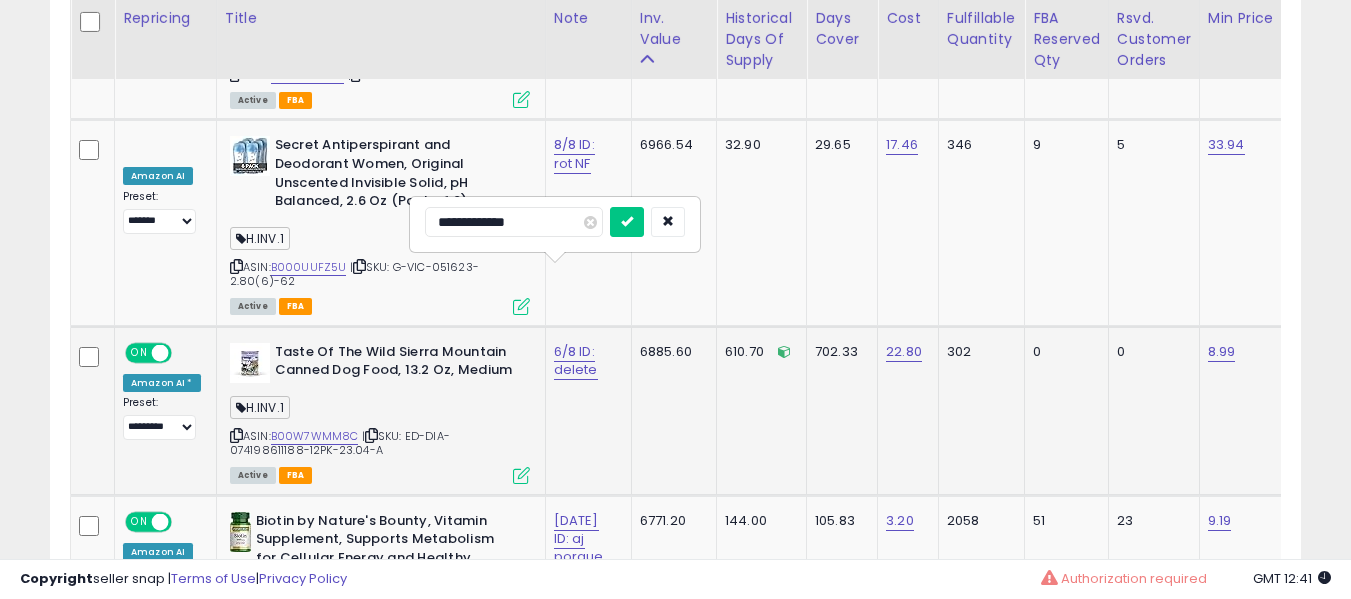 type on "**********" 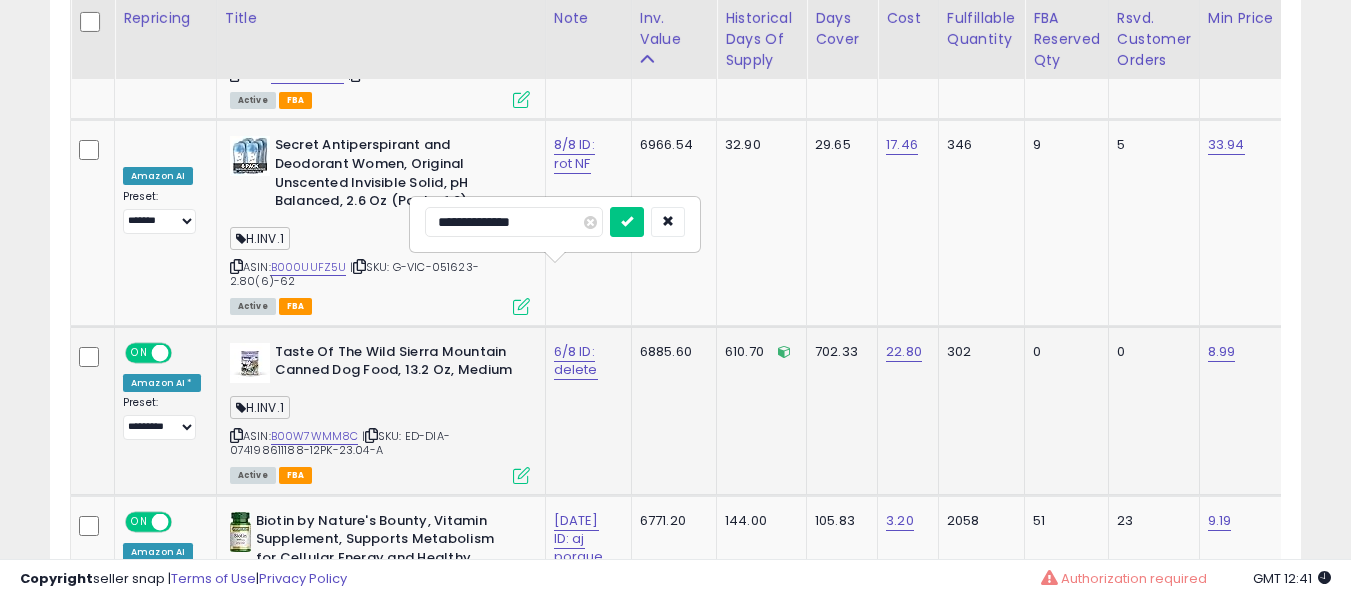 click at bounding box center (627, 222) 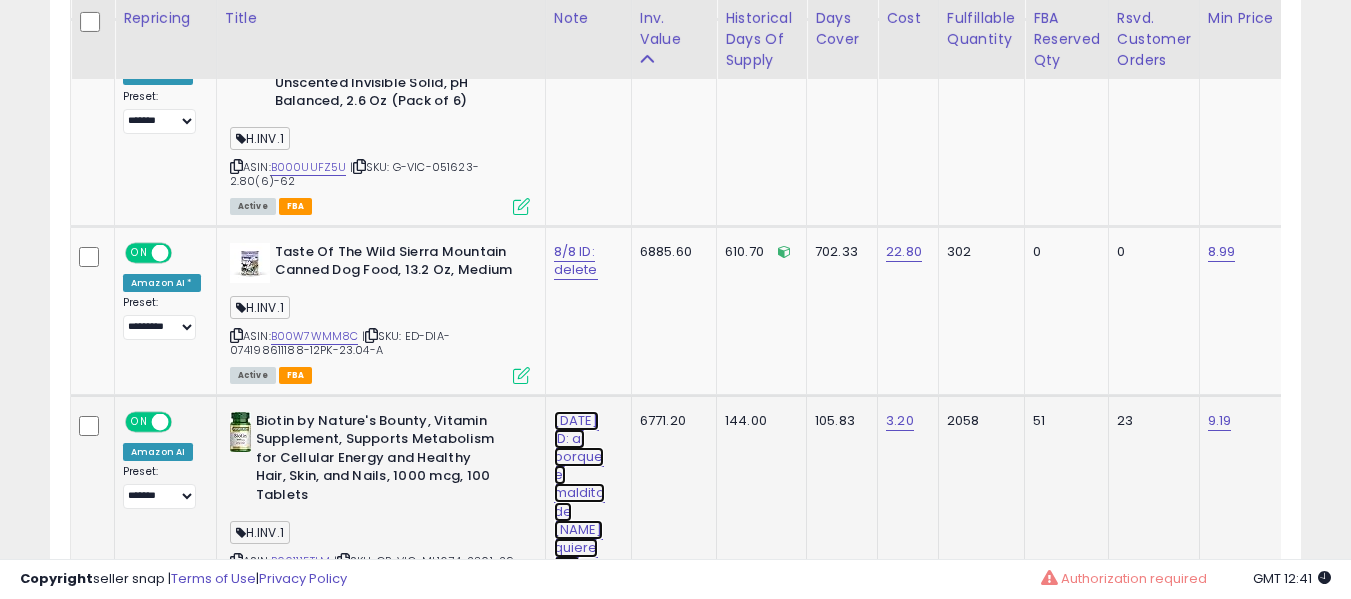 click on "[DATE] ID: aj porque el maldito de [NAME] quiere que matchee maldito hijo de puta la verdad" at bounding box center (577, -8504) 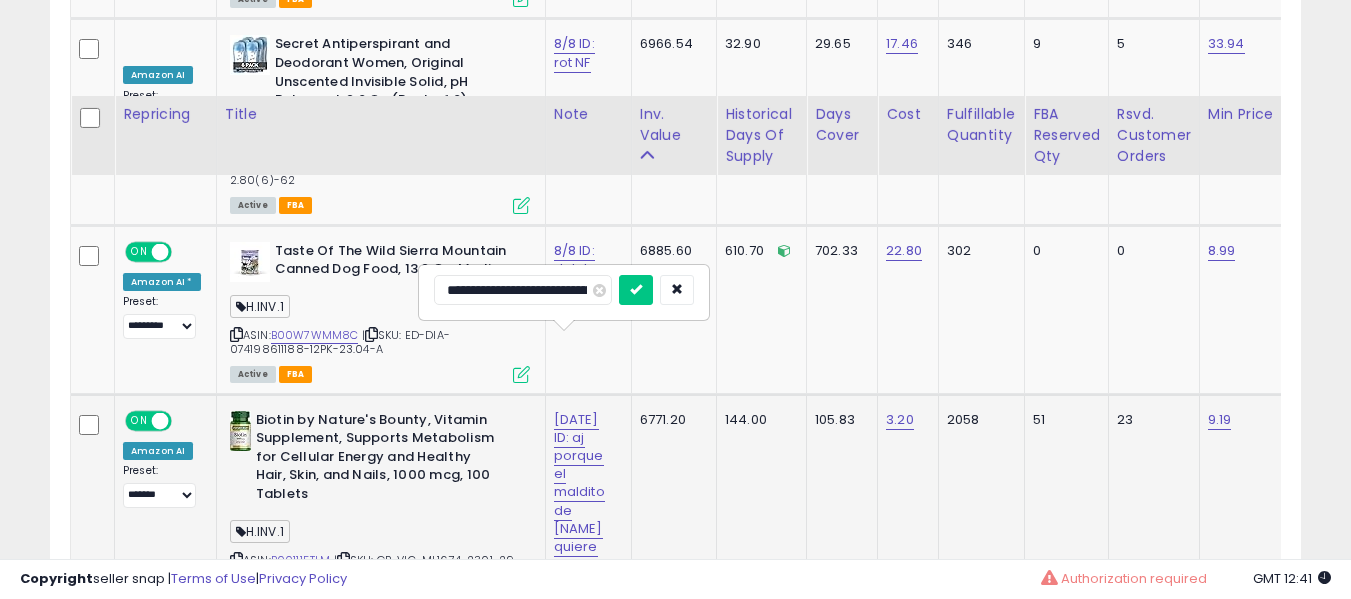 scroll, scrollTop: 9855, scrollLeft: 0, axis: vertical 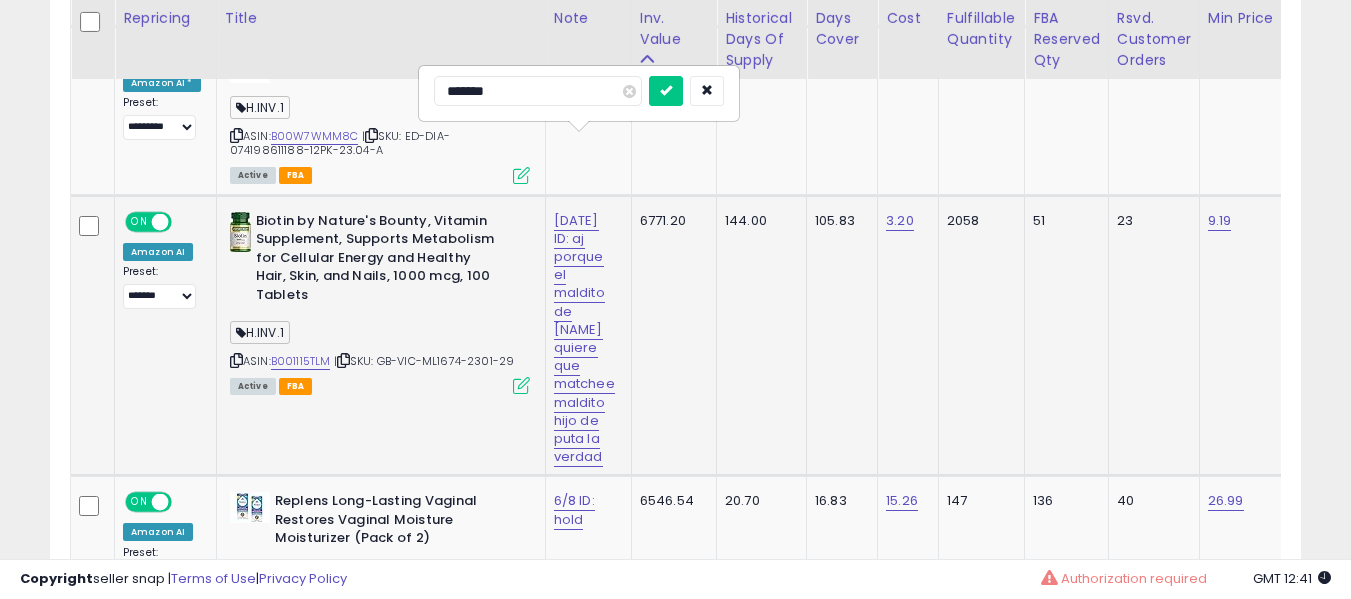 type on "*******" 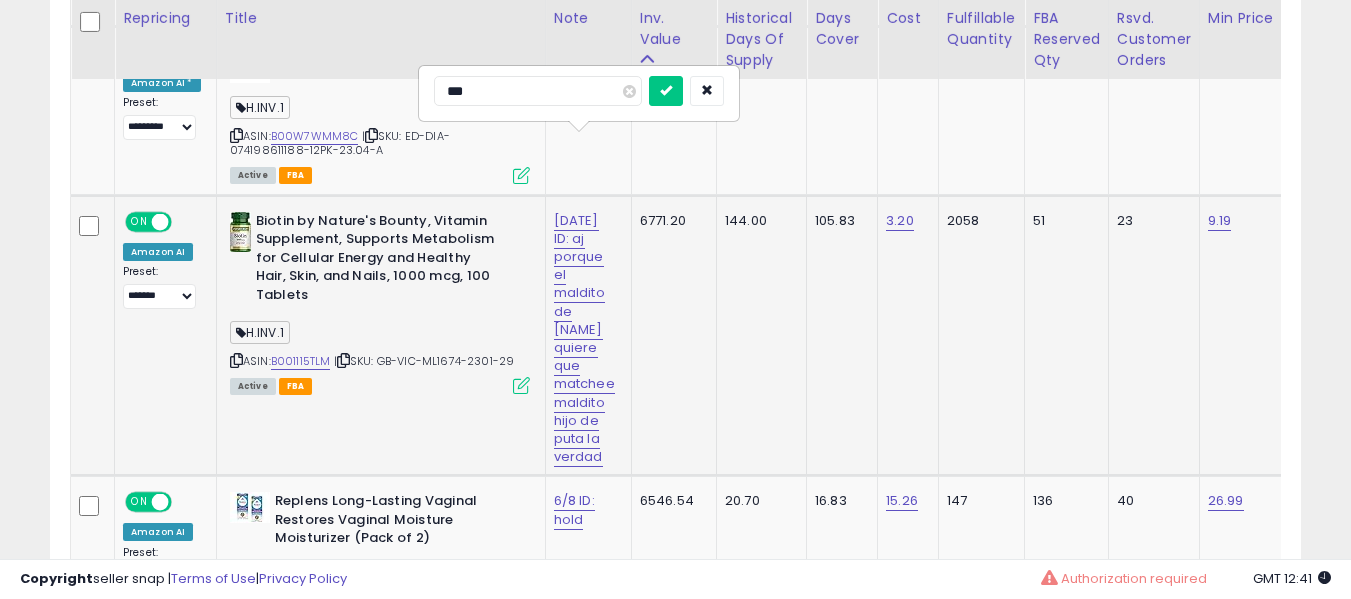 type on "**" 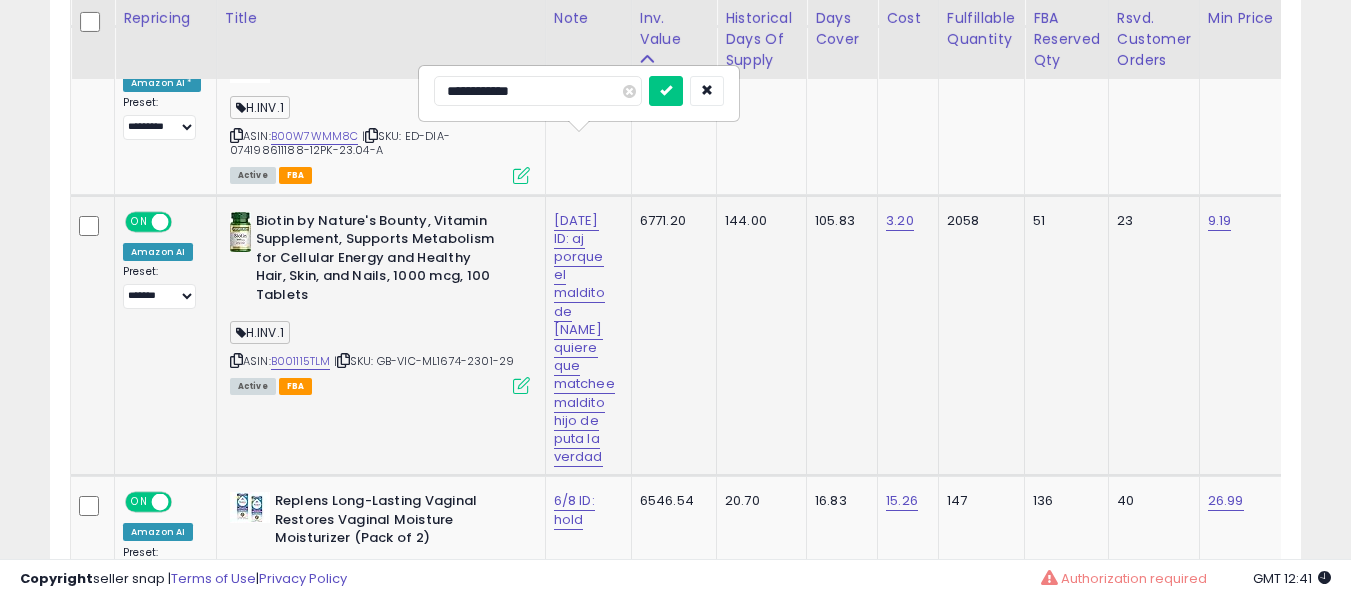 type on "**********" 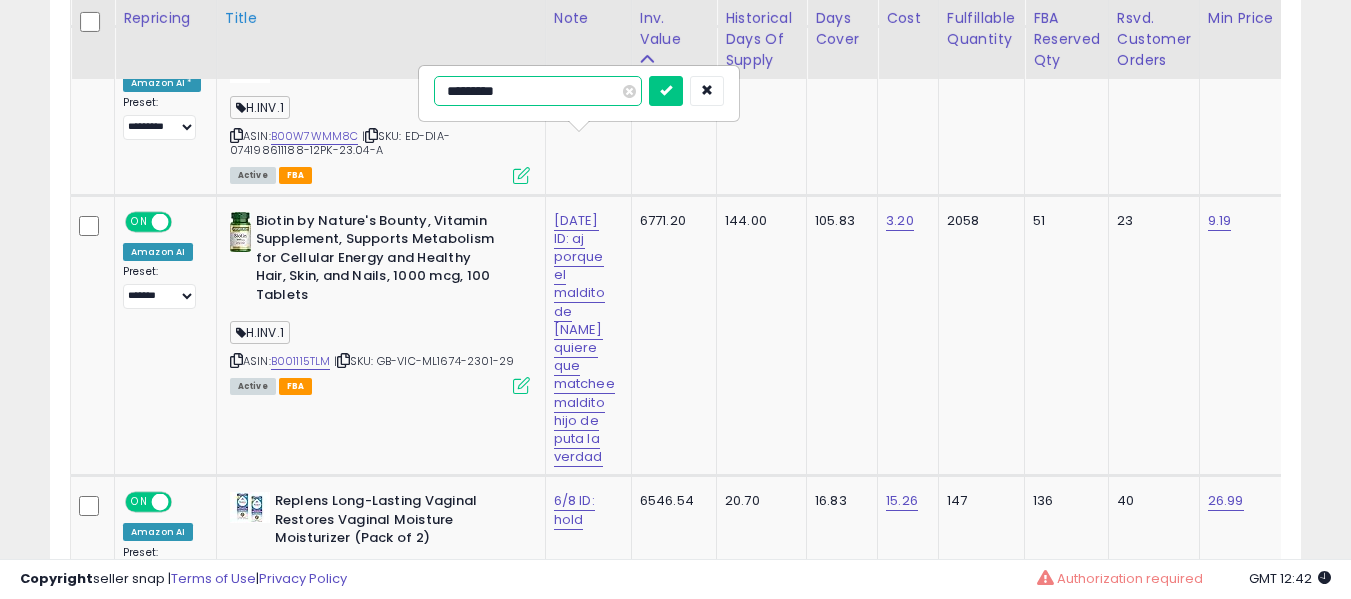type on "**********" 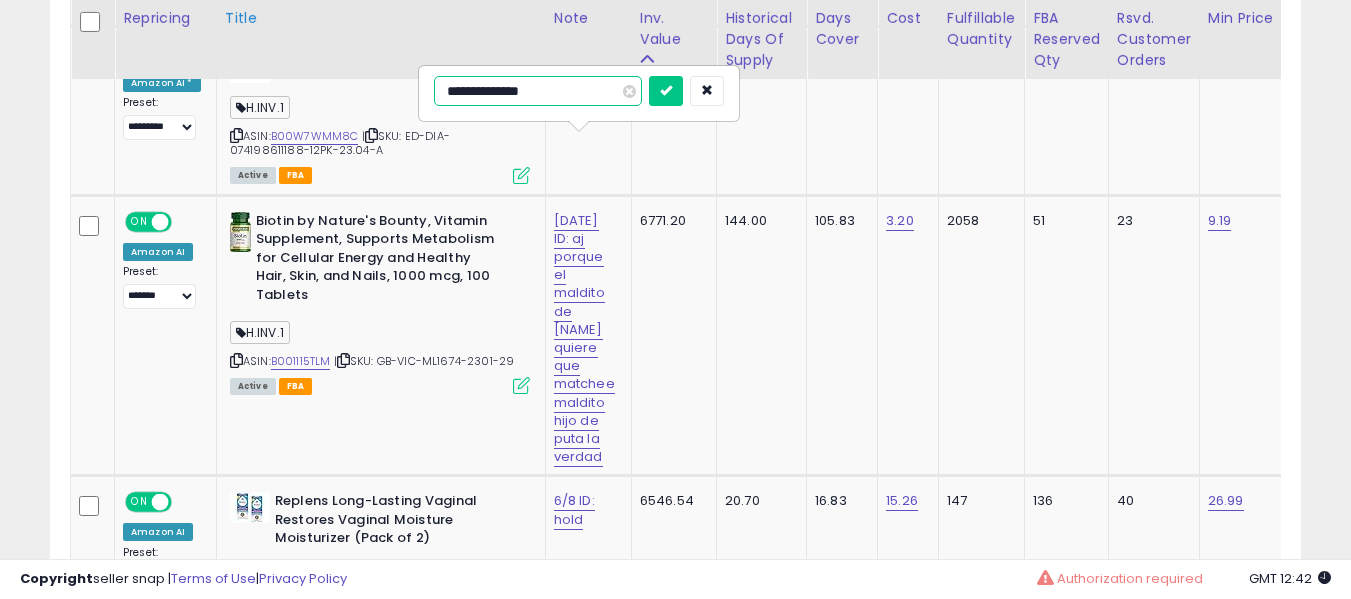 type on "**********" 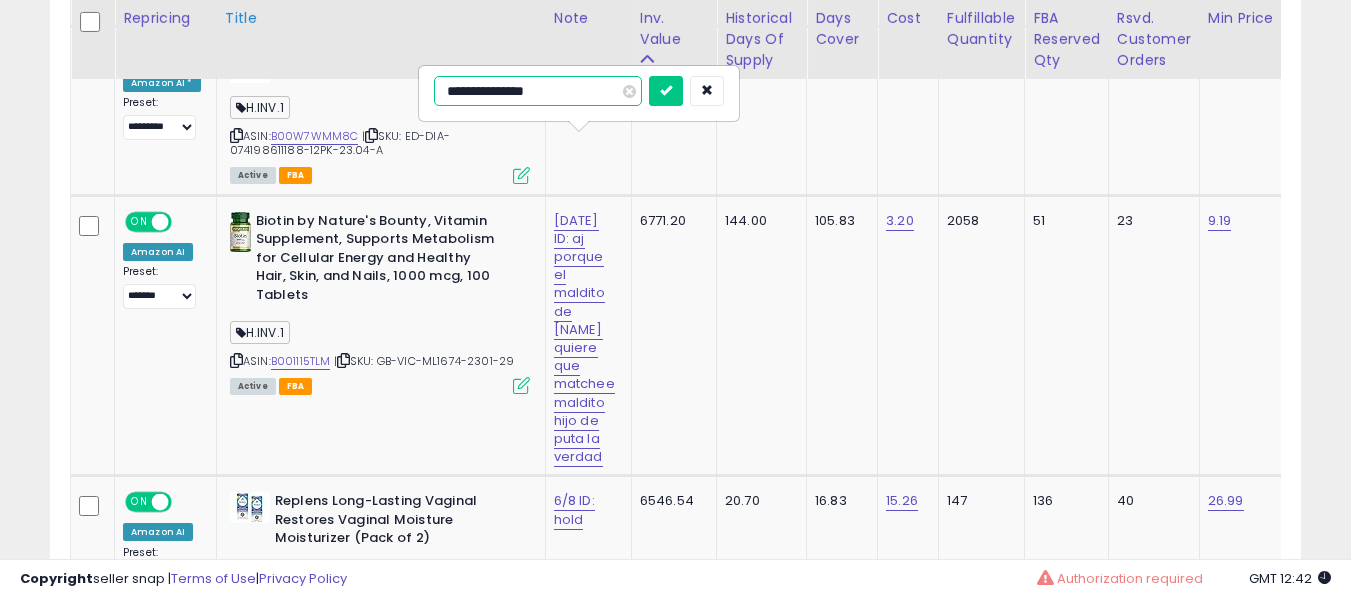 click at bounding box center (666, 91) 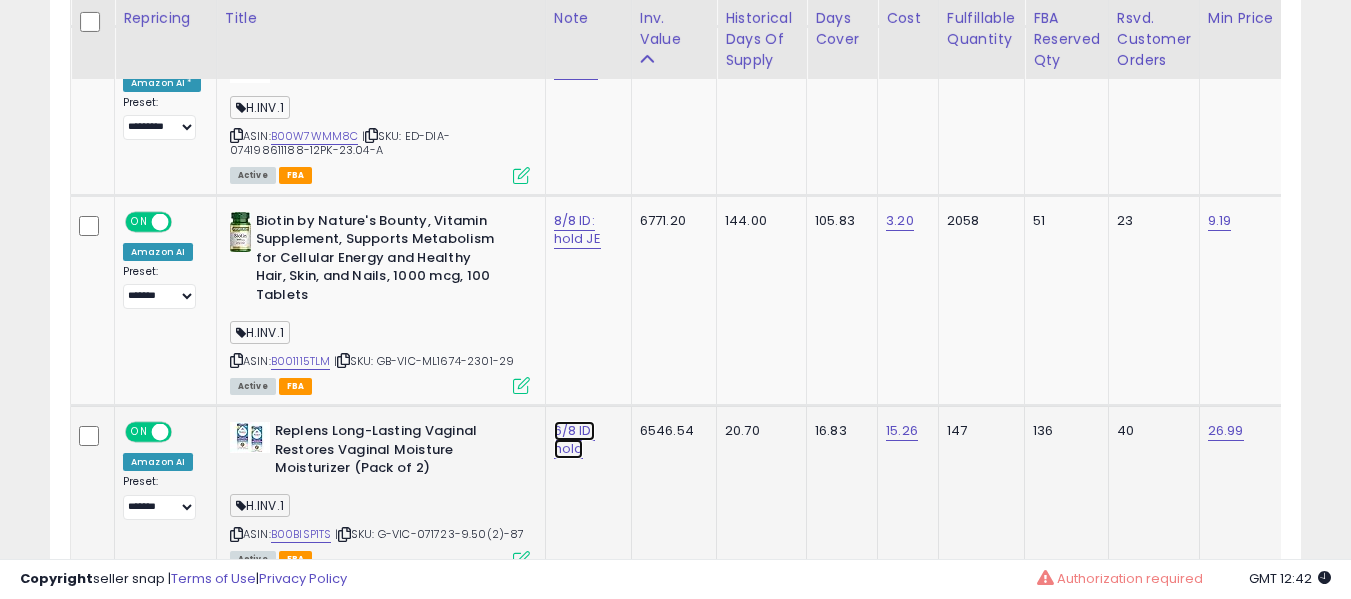 click on "6/8 ID: hold" at bounding box center [577, -8704] 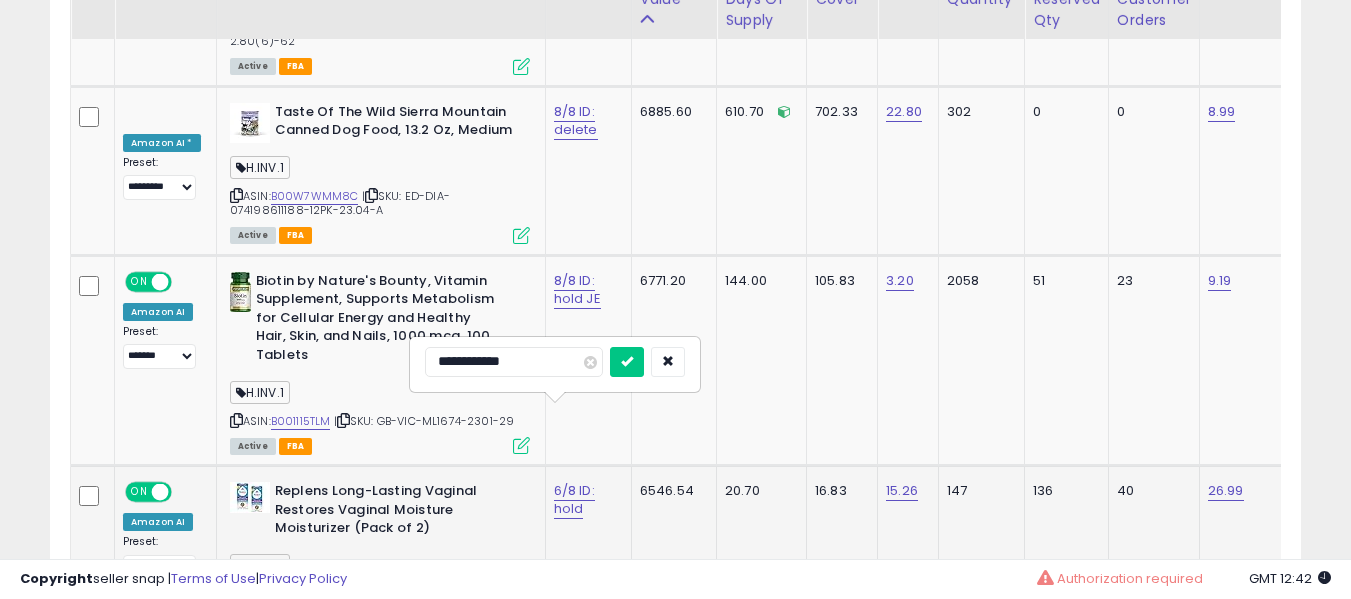 scroll, scrollTop: 9755, scrollLeft: 0, axis: vertical 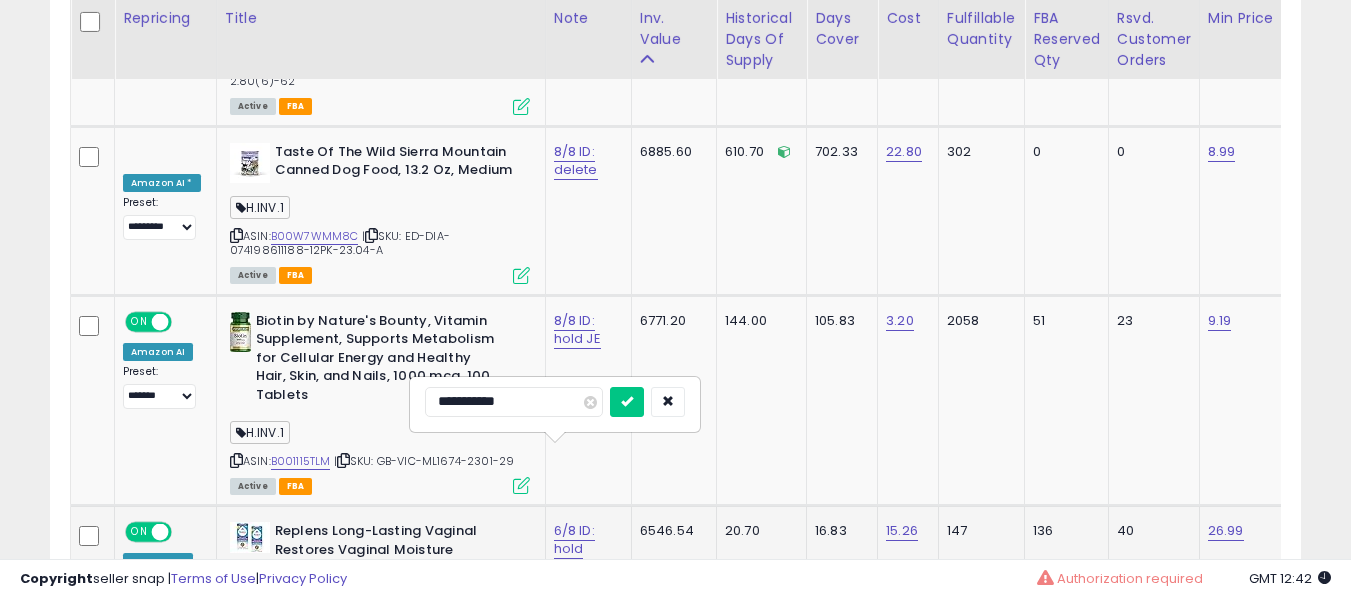 type on "**********" 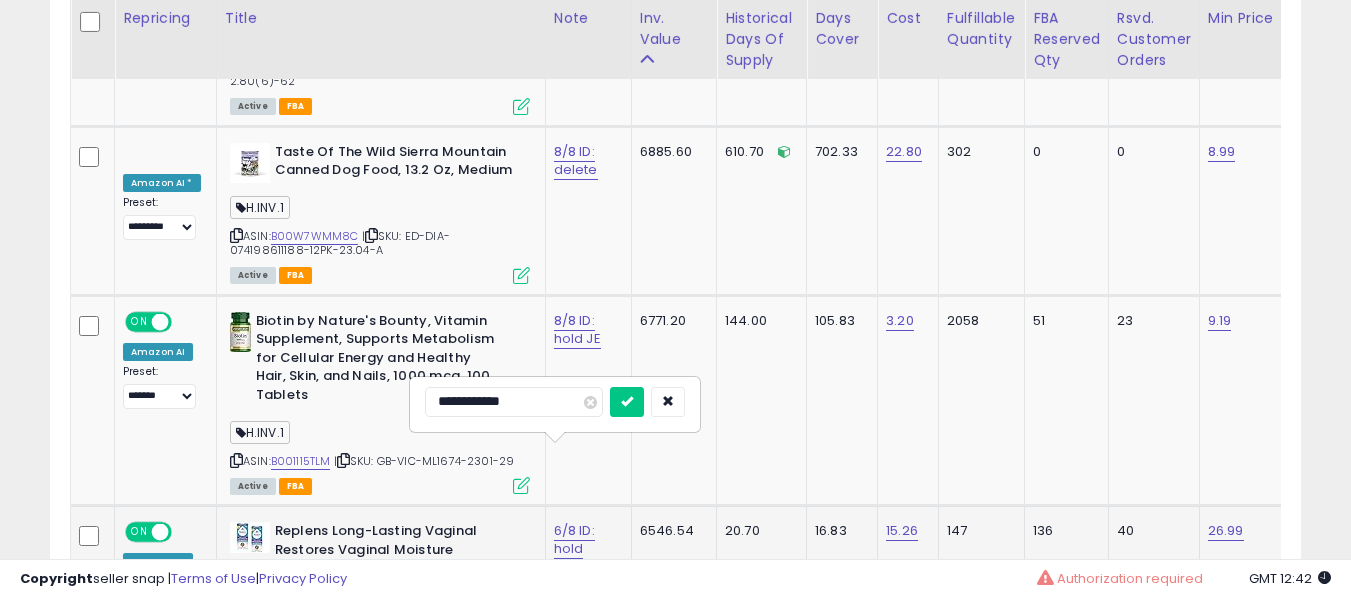 click at bounding box center (627, 402) 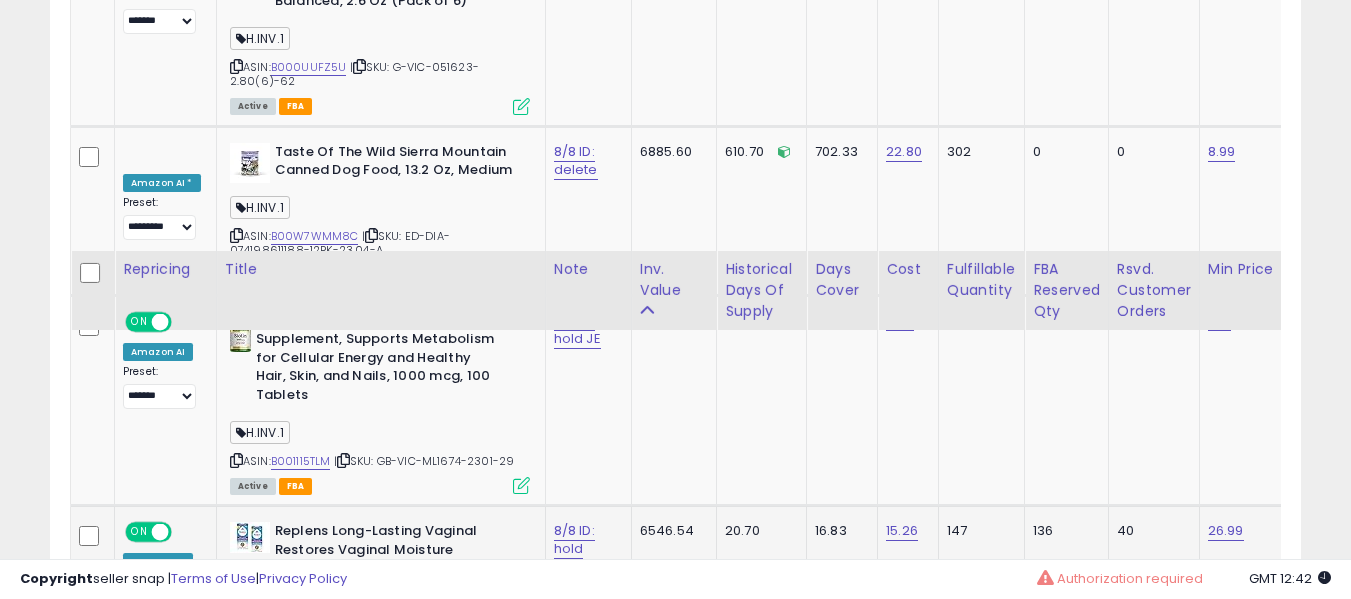 scroll, scrollTop: 10055, scrollLeft: 0, axis: vertical 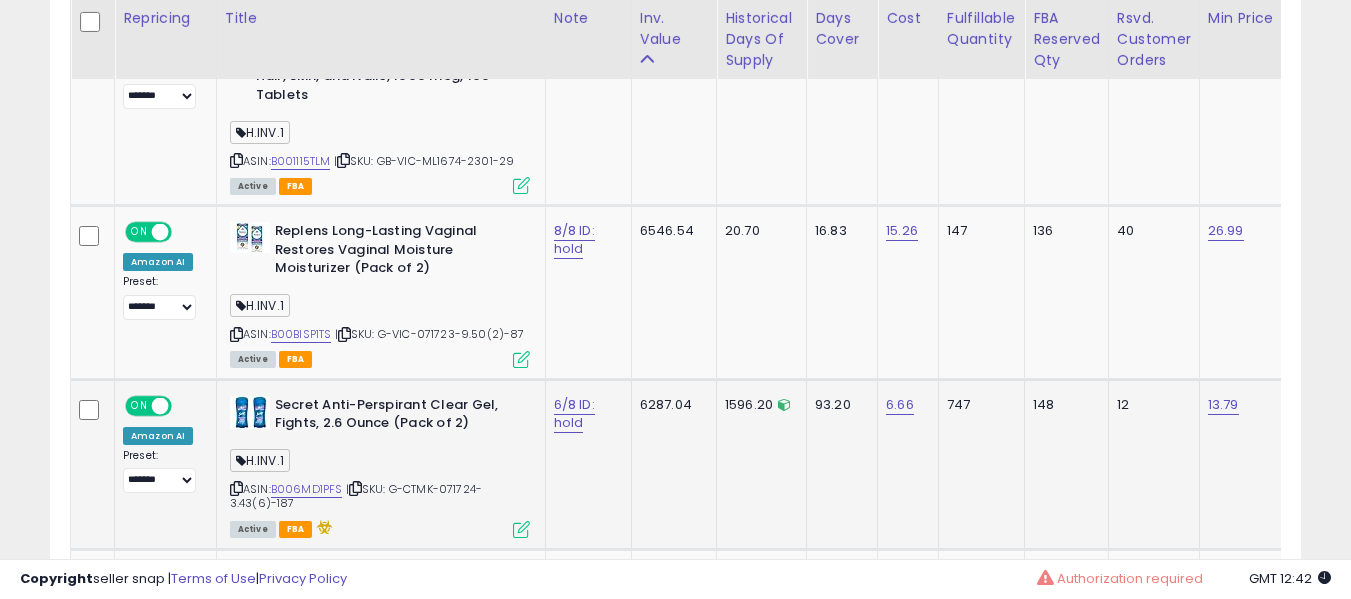 click on "6/8 ID: hold" 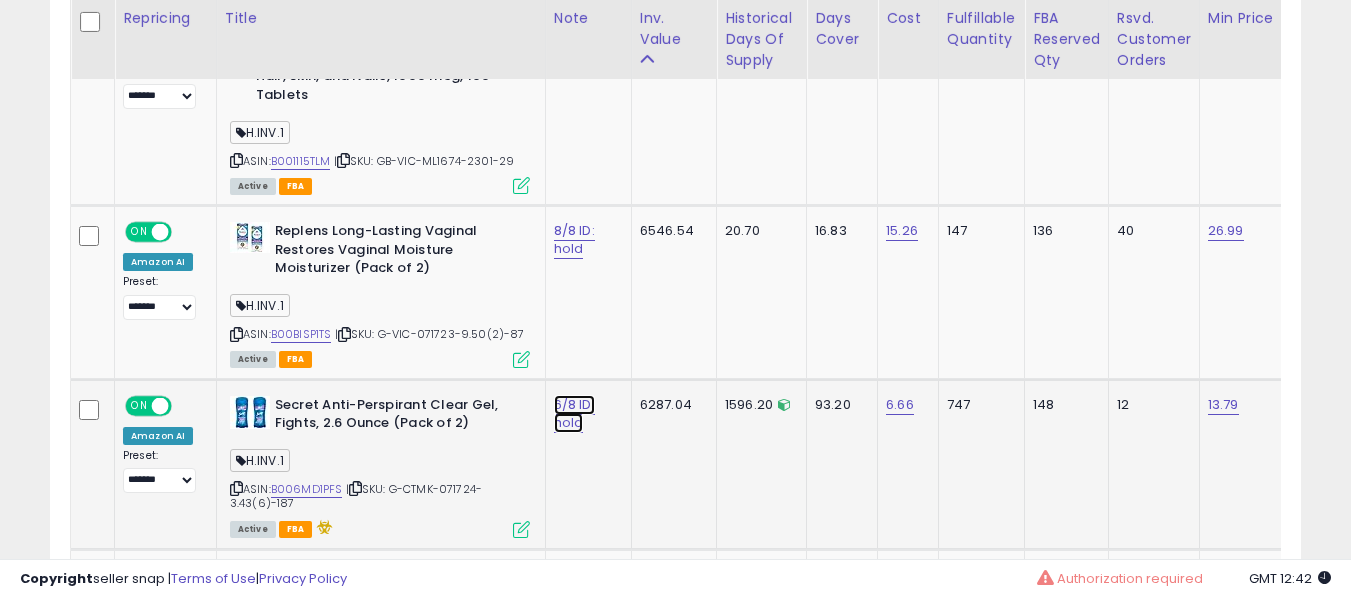 click on "6/8 ID: hold" at bounding box center [577, -8904] 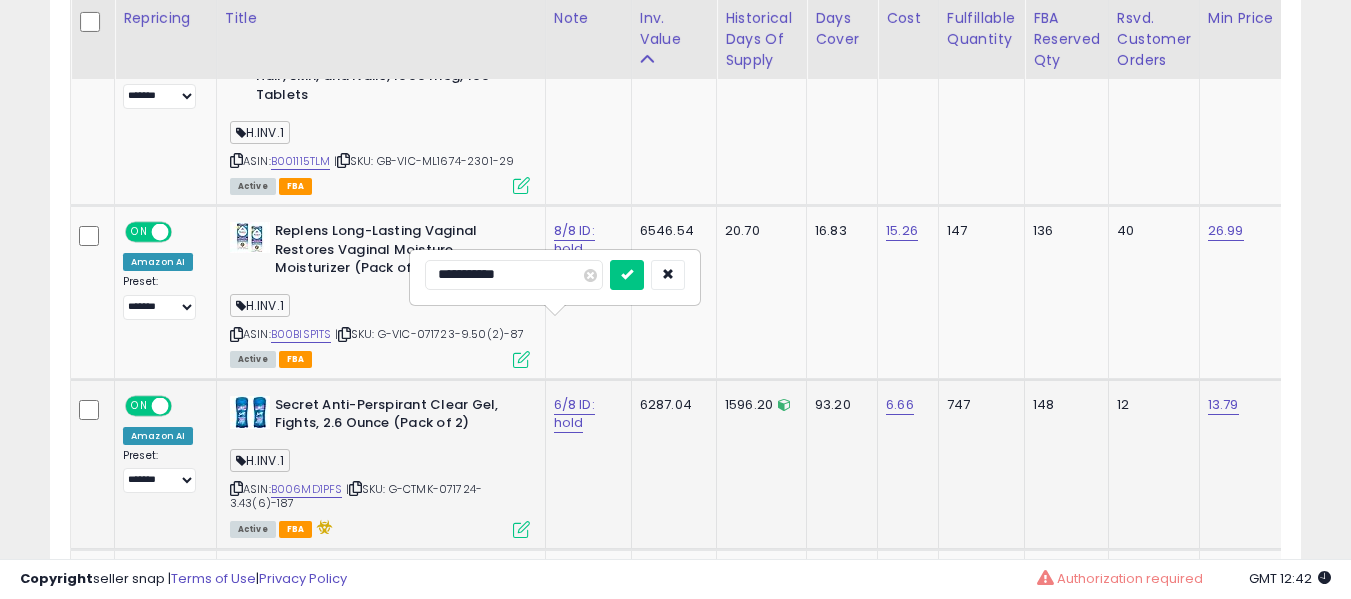 type on "**********" 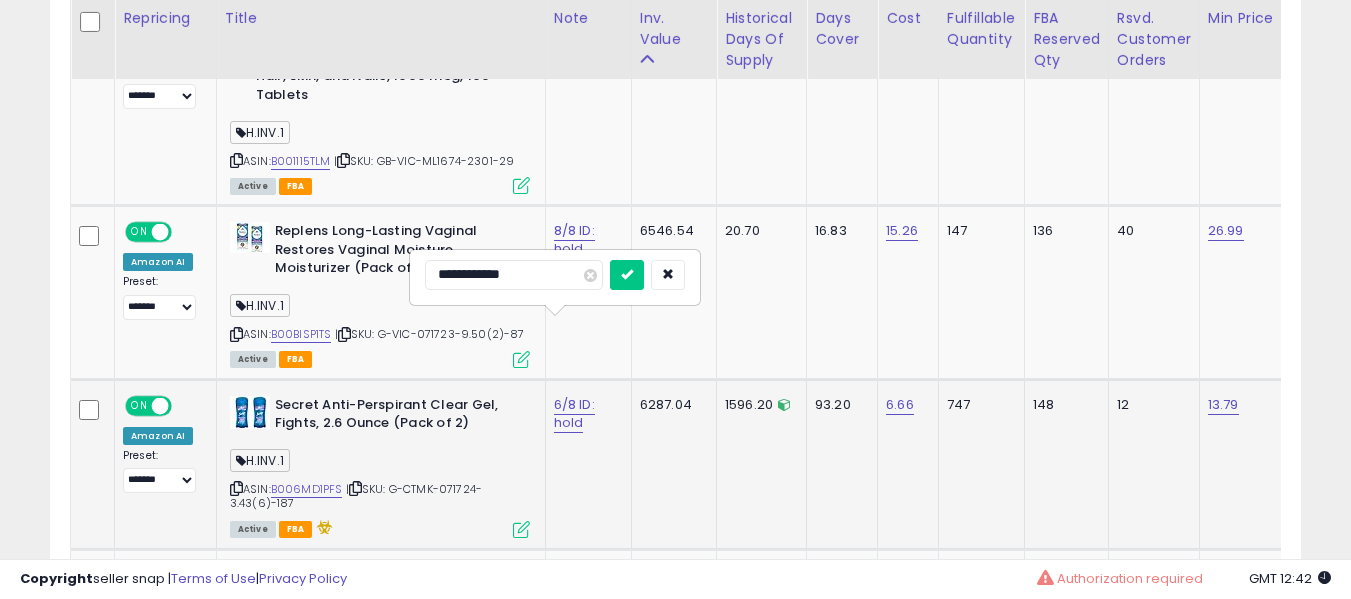 click at bounding box center [627, 275] 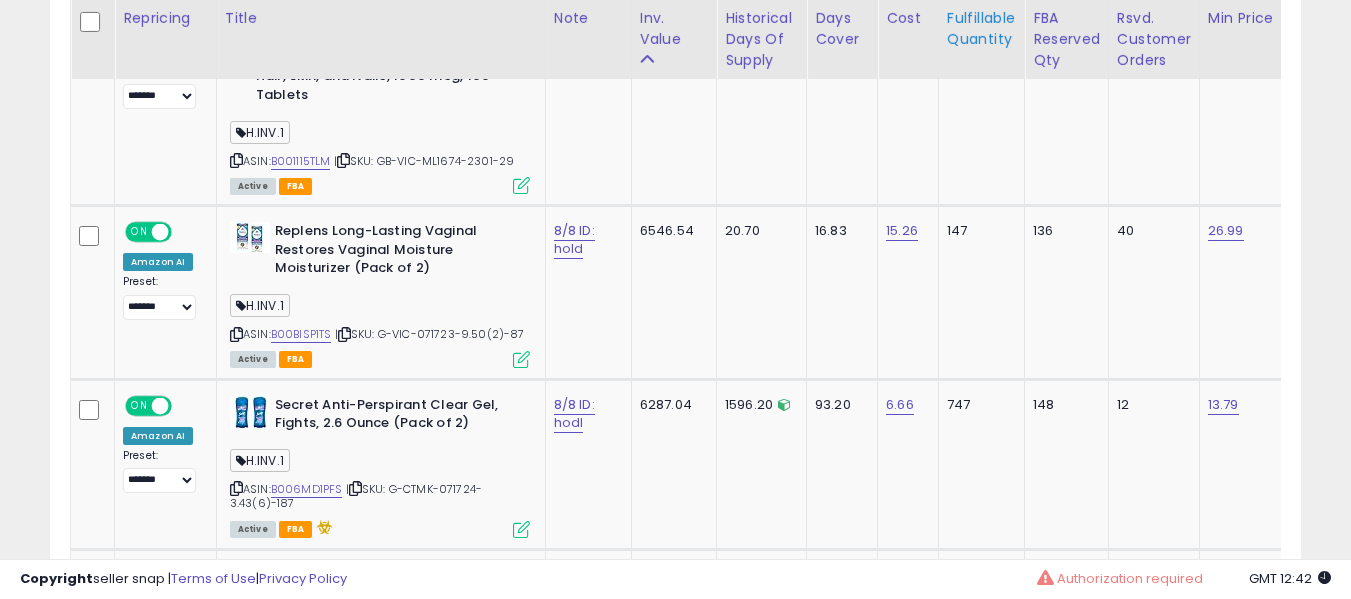 scroll, scrollTop: 9078, scrollLeft: 0, axis: vertical 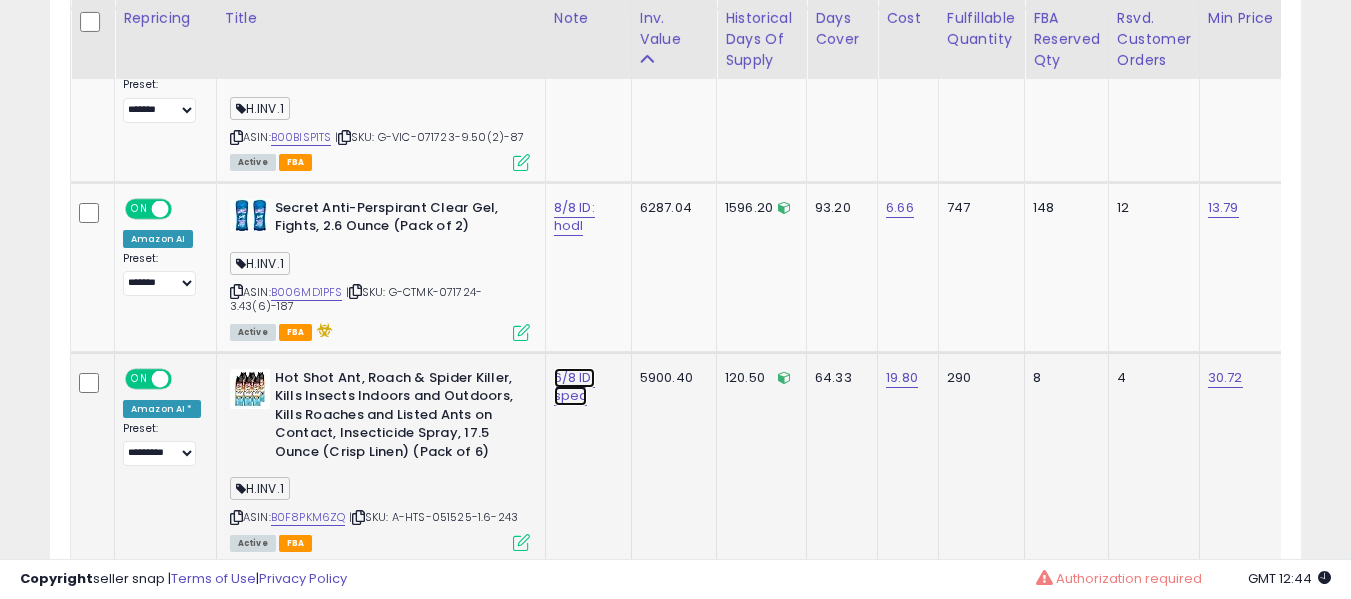 click on "6/8 ID: spec" at bounding box center [577, -9101] 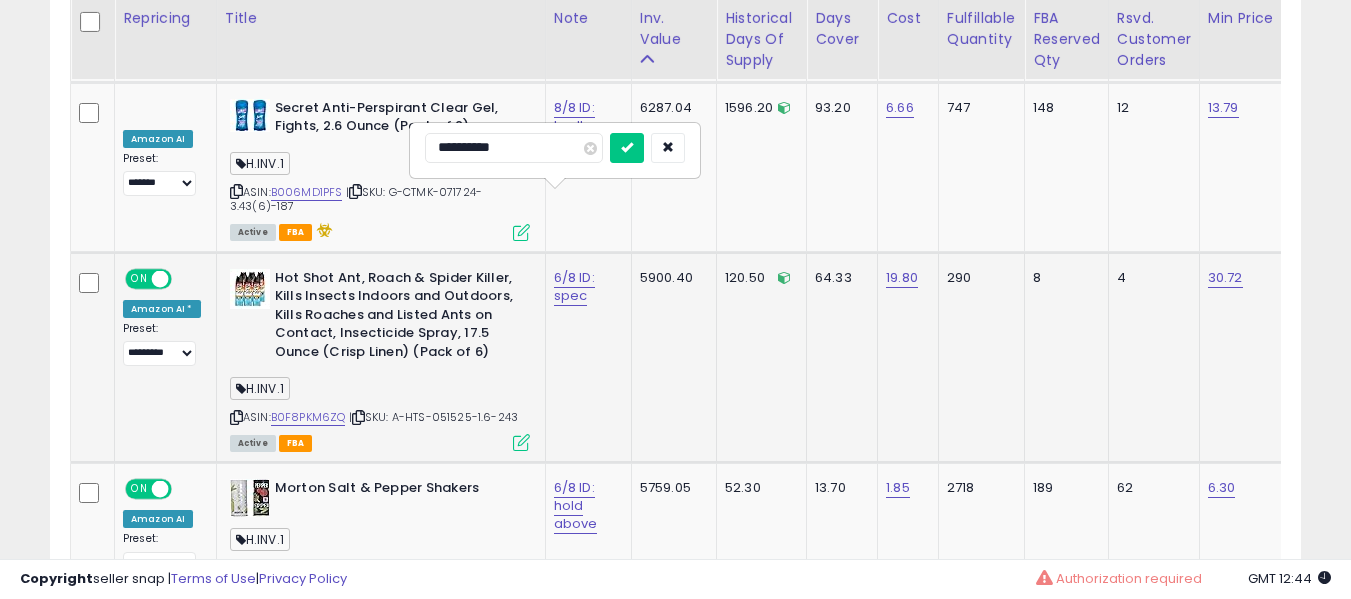 type on "**********" 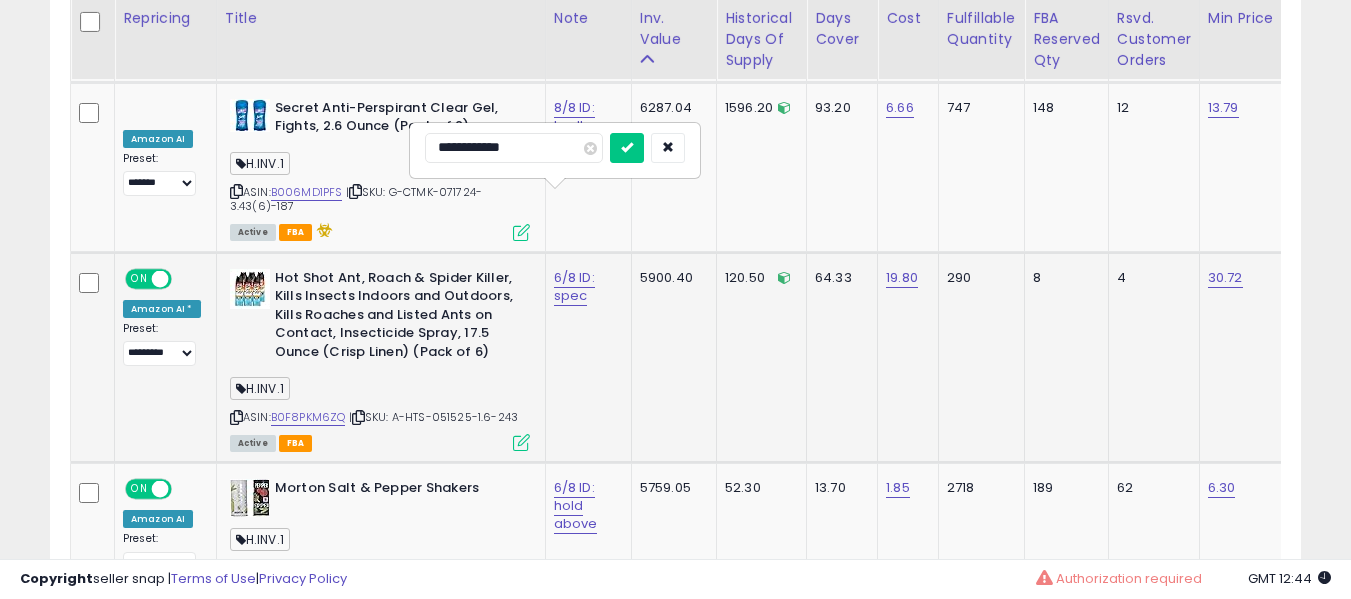 click at bounding box center (627, 148) 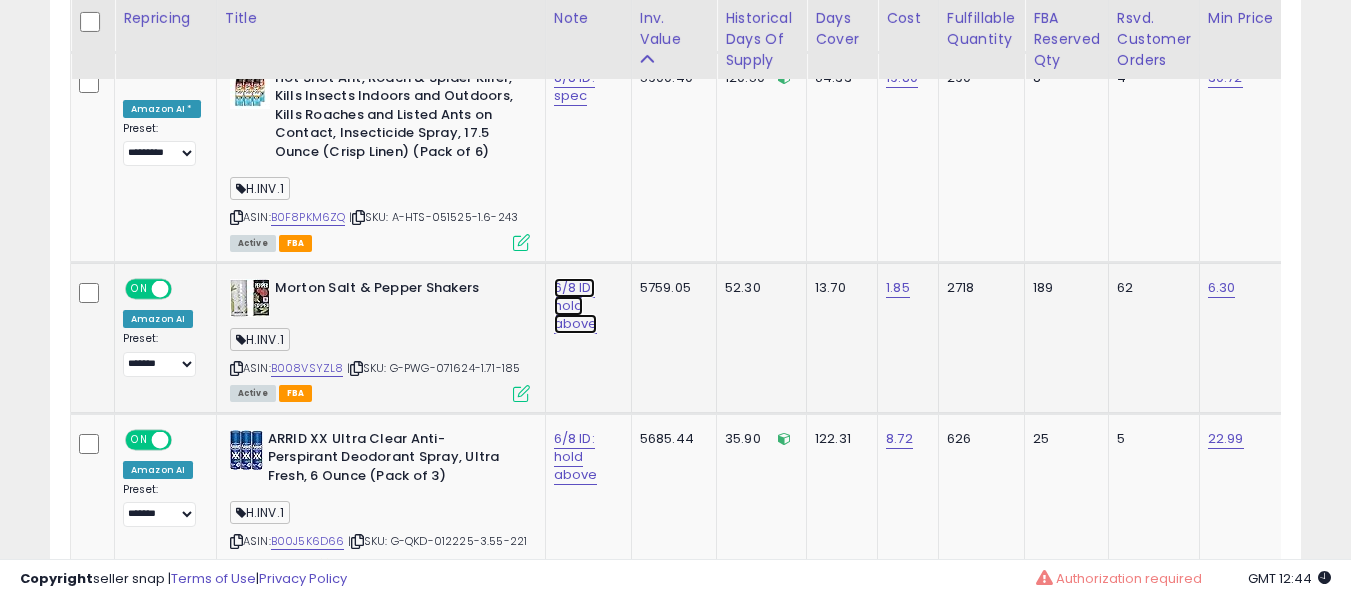click on "6/8 ID: hold above" at bounding box center (577, -9401) 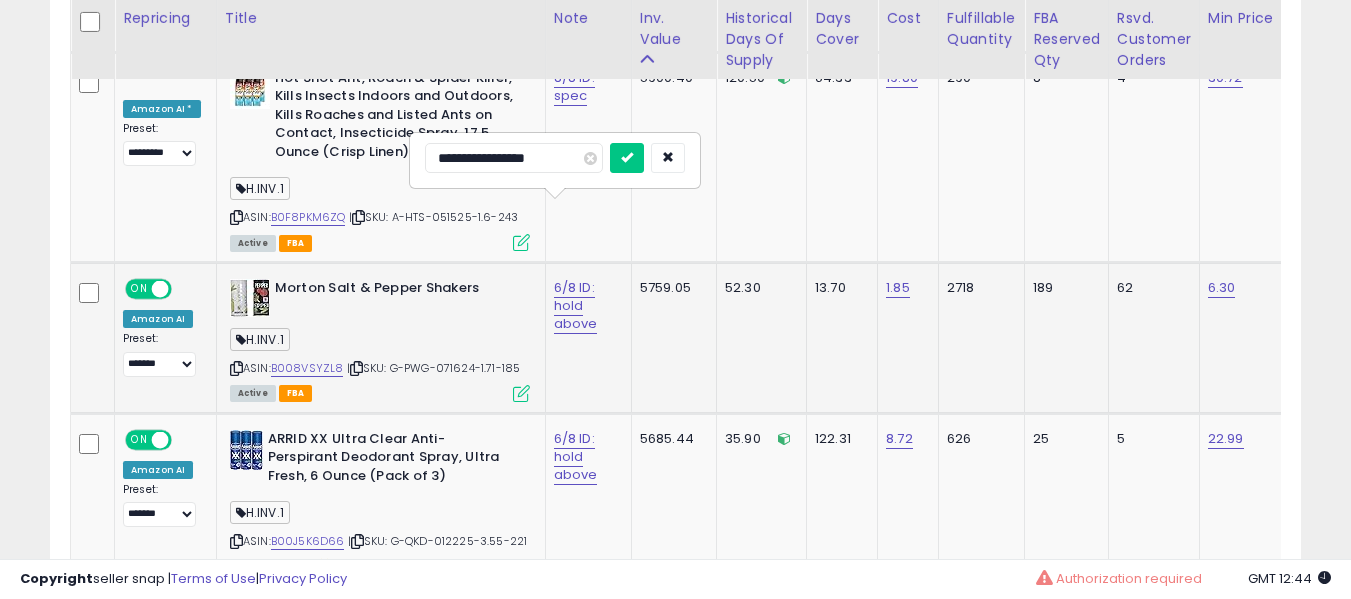 type on "**********" 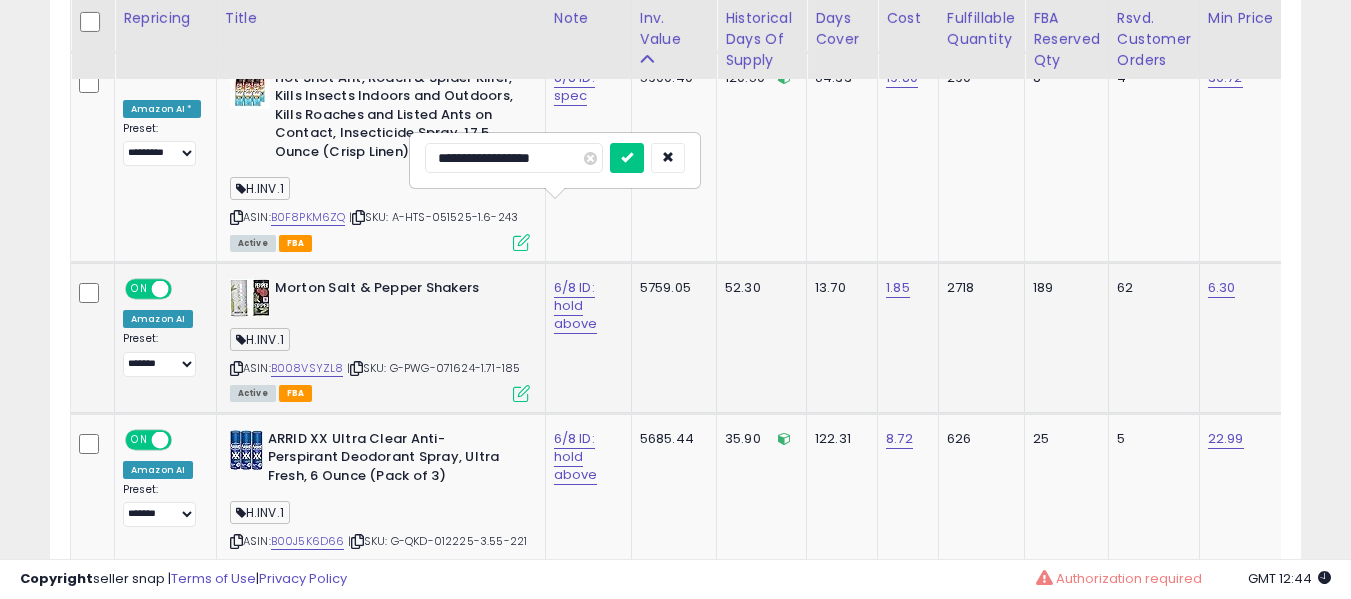 click at bounding box center (627, 158) 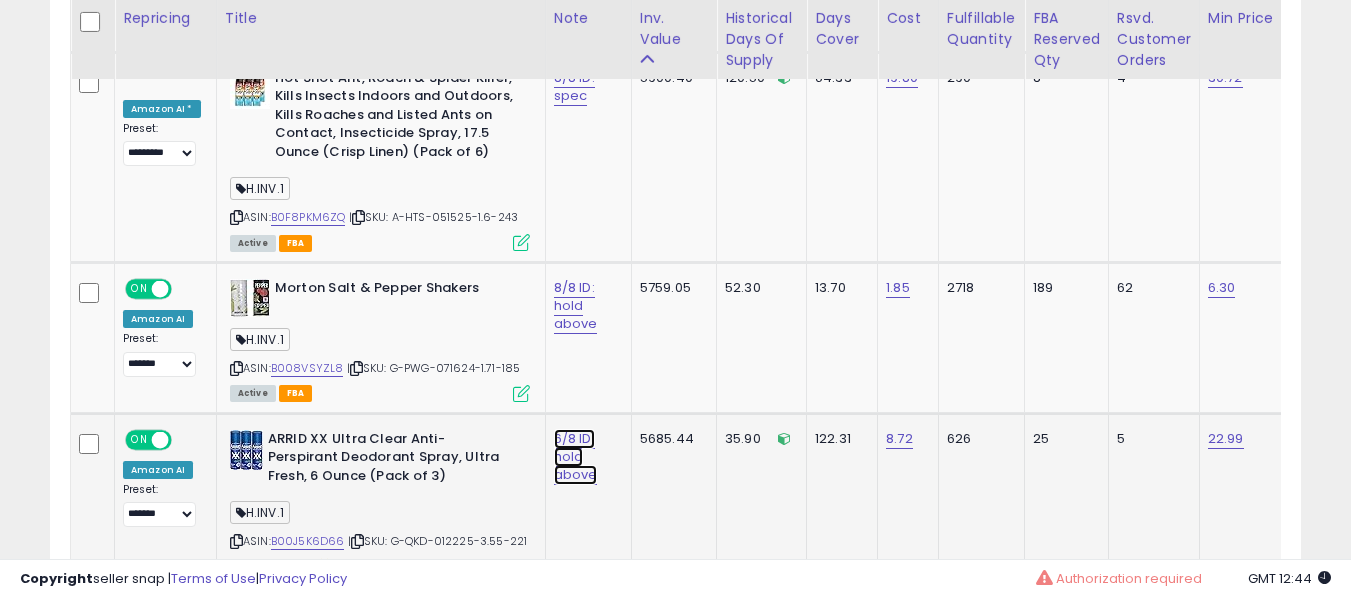 click on "6/8 ID: hold above" at bounding box center [577, -9401] 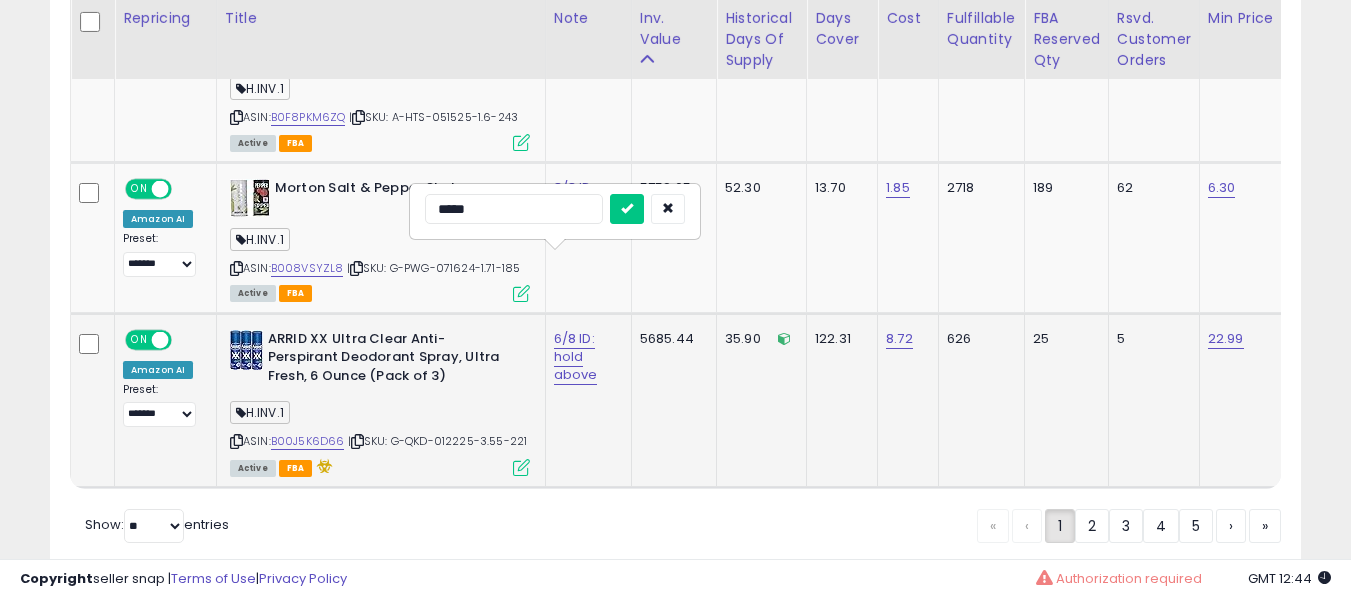 type on "******" 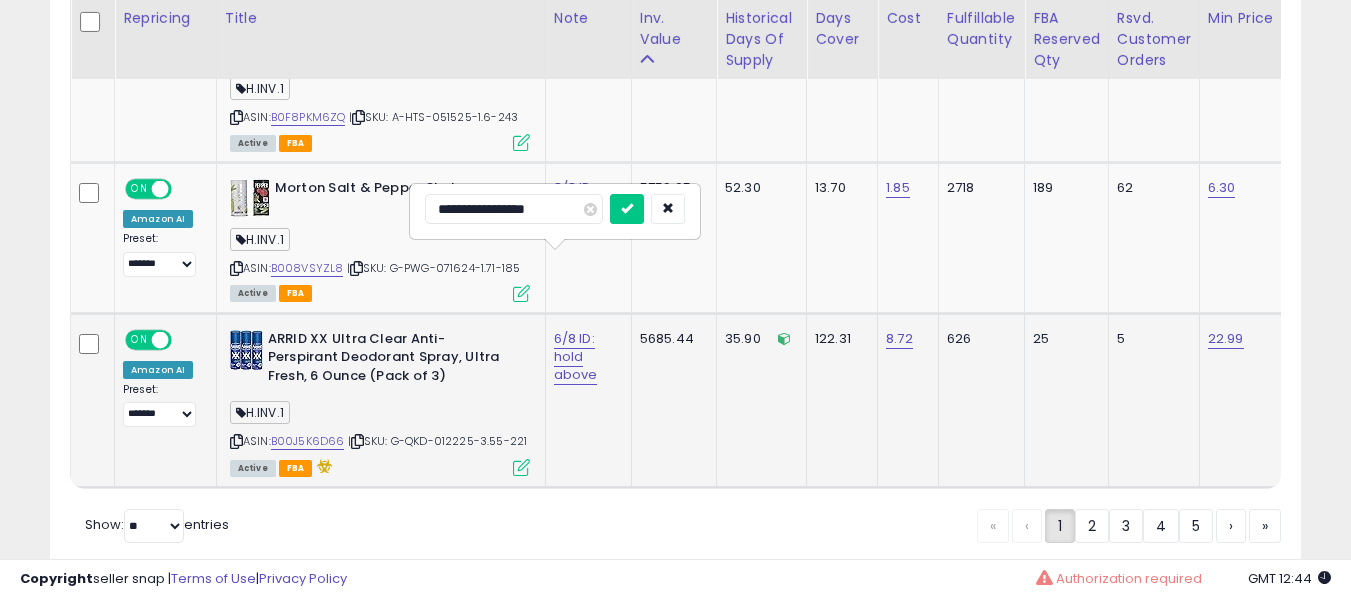 type on "**********" 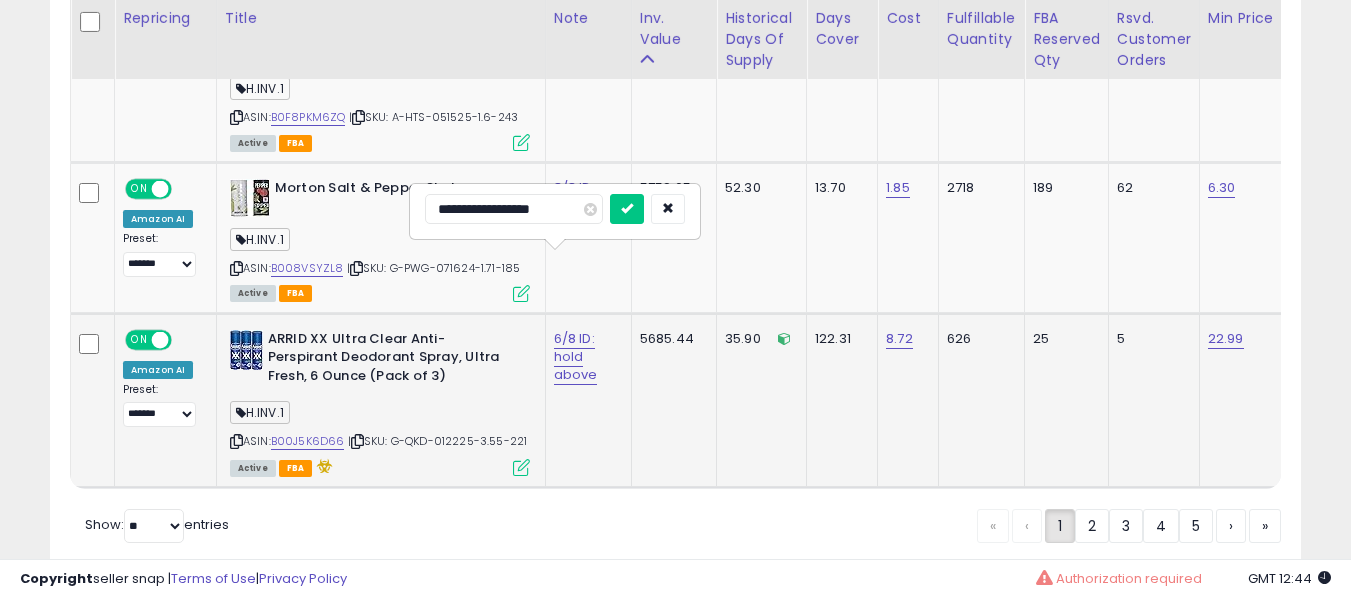 click at bounding box center [627, 209] 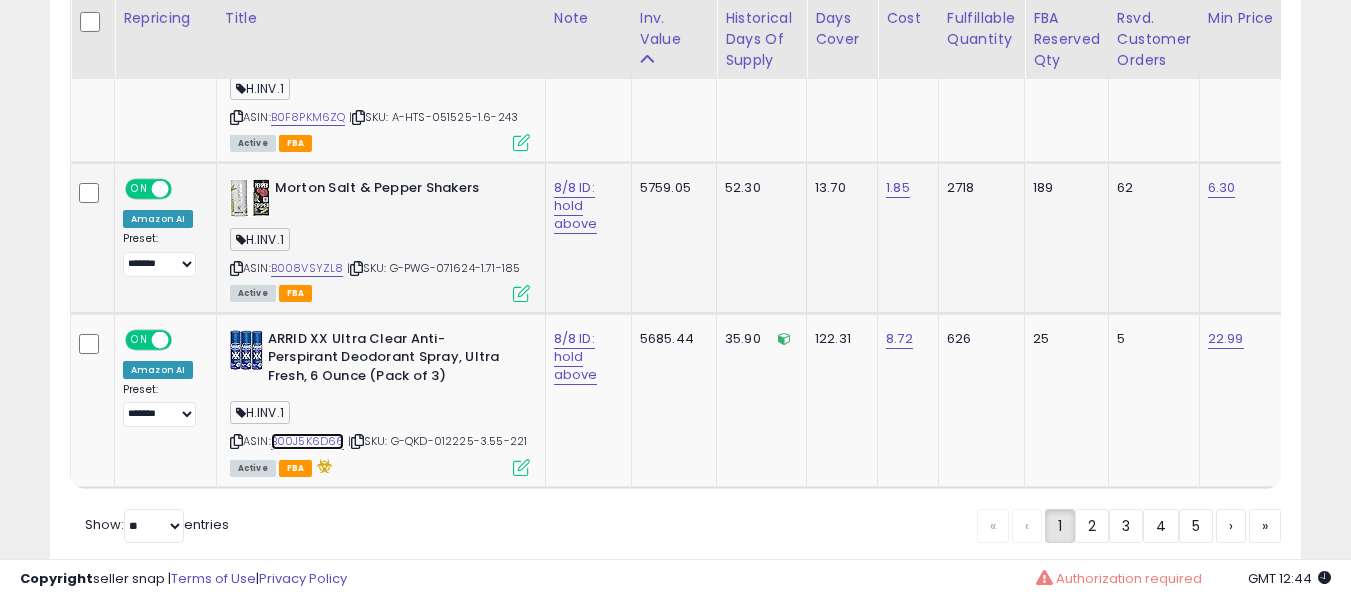 scroll, scrollTop: 0, scrollLeft: 81, axis: horizontal 